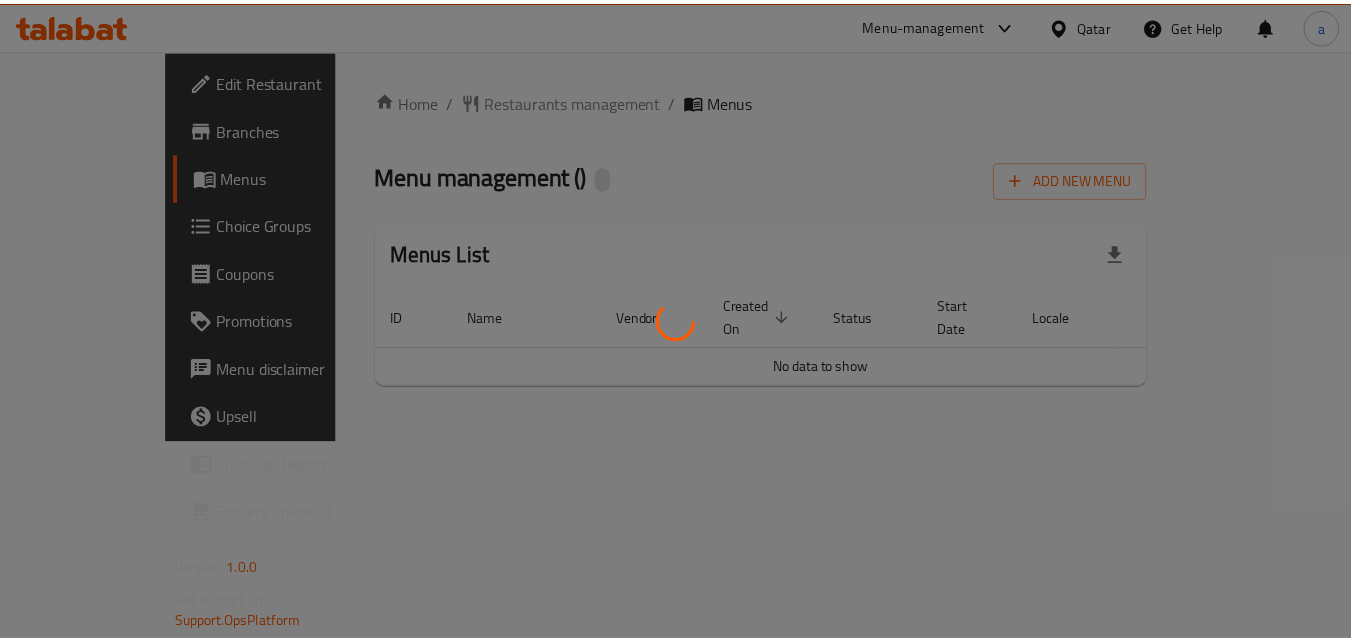 scroll, scrollTop: 0, scrollLeft: 0, axis: both 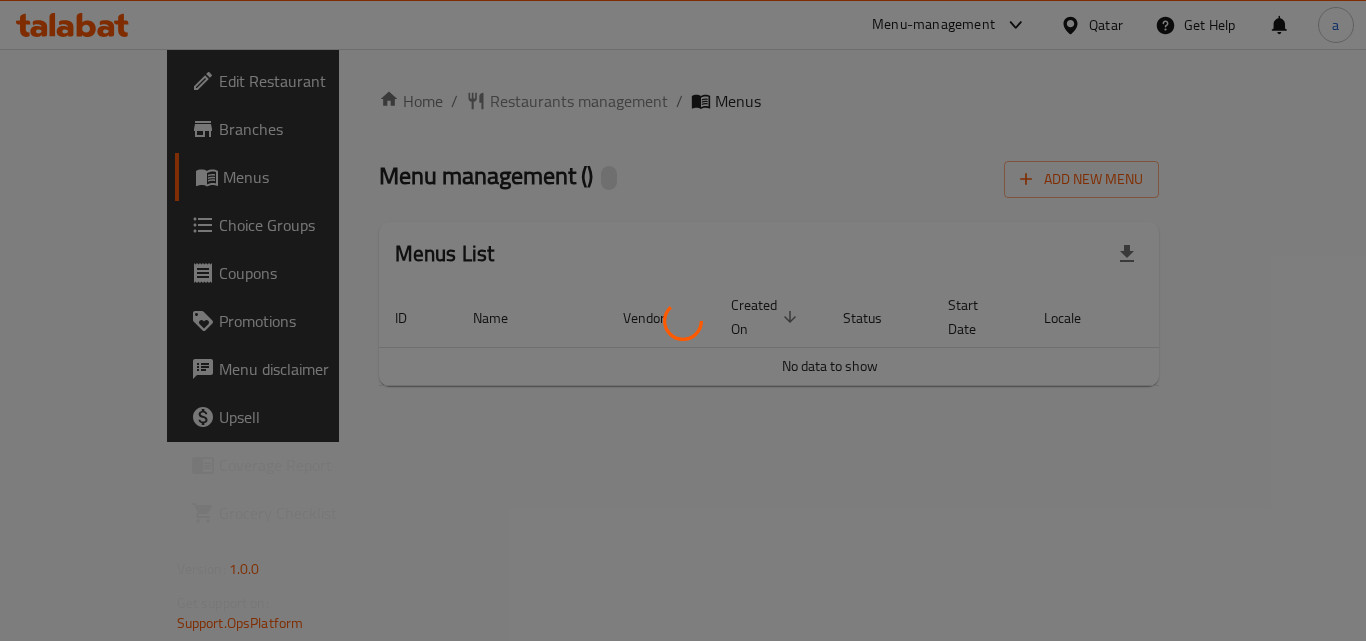 click at bounding box center (683, 320) 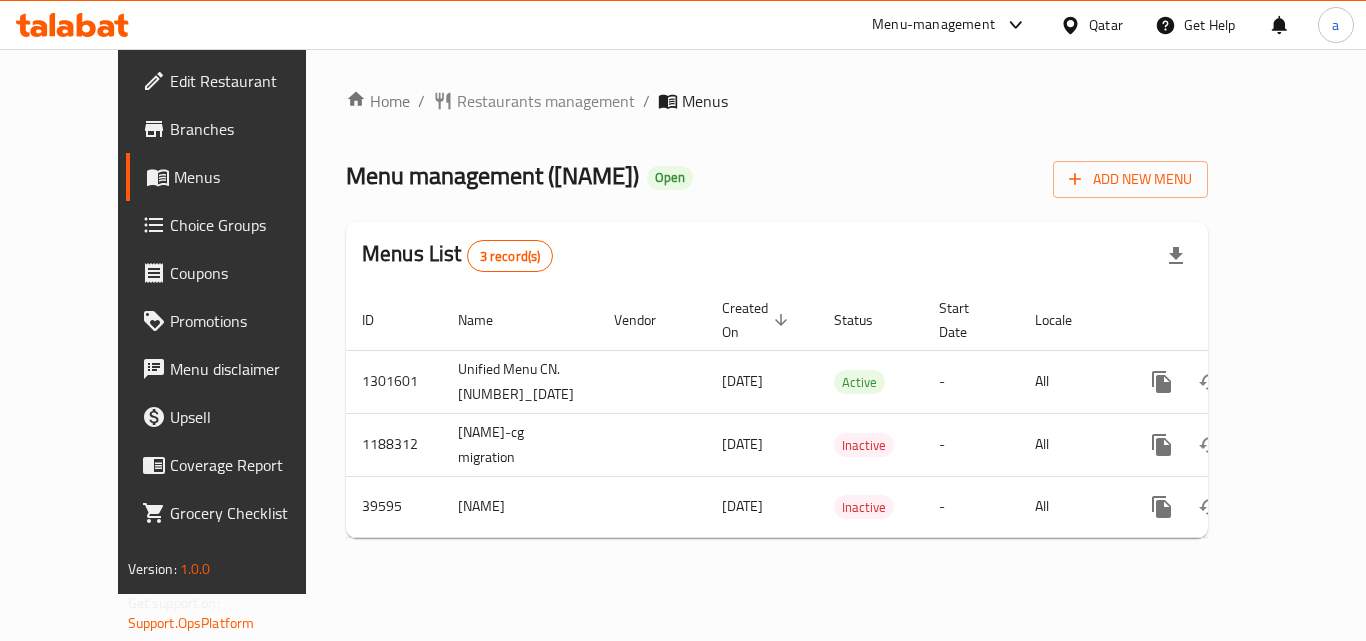 click on "Restaurants management" at bounding box center [546, 101] 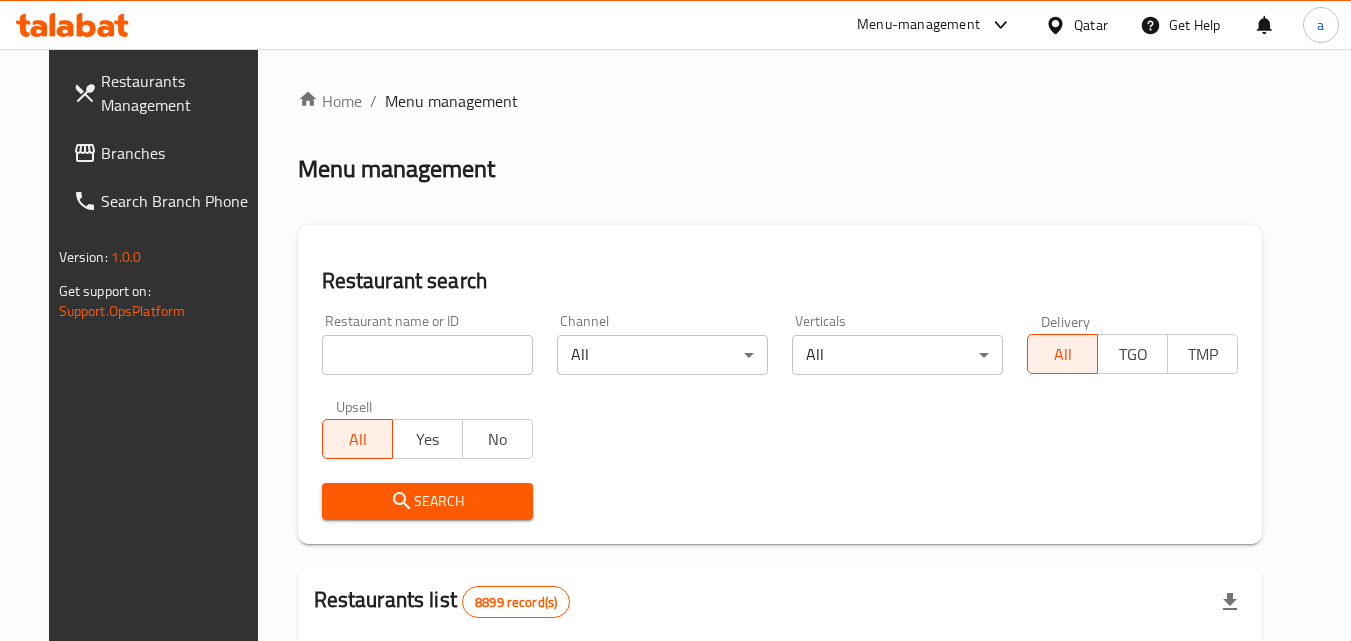 click at bounding box center (675, 320) 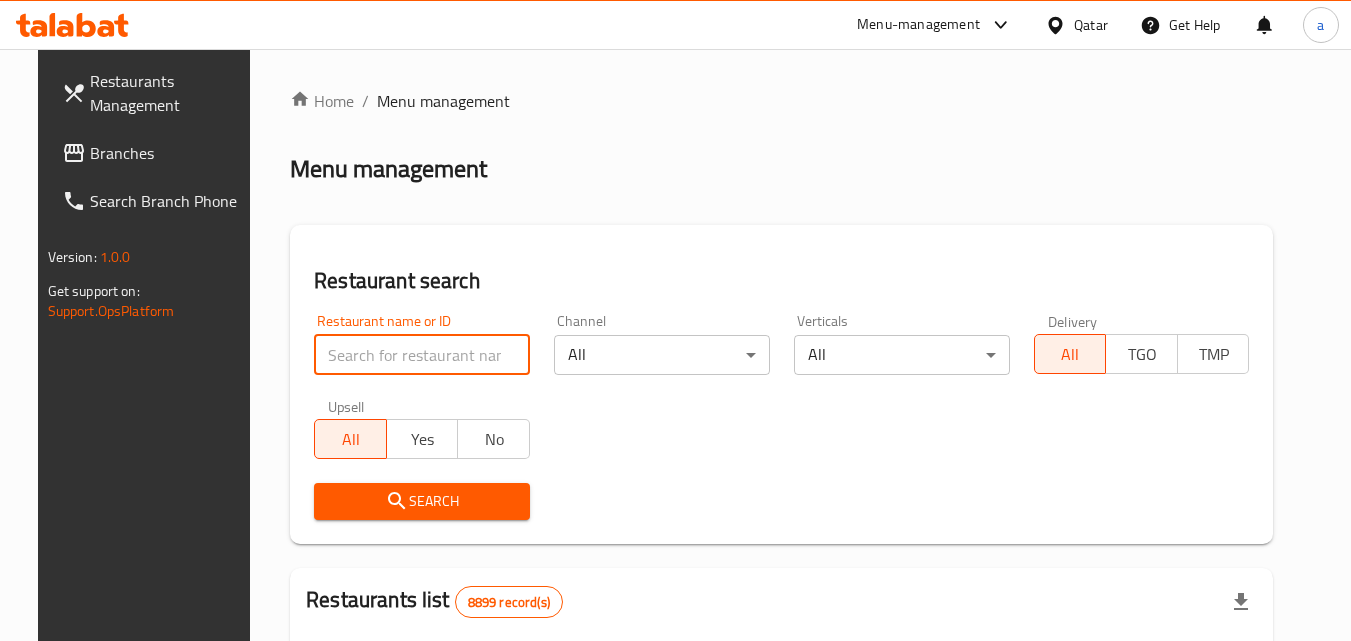 click at bounding box center (422, 355) 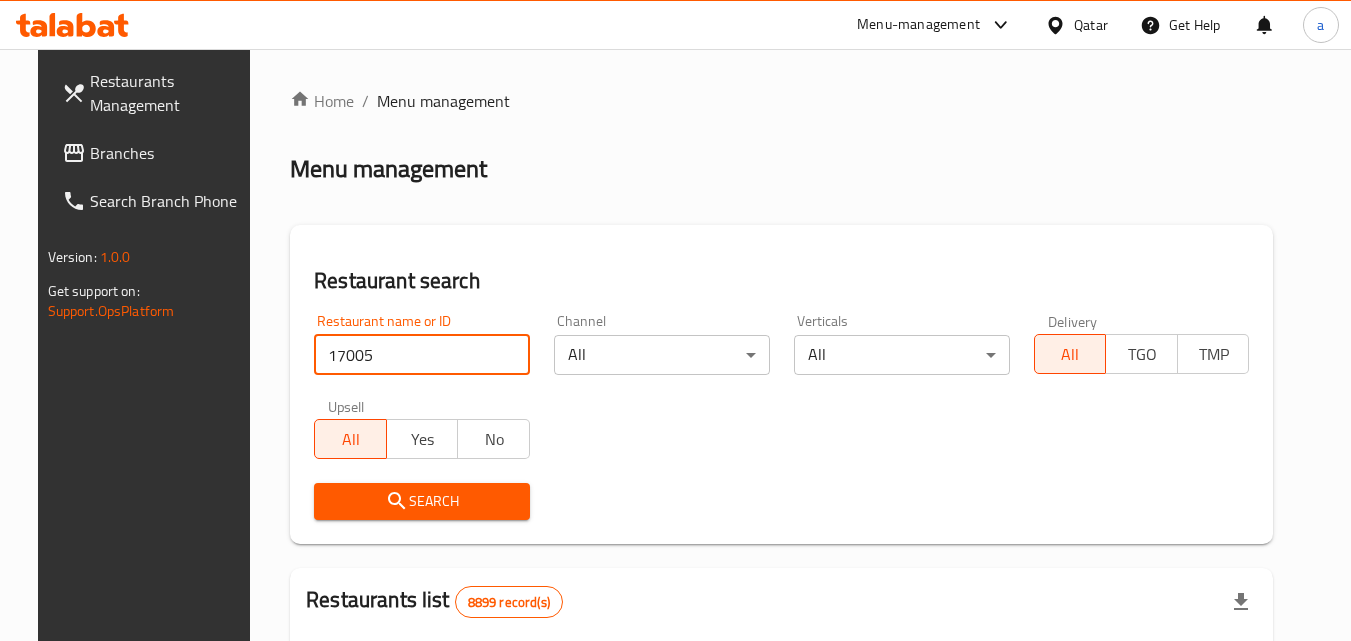 type on "17005" 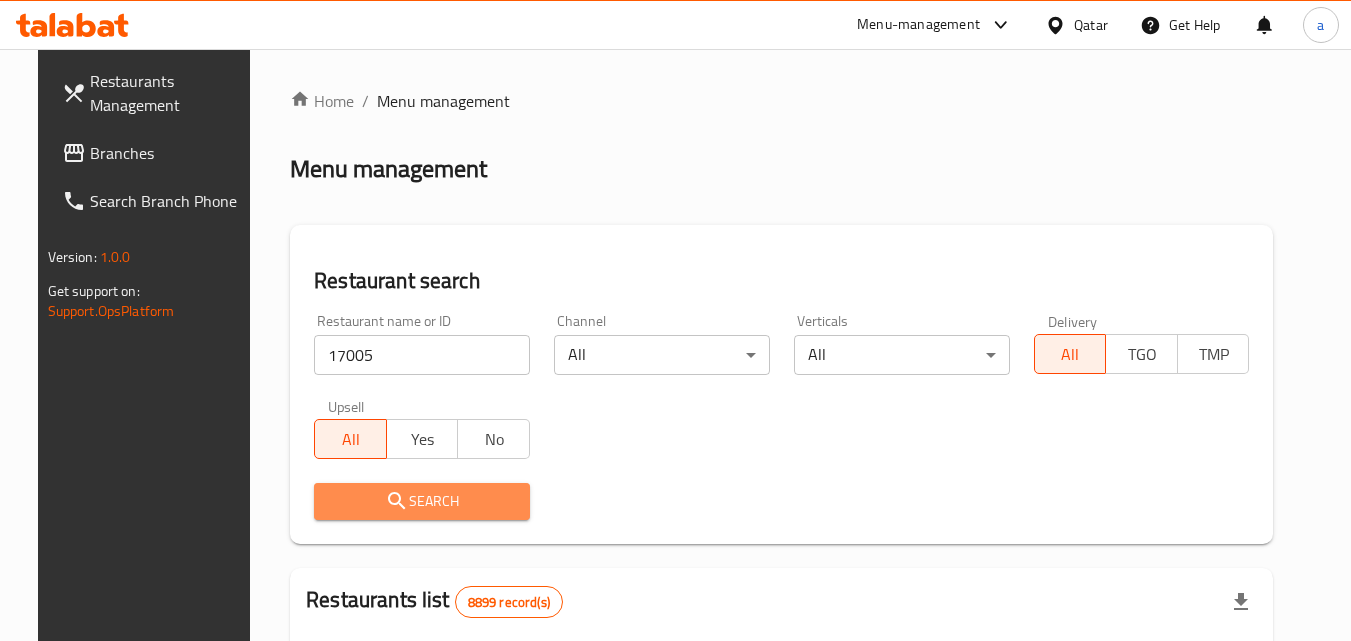 click 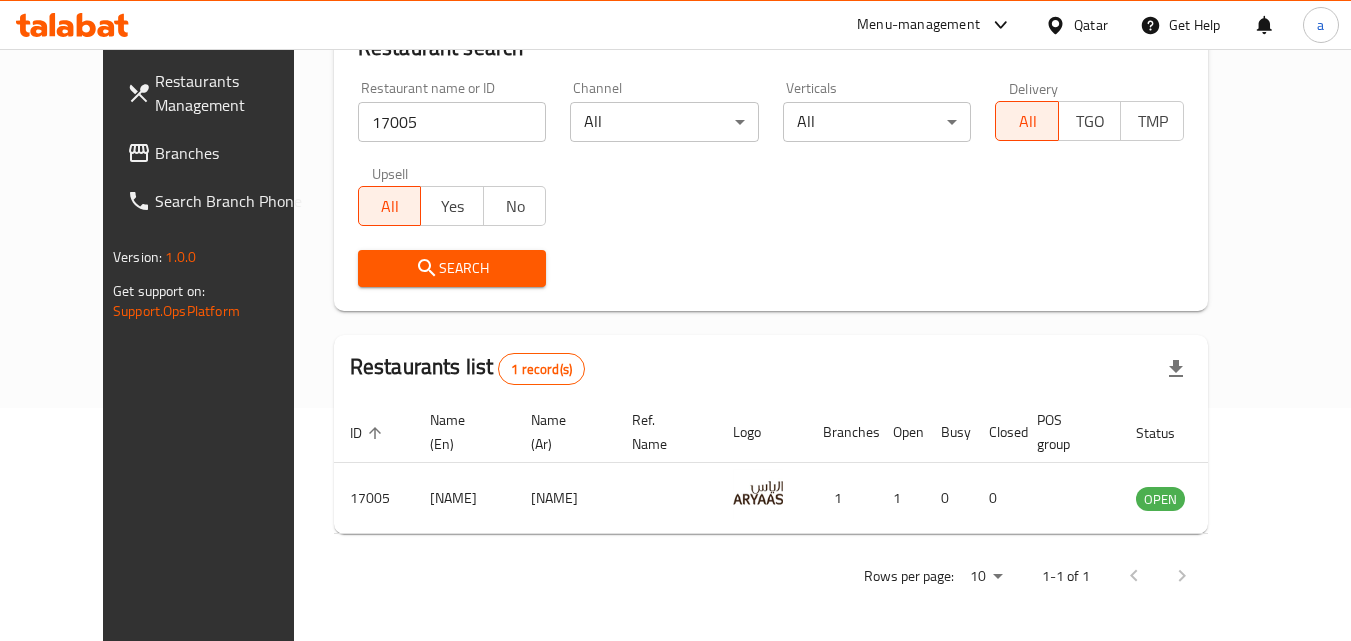 scroll, scrollTop: 234, scrollLeft: 0, axis: vertical 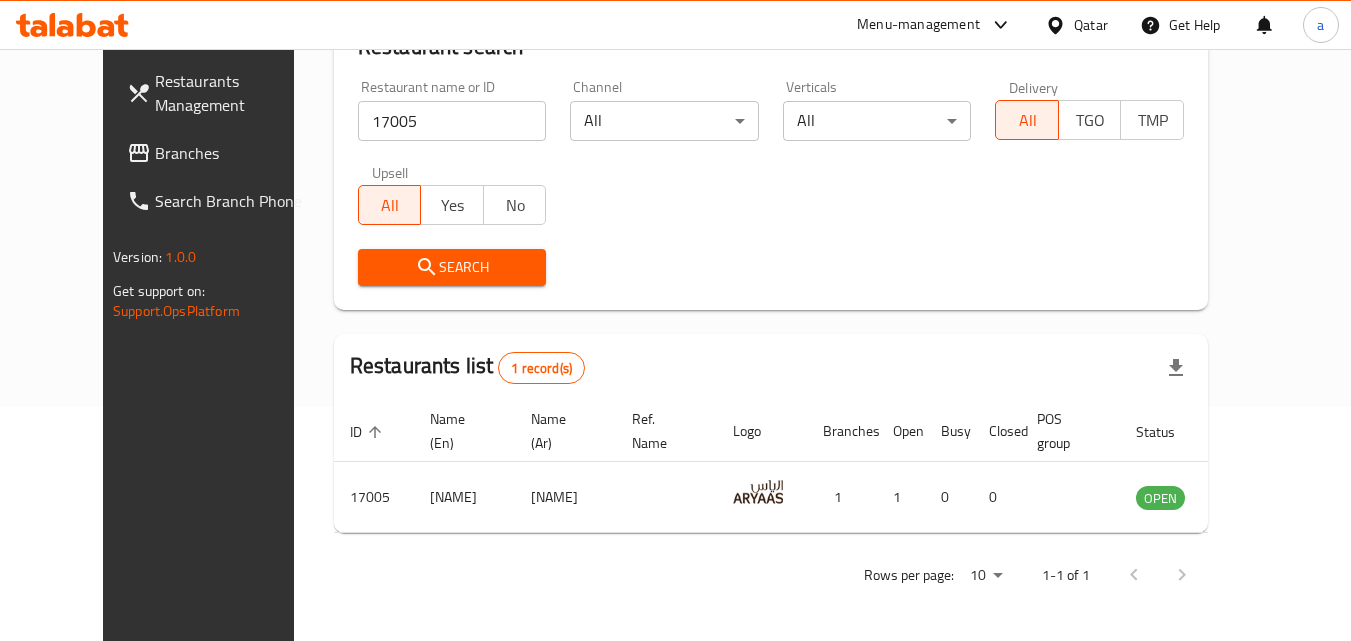 click on "Qatar" at bounding box center (1091, 25) 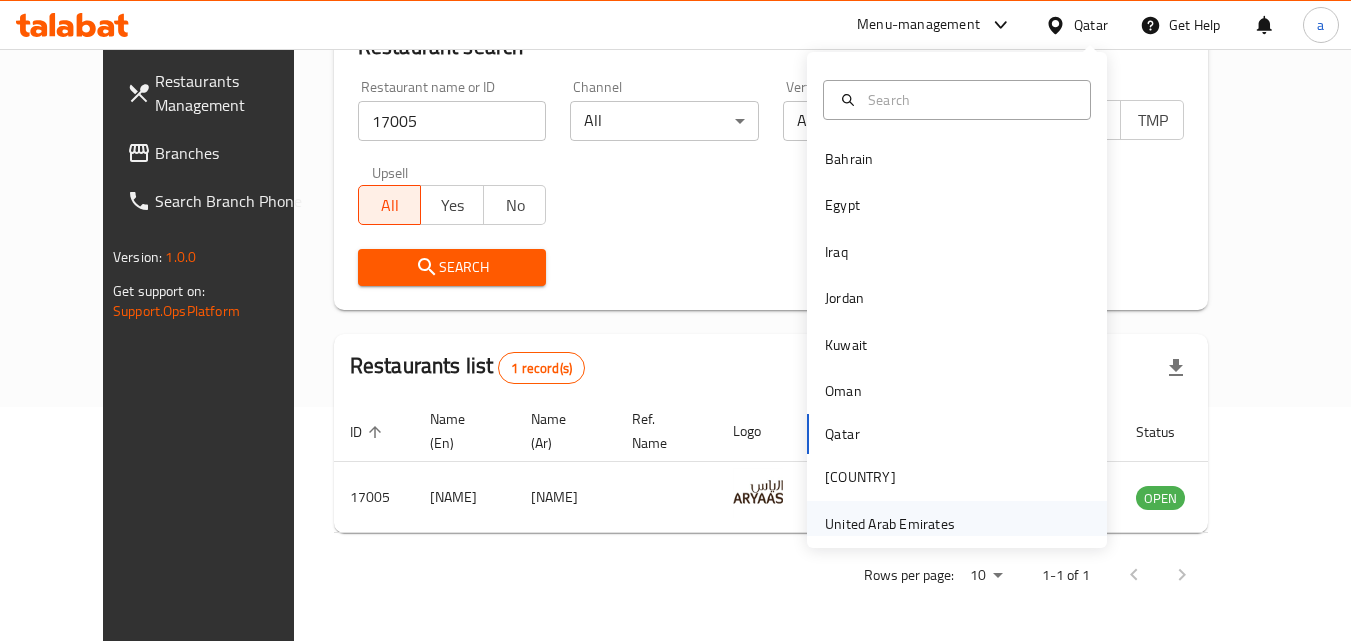 click on "United Arab Emirates" at bounding box center [890, 524] 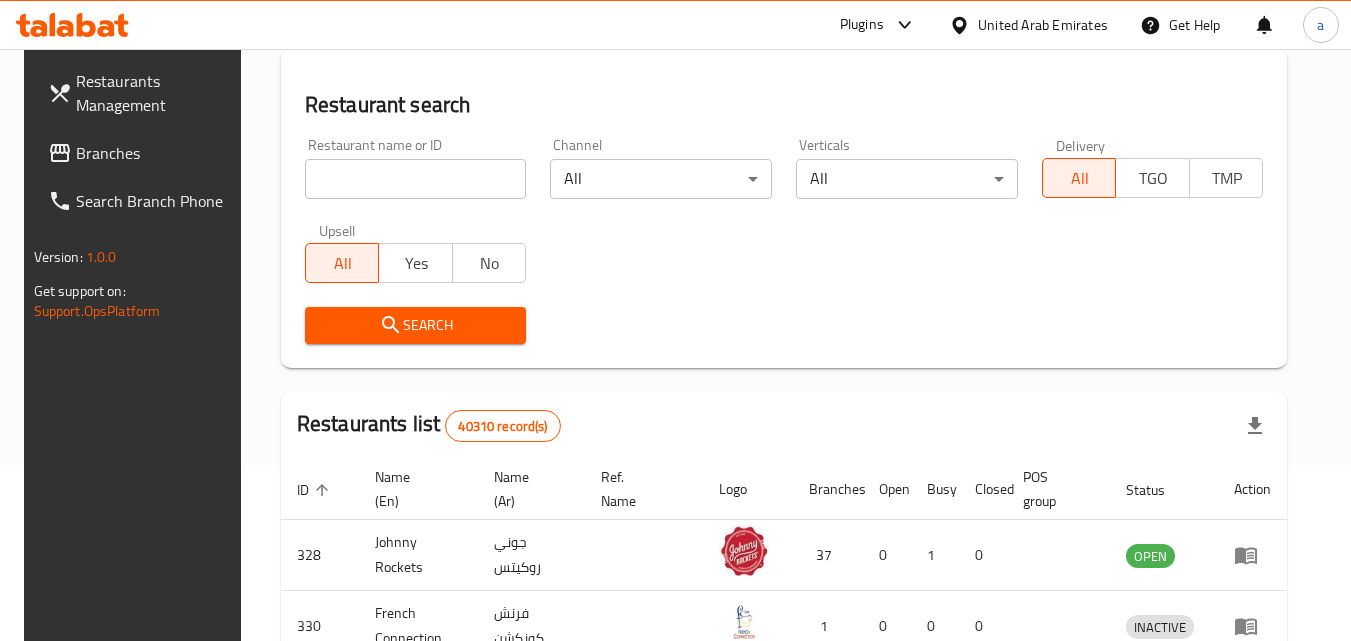 scroll, scrollTop: 234, scrollLeft: 0, axis: vertical 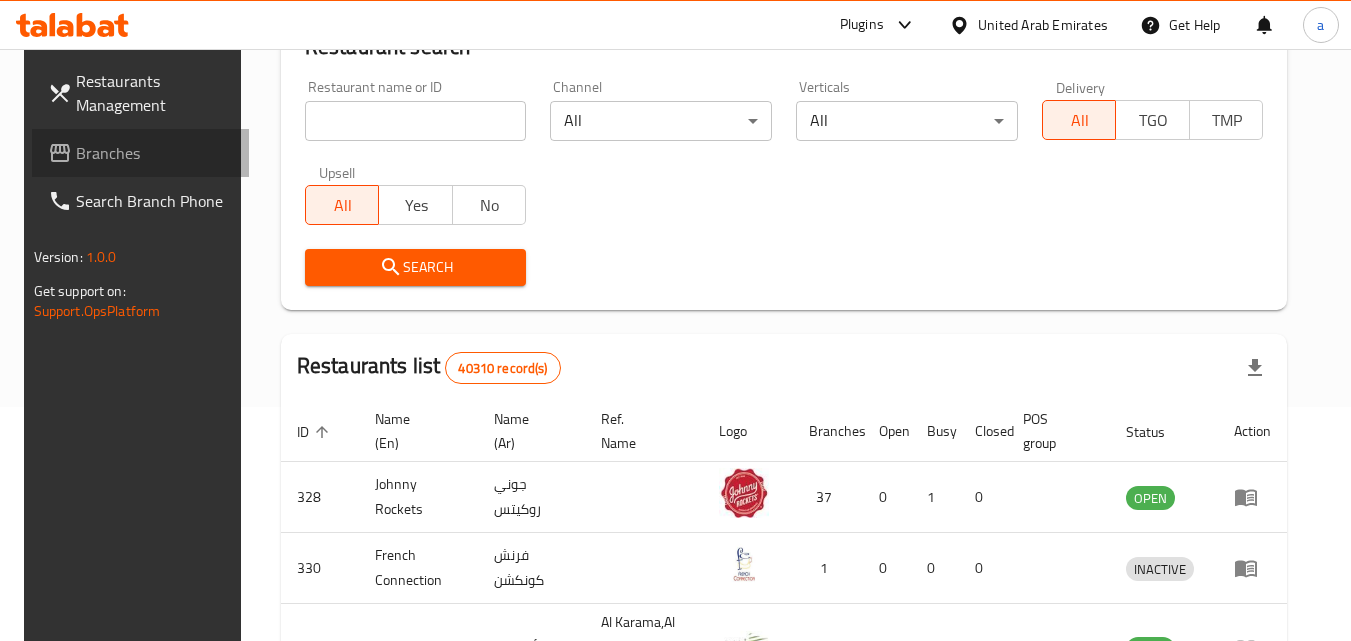 click on "Branches" at bounding box center (155, 153) 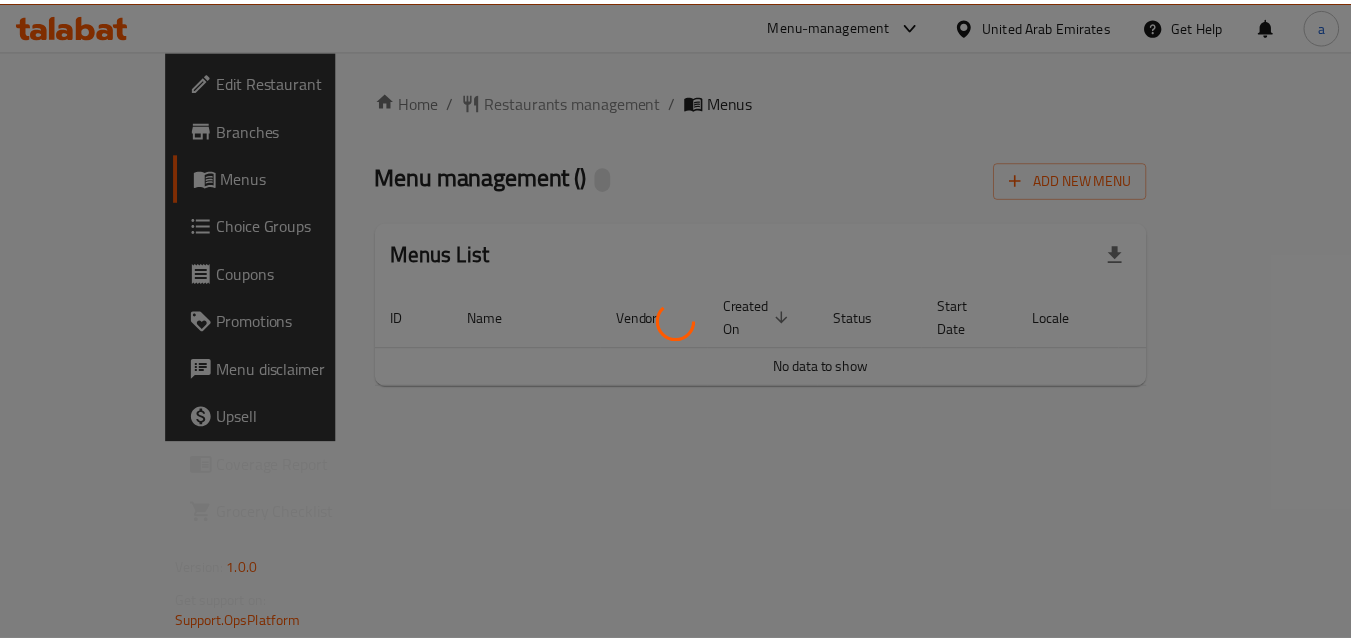 scroll, scrollTop: 0, scrollLeft: 0, axis: both 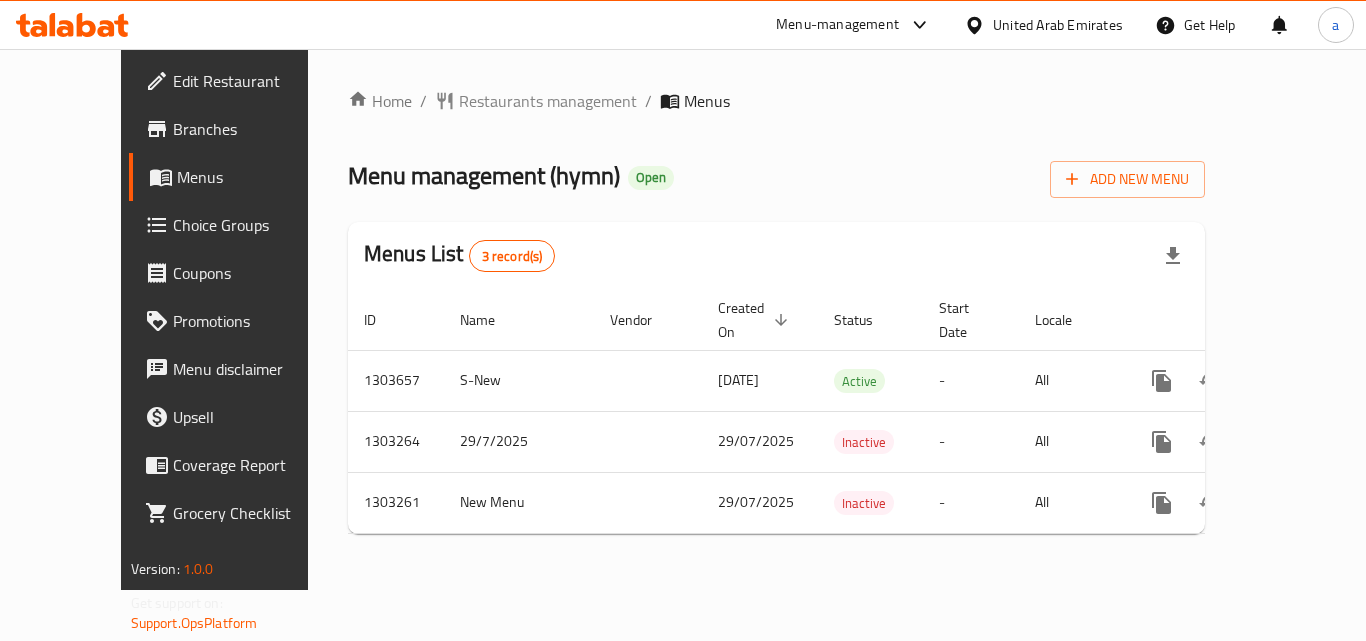 click on "Restaurants management" at bounding box center (548, 101) 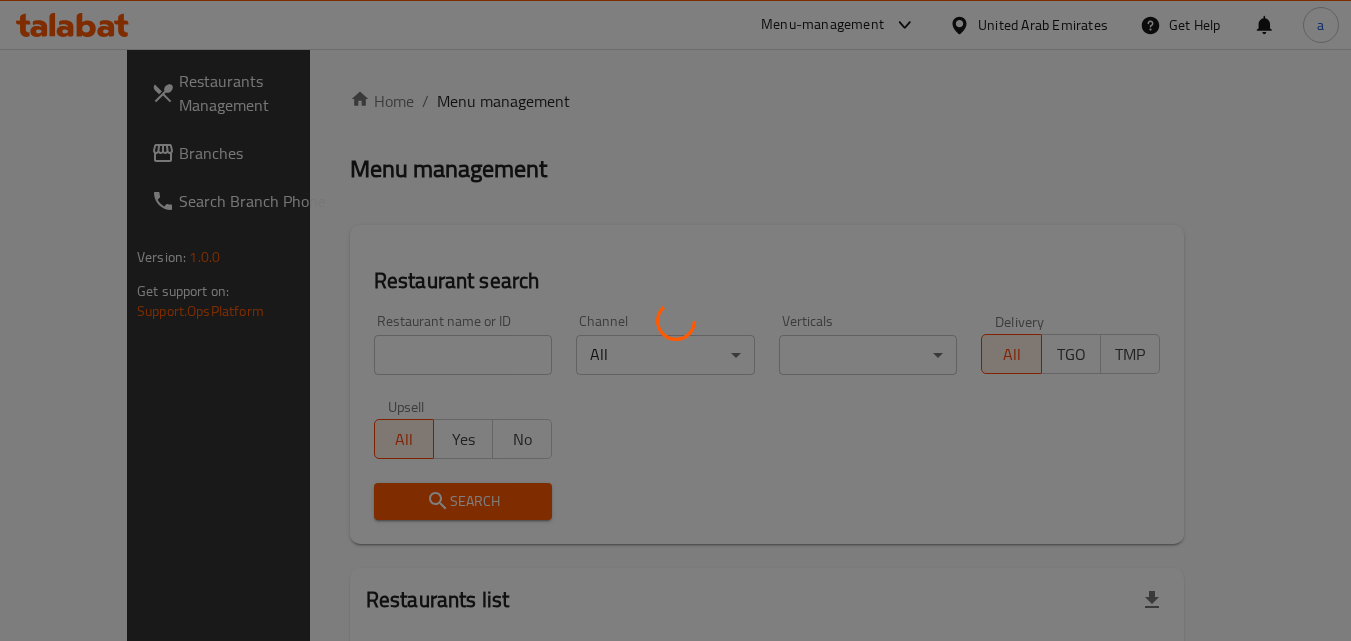 click at bounding box center (675, 320) 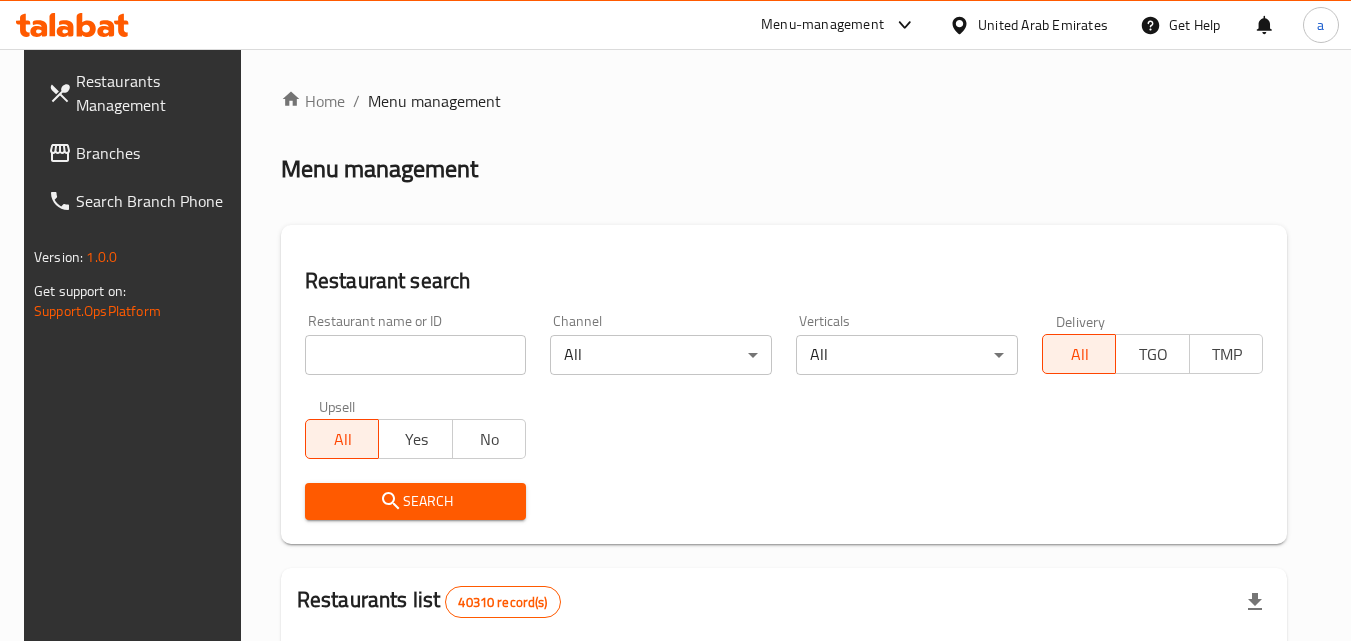 click at bounding box center [416, 355] 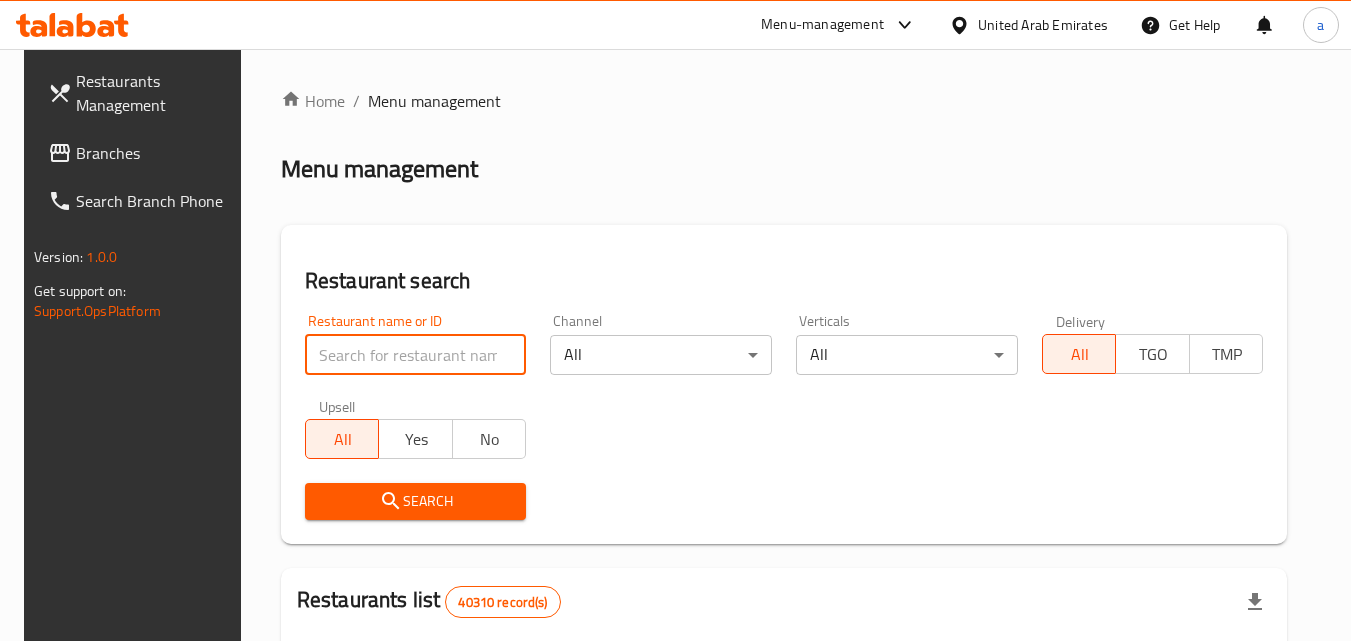 click at bounding box center (416, 355) 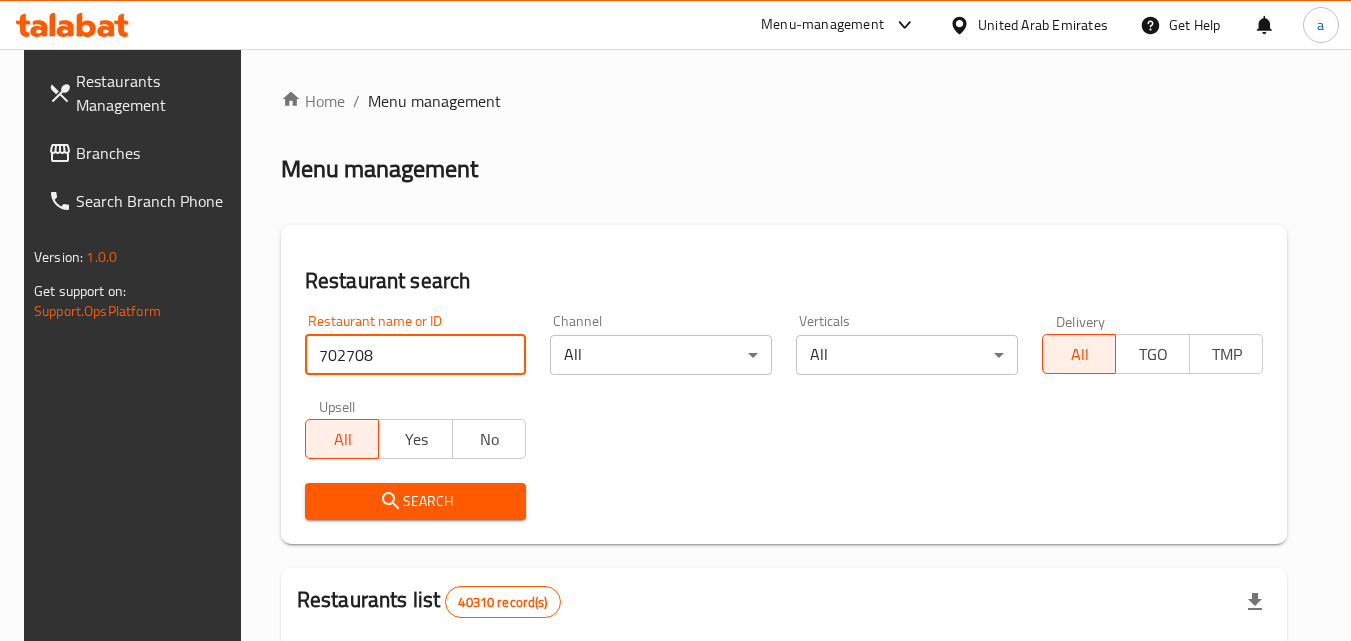 type on "702708" 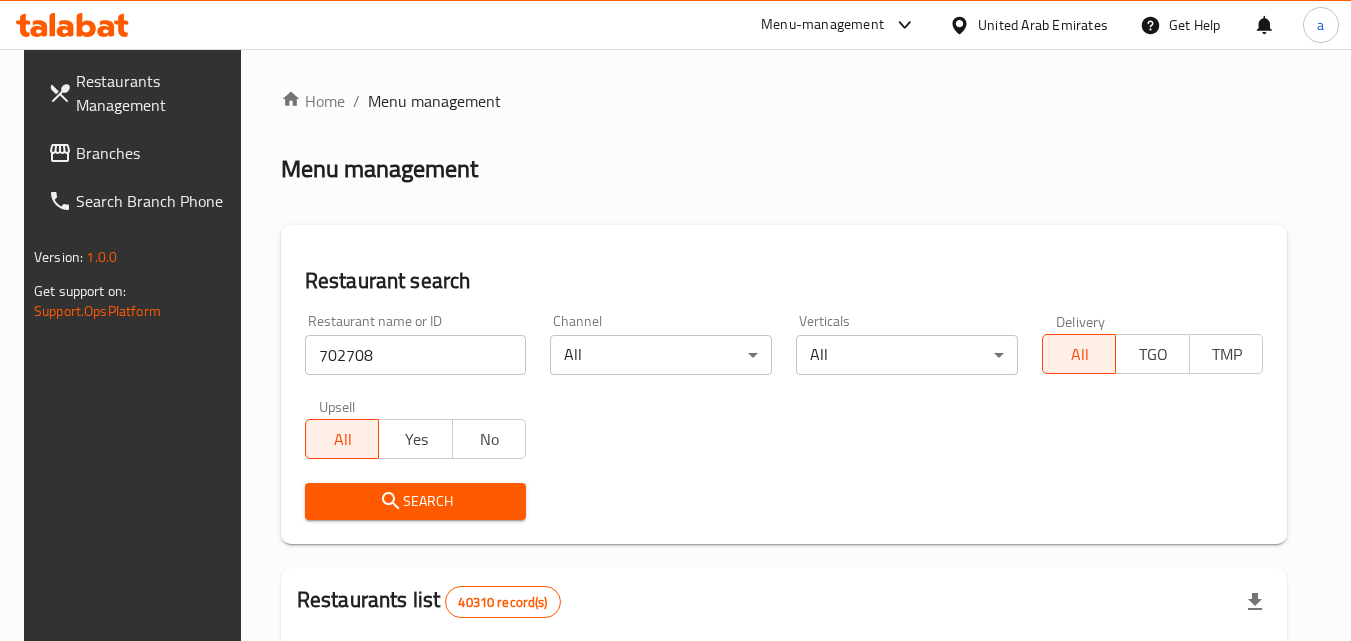click 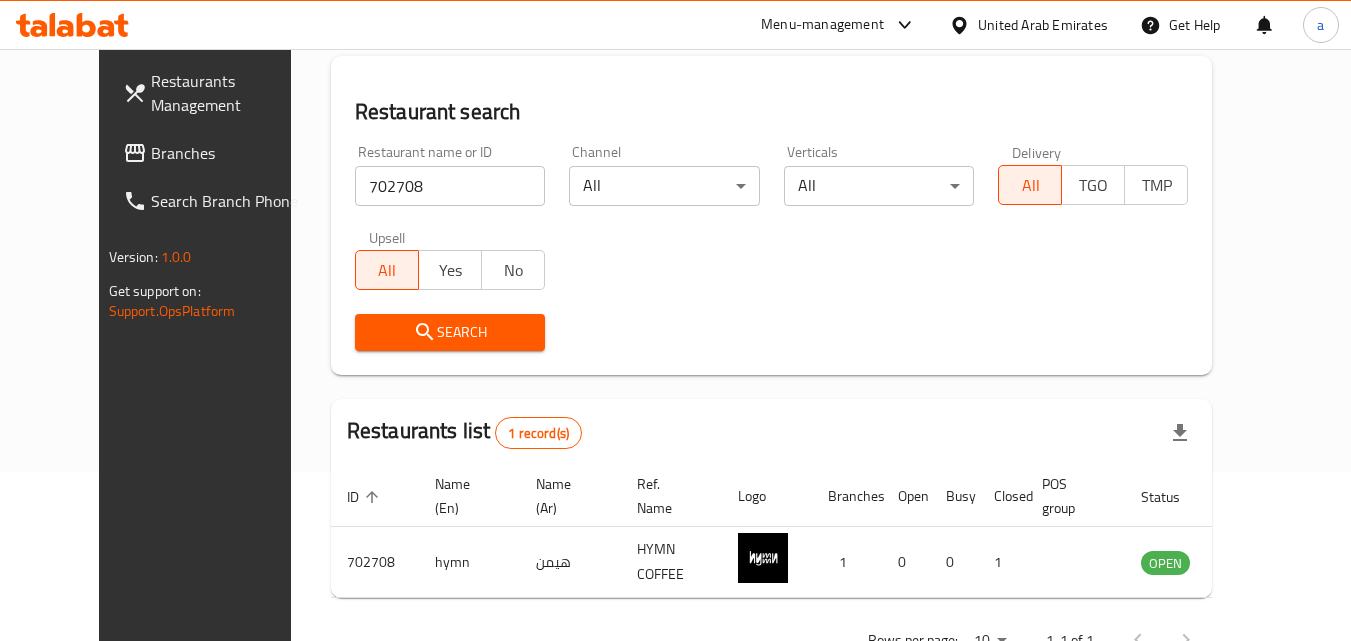 scroll, scrollTop: 134, scrollLeft: 0, axis: vertical 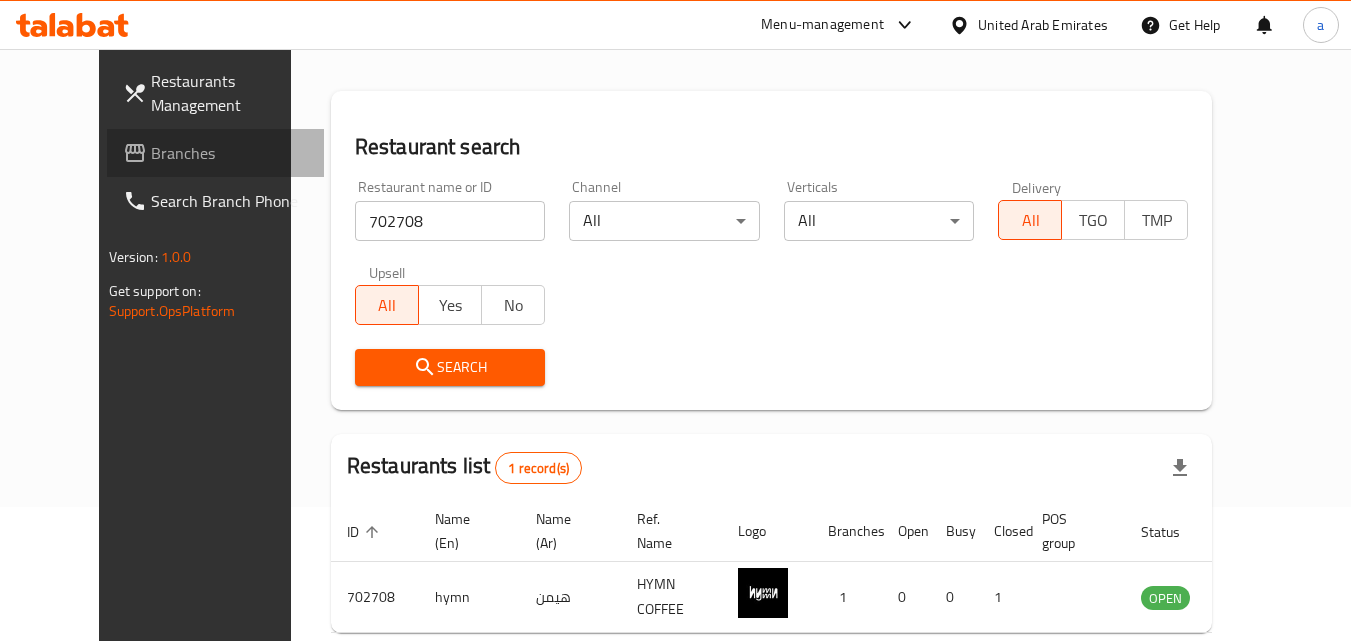 click on "Branches" at bounding box center [230, 153] 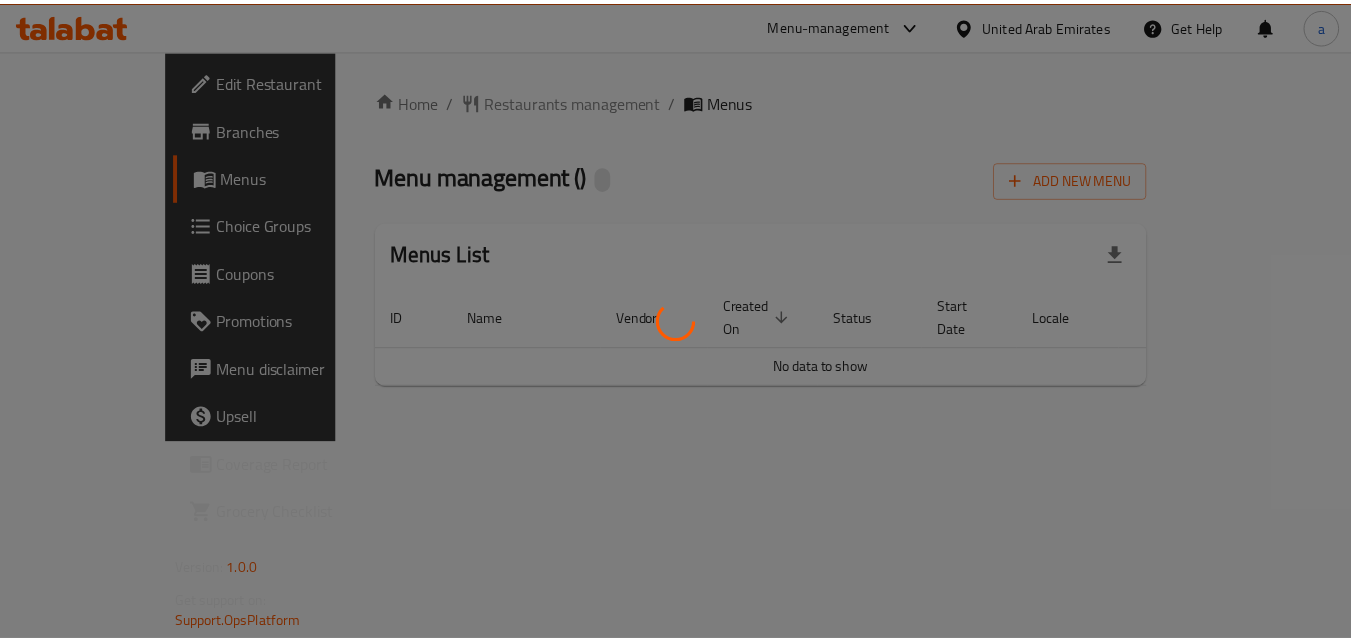 scroll, scrollTop: 0, scrollLeft: 0, axis: both 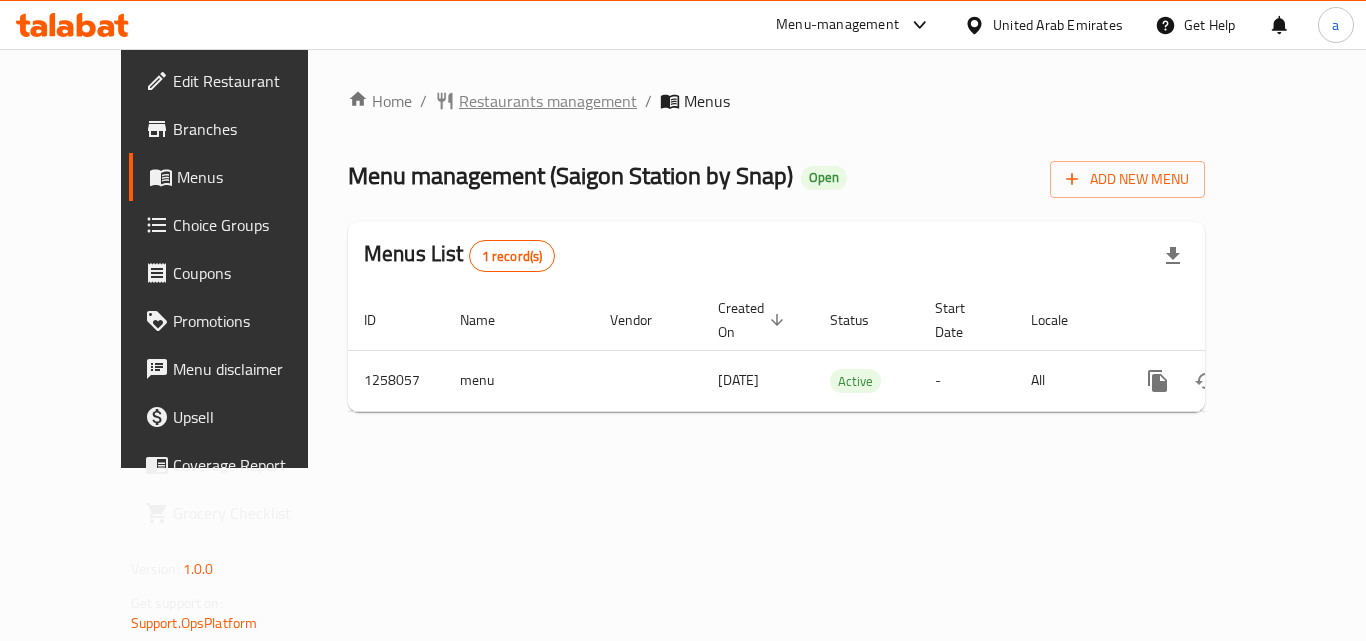click on "Restaurants management" at bounding box center (548, 101) 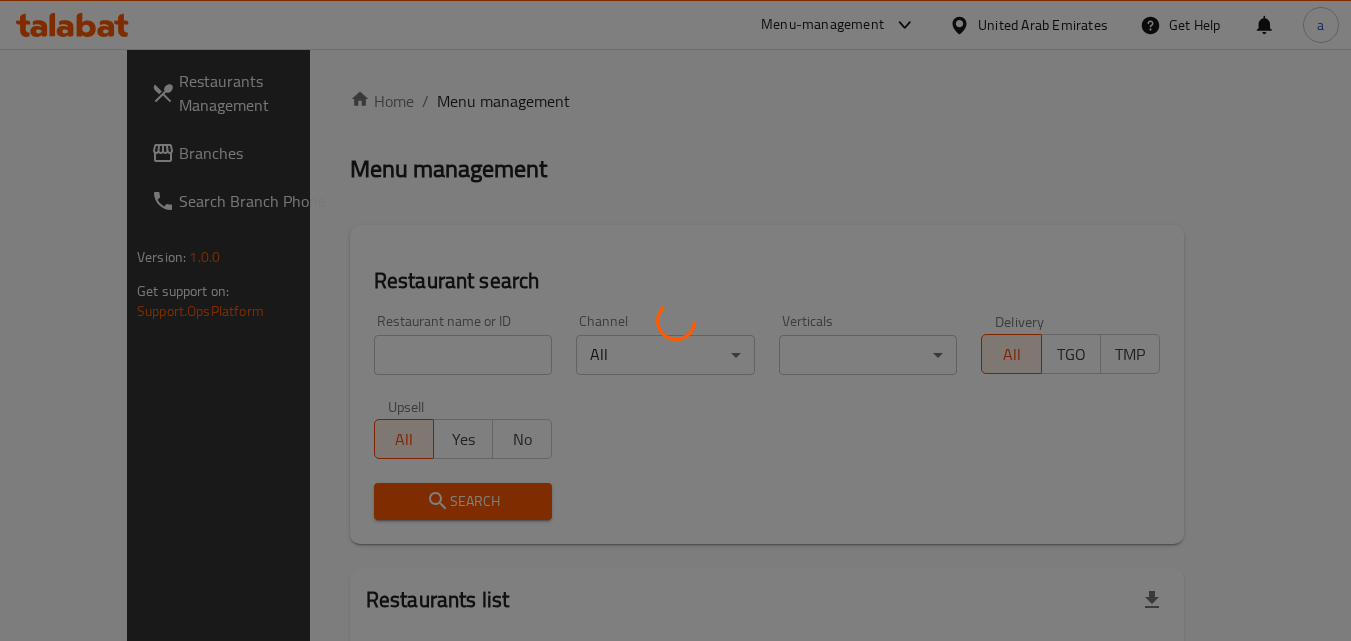 click at bounding box center (675, 320) 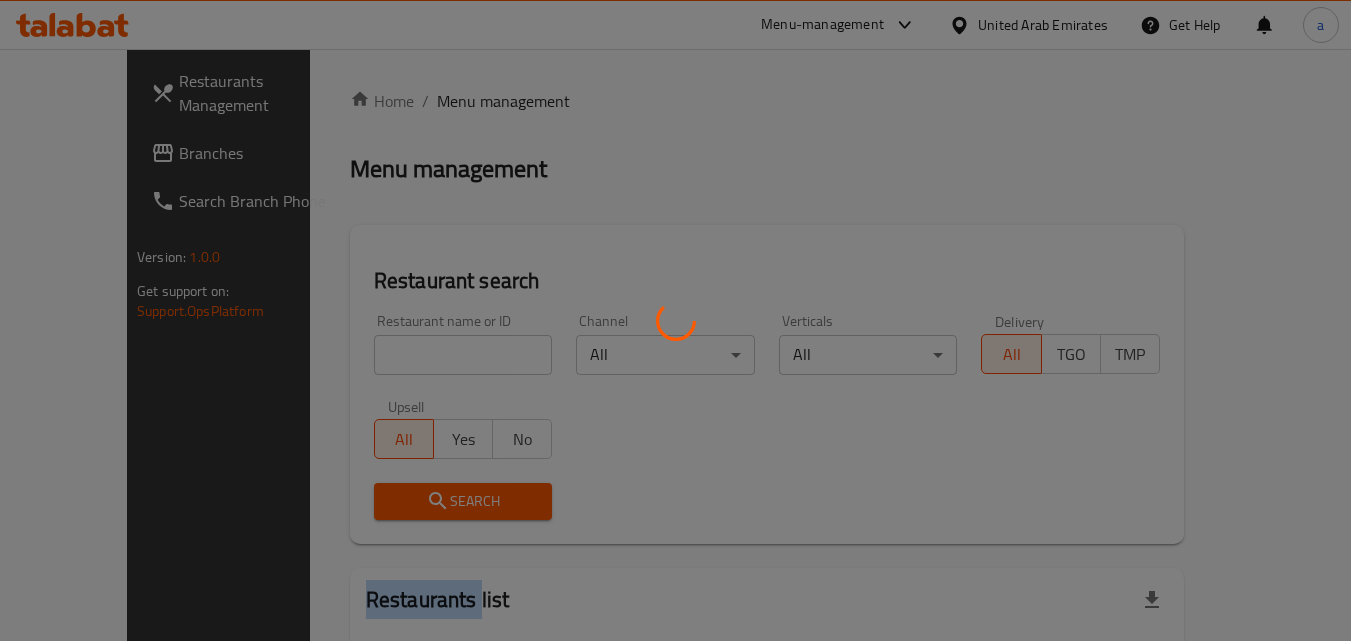 click at bounding box center [675, 320] 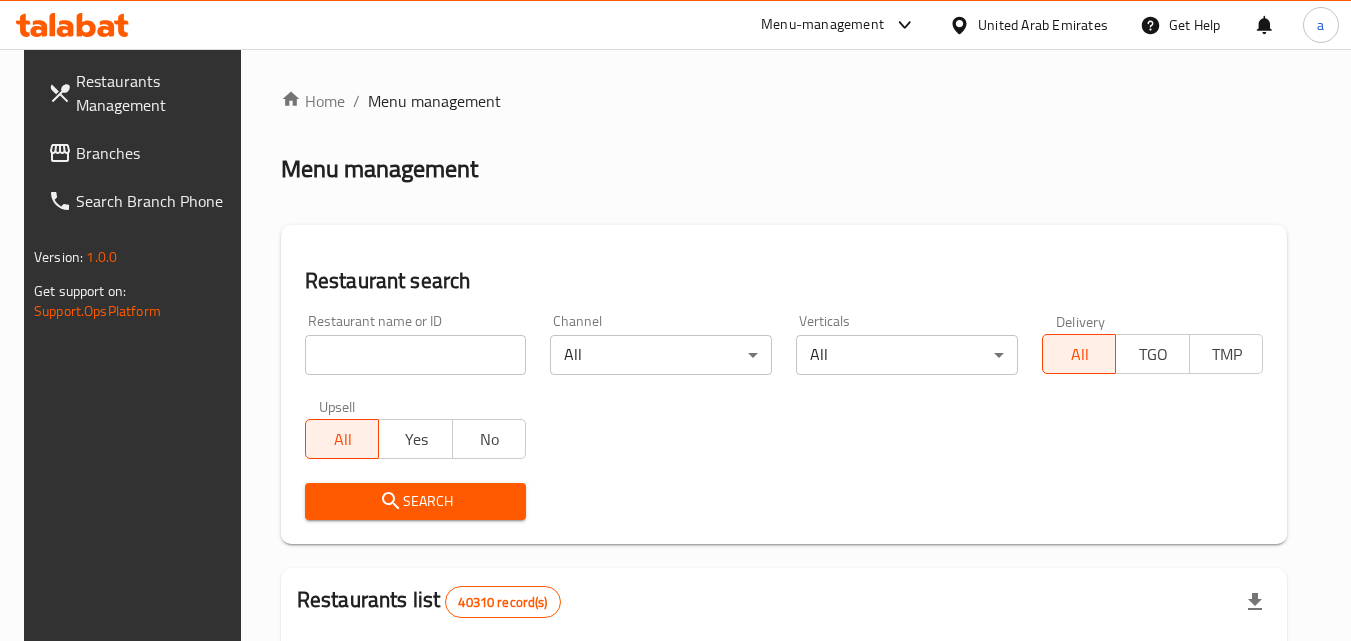 click at bounding box center (416, 355) 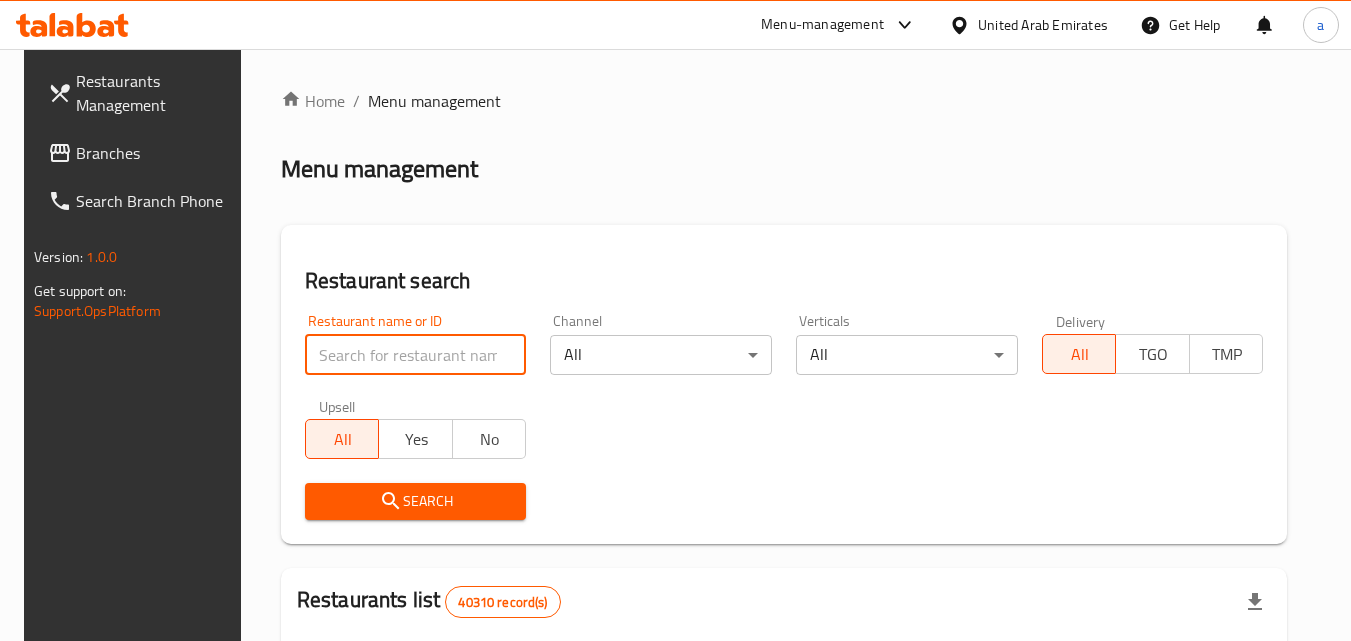 click at bounding box center [416, 355] 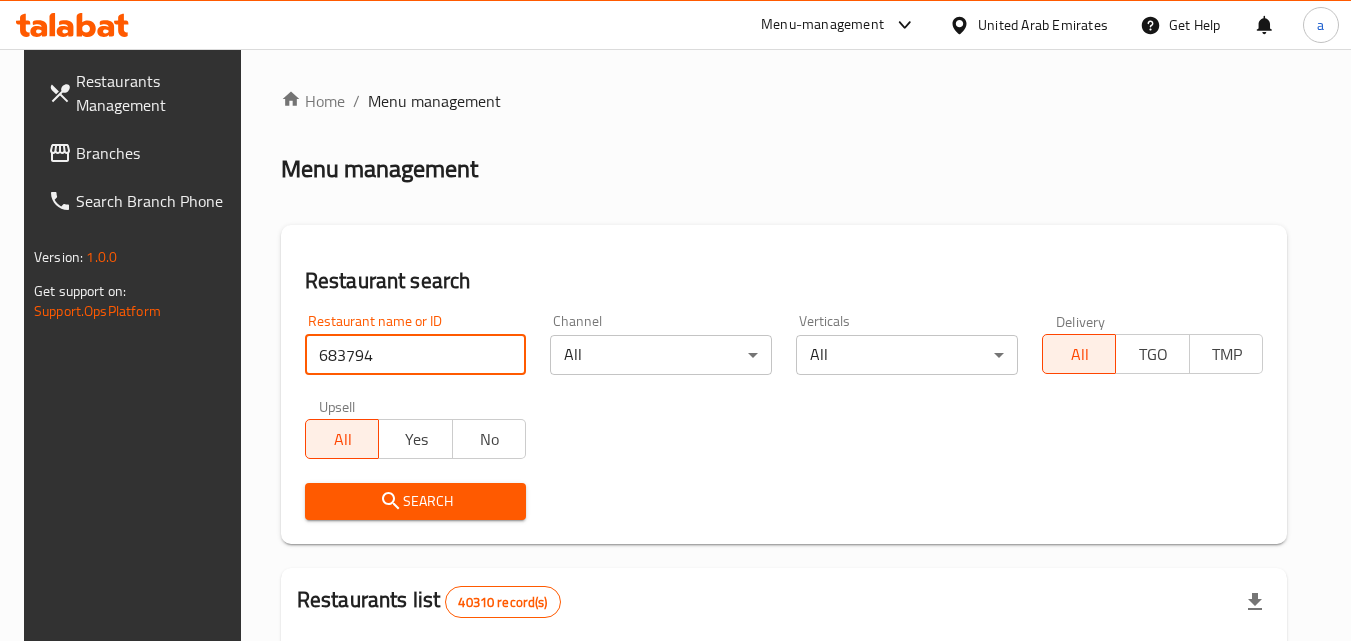 type on "683794" 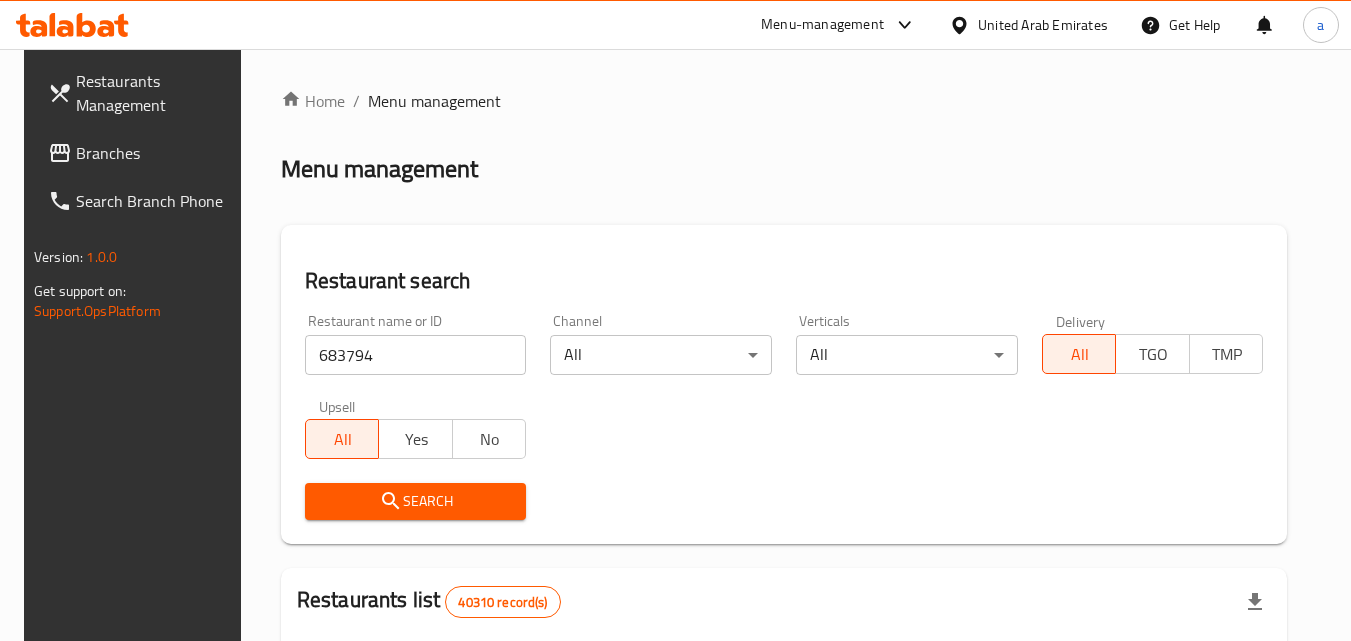 click on "Search" at bounding box center [416, 501] 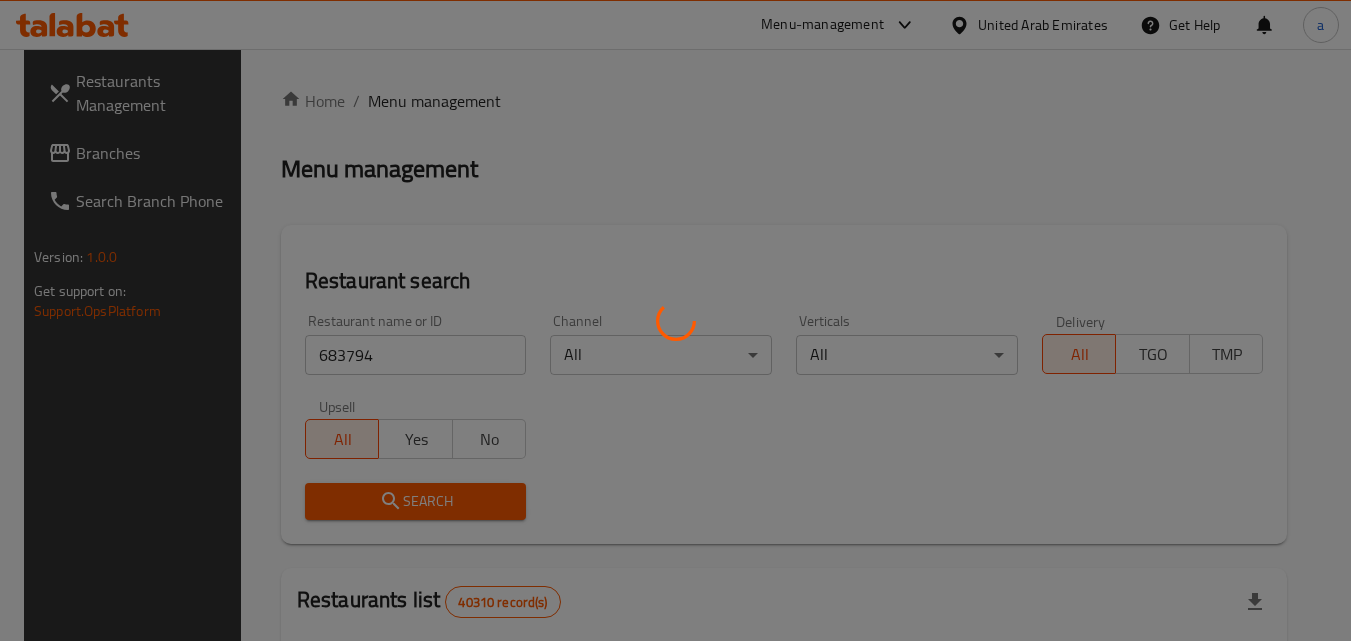 click at bounding box center [675, 320] 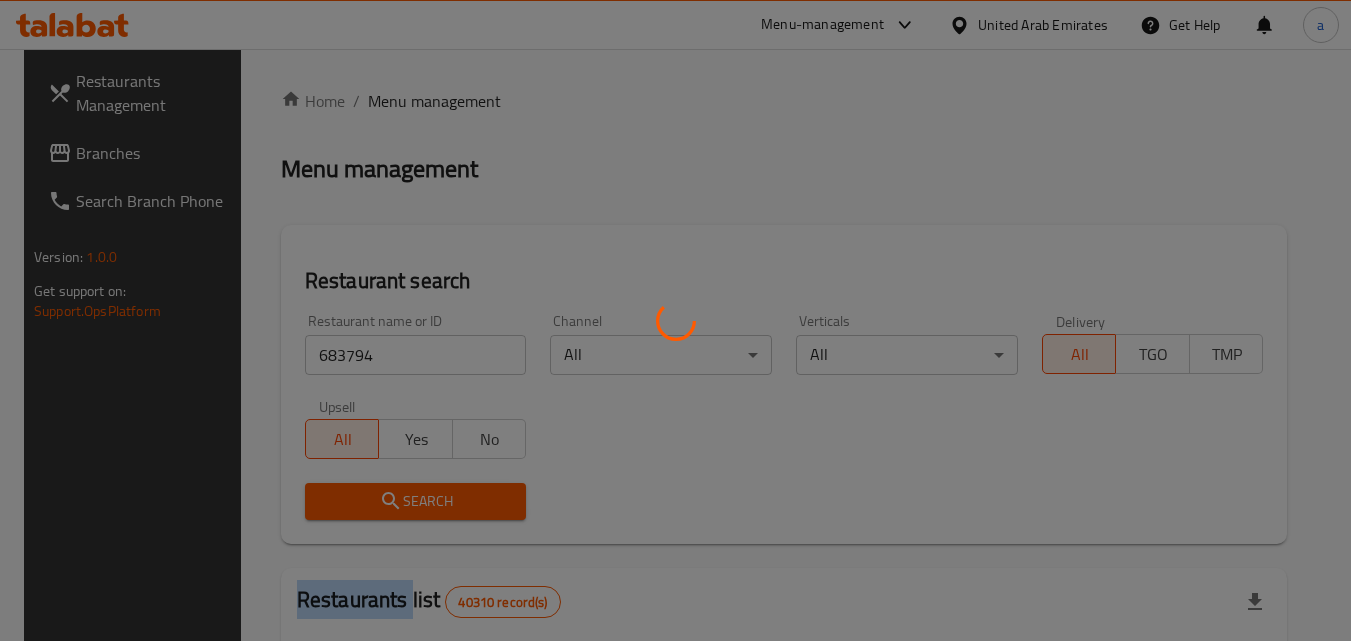 click at bounding box center [675, 320] 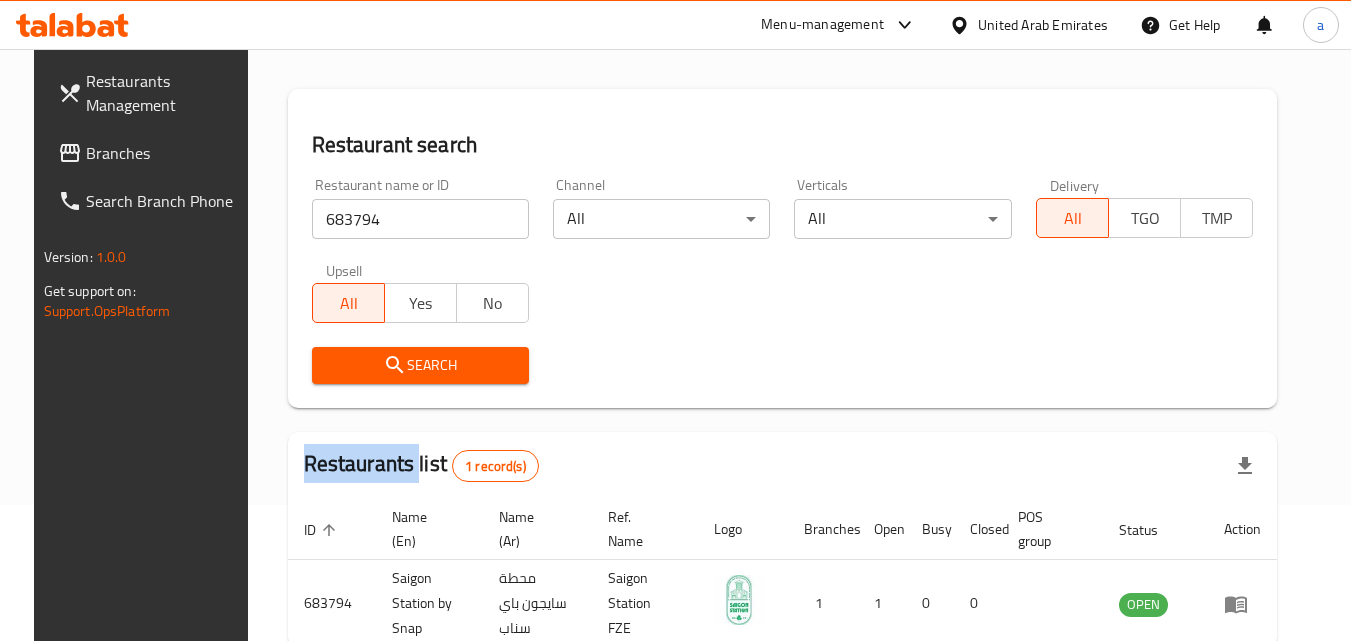 scroll, scrollTop: 0, scrollLeft: 0, axis: both 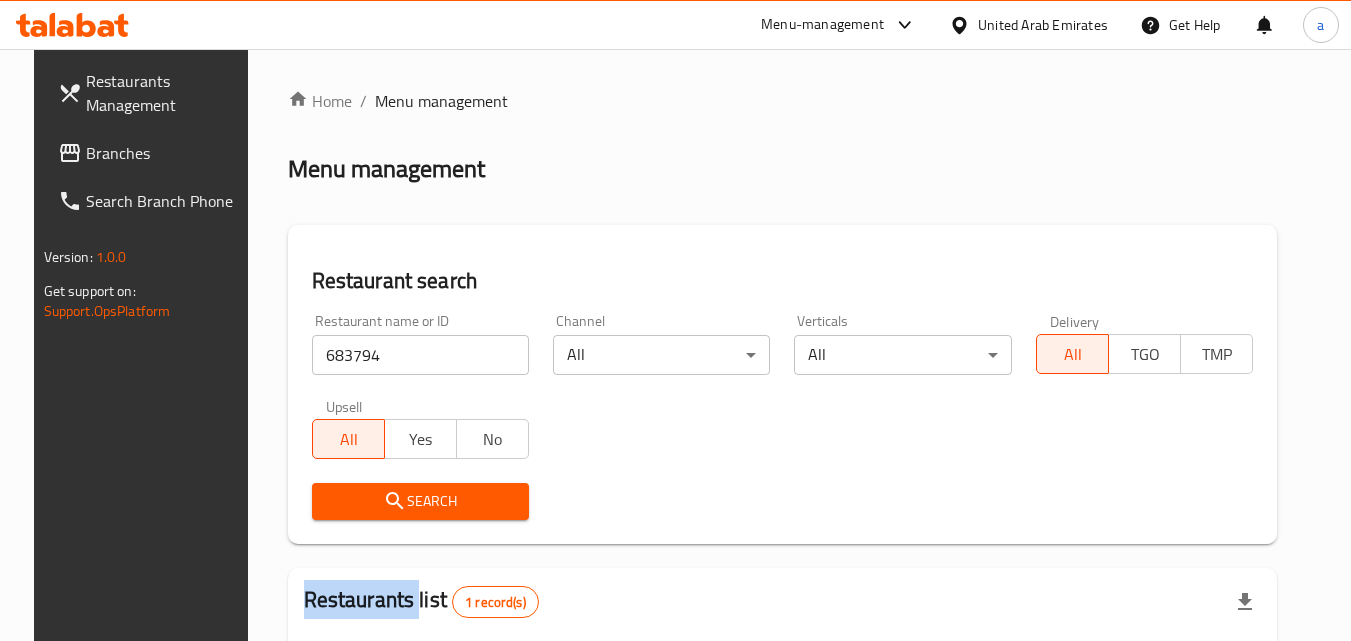 click on "Branches" at bounding box center [165, 153] 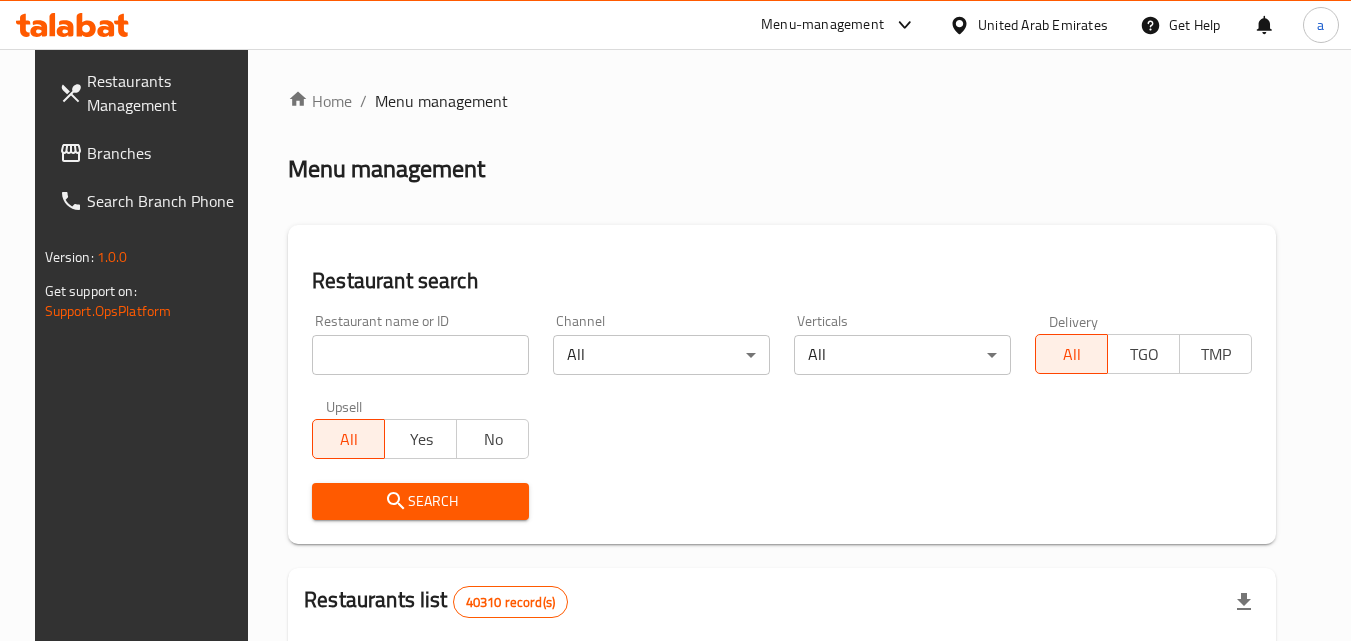 scroll, scrollTop: 0, scrollLeft: 0, axis: both 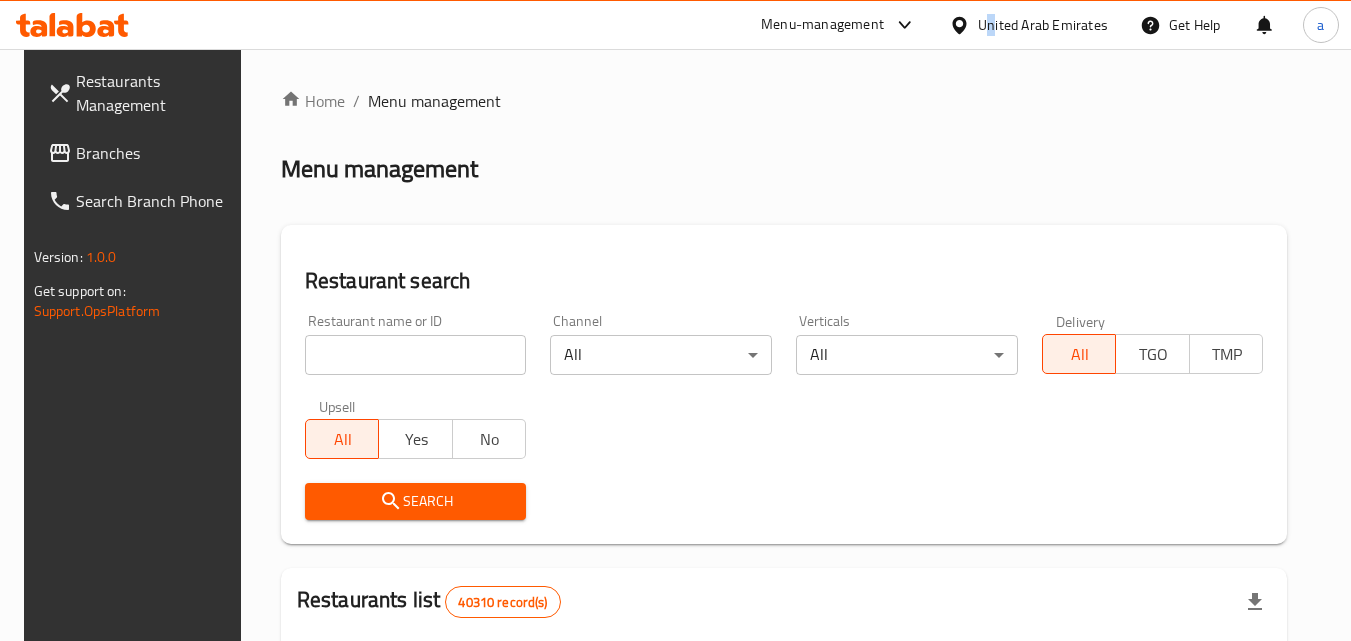 click on "United Arab Emirates" at bounding box center [1043, 25] 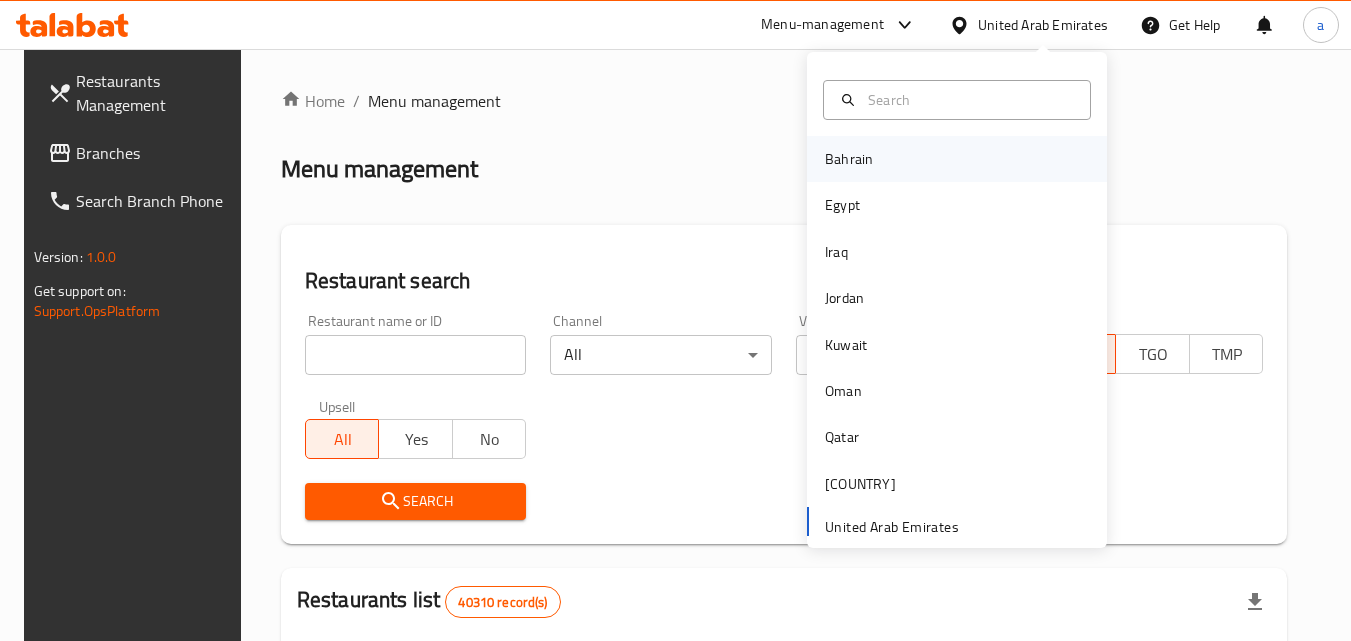 click on "Bahrain" at bounding box center [849, 159] 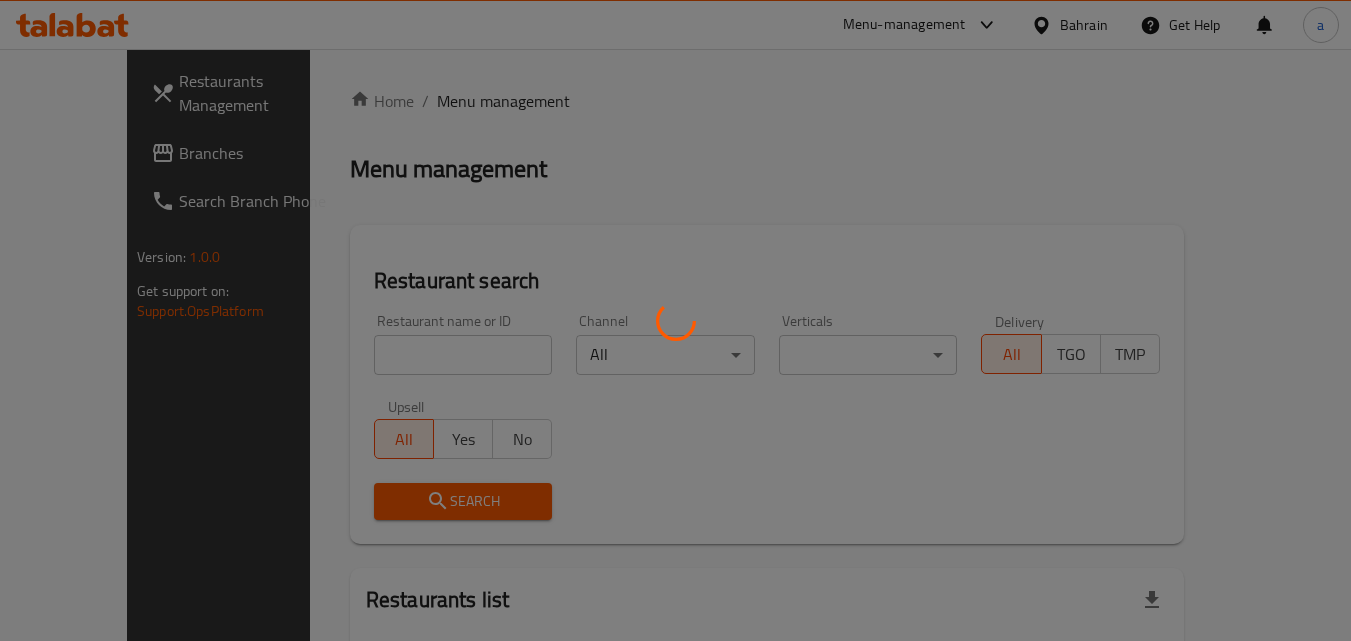 scroll, scrollTop: 0, scrollLeft: 0, axis: both 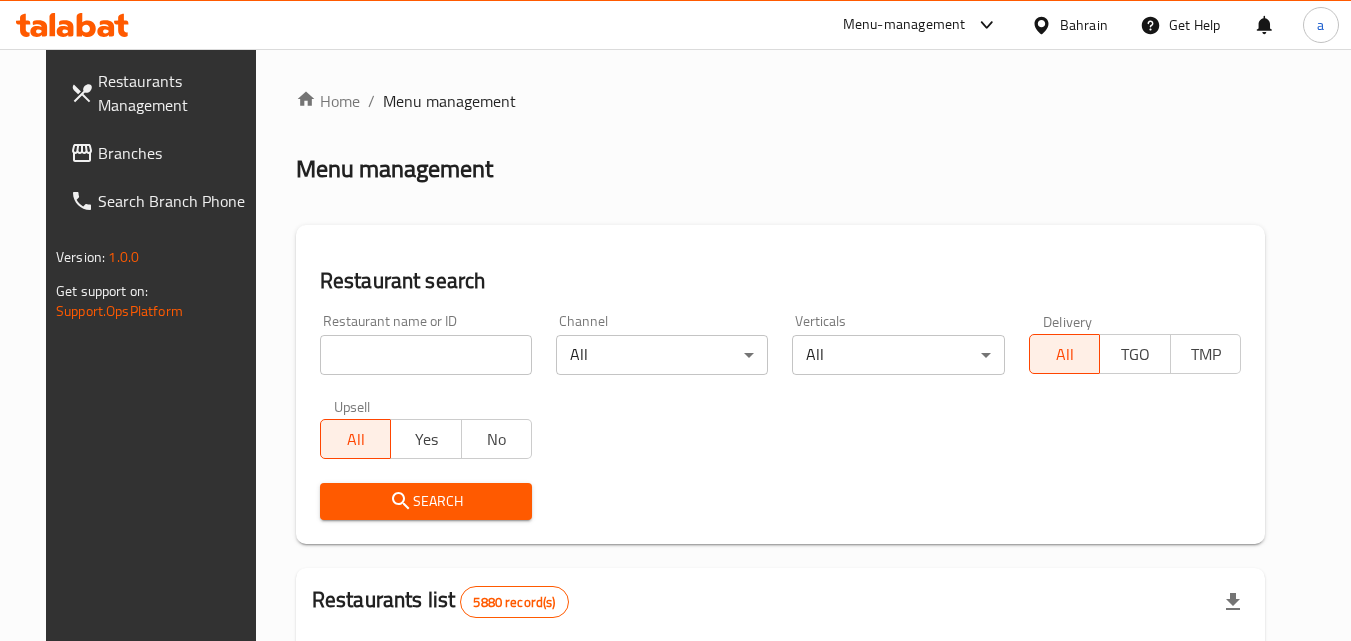 click at bounding box center [1045, 25] 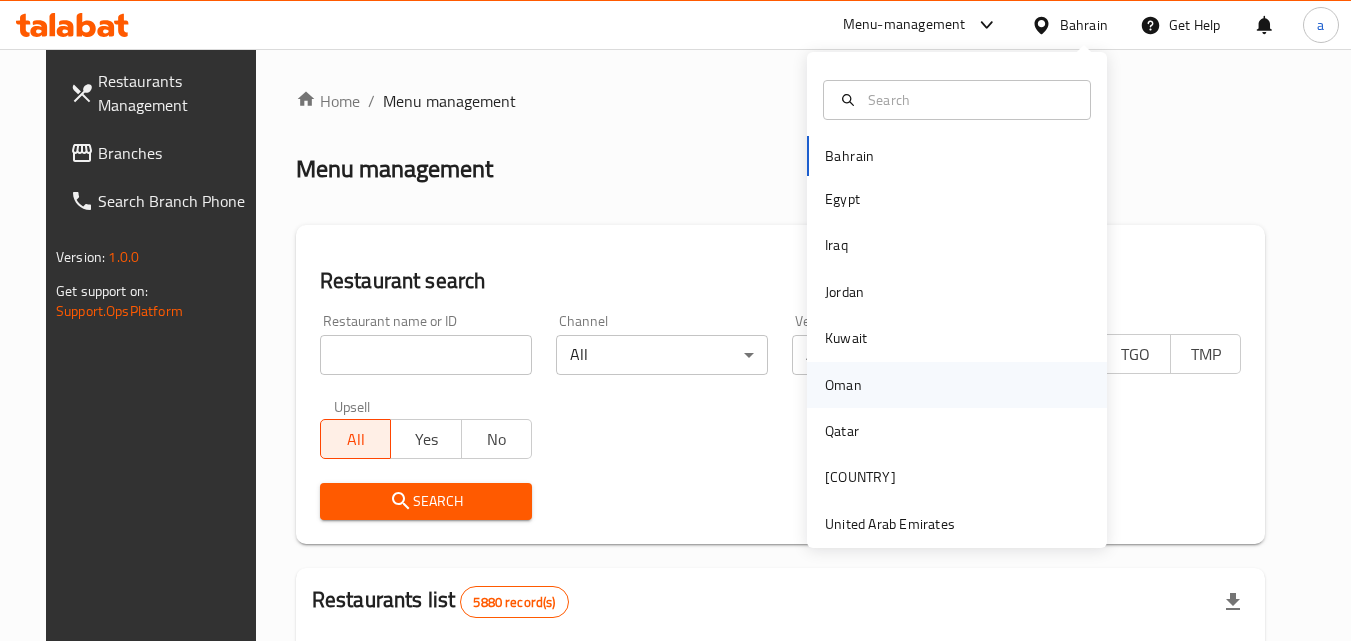 click on "Oman" at bounding box center [843, 385] 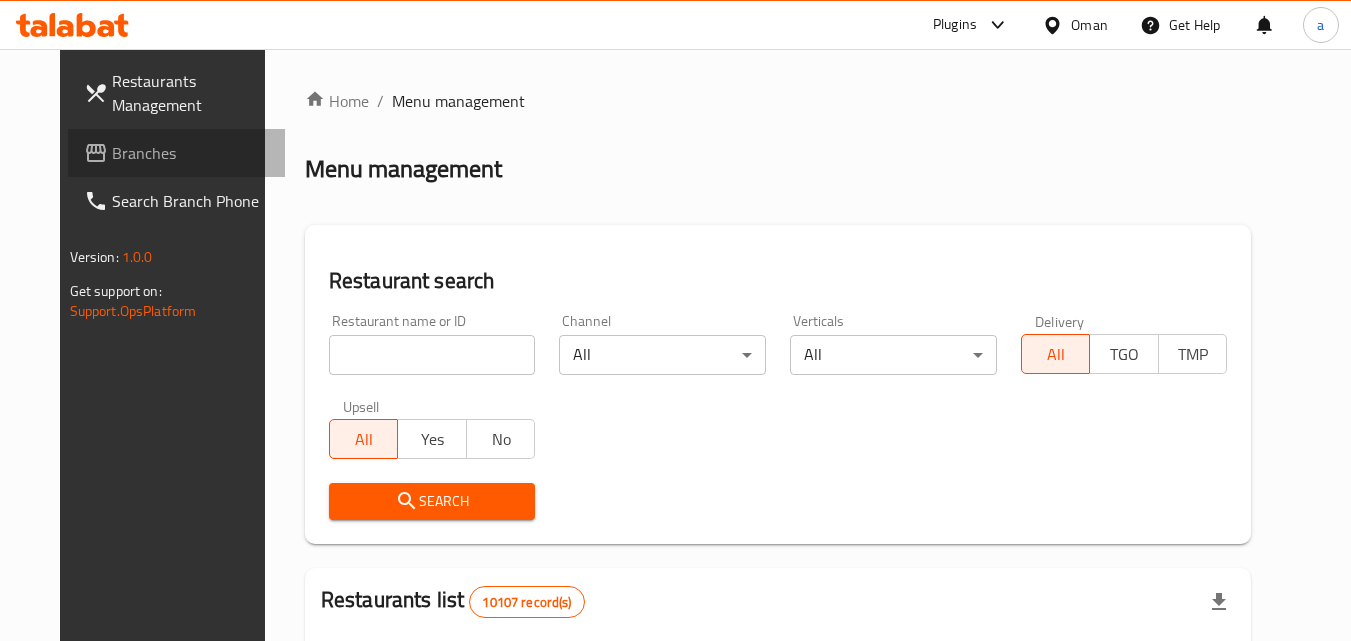 click on "Branches" at bounding box center (191, 153) 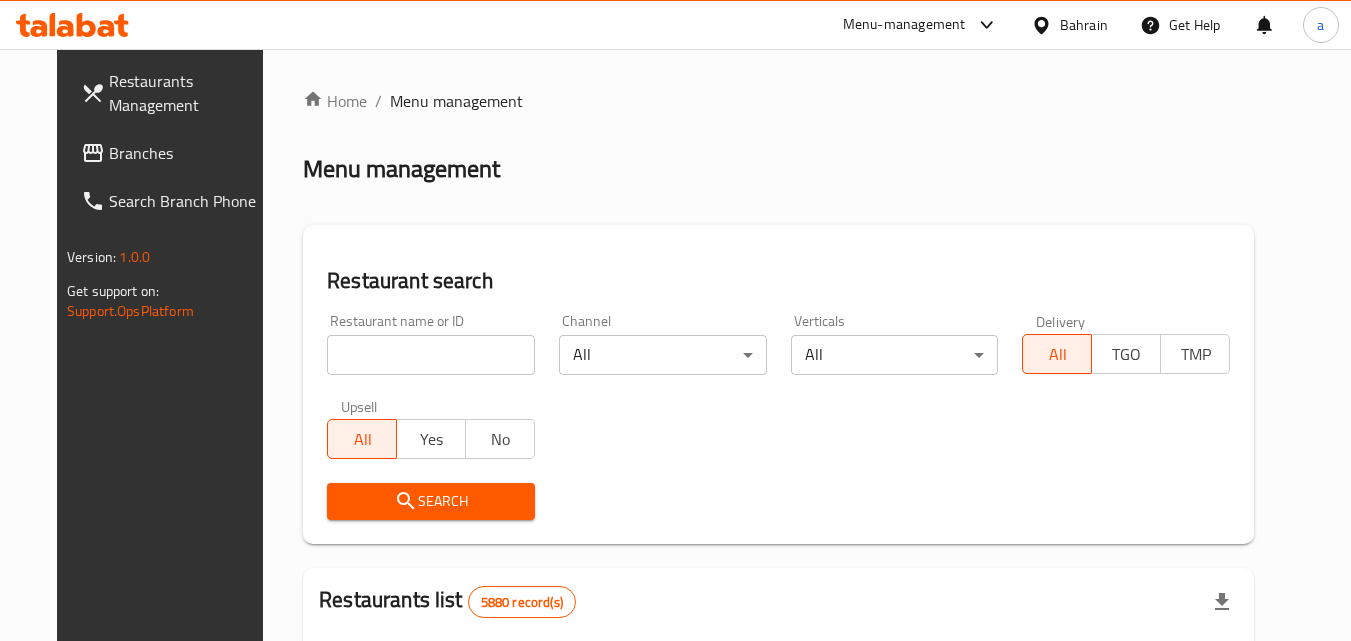 scroll, scrollTop: 0, scrollLeft: 0, axis: both 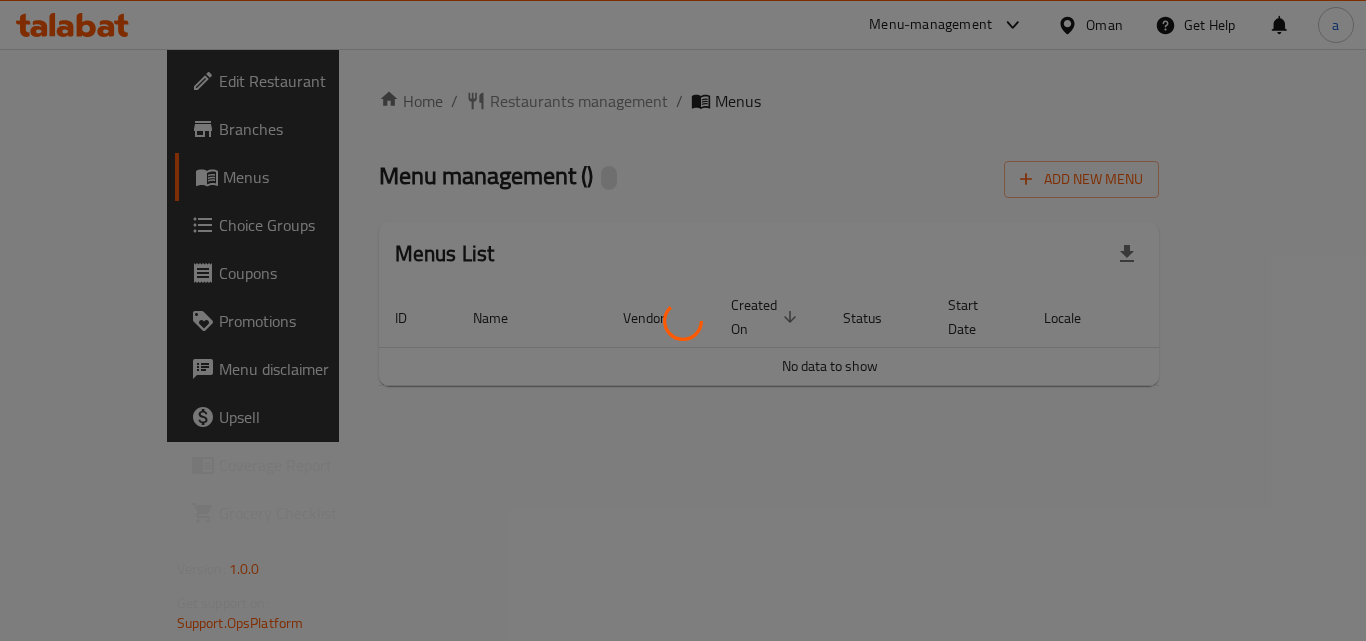 click at bounding box center (683, 320) 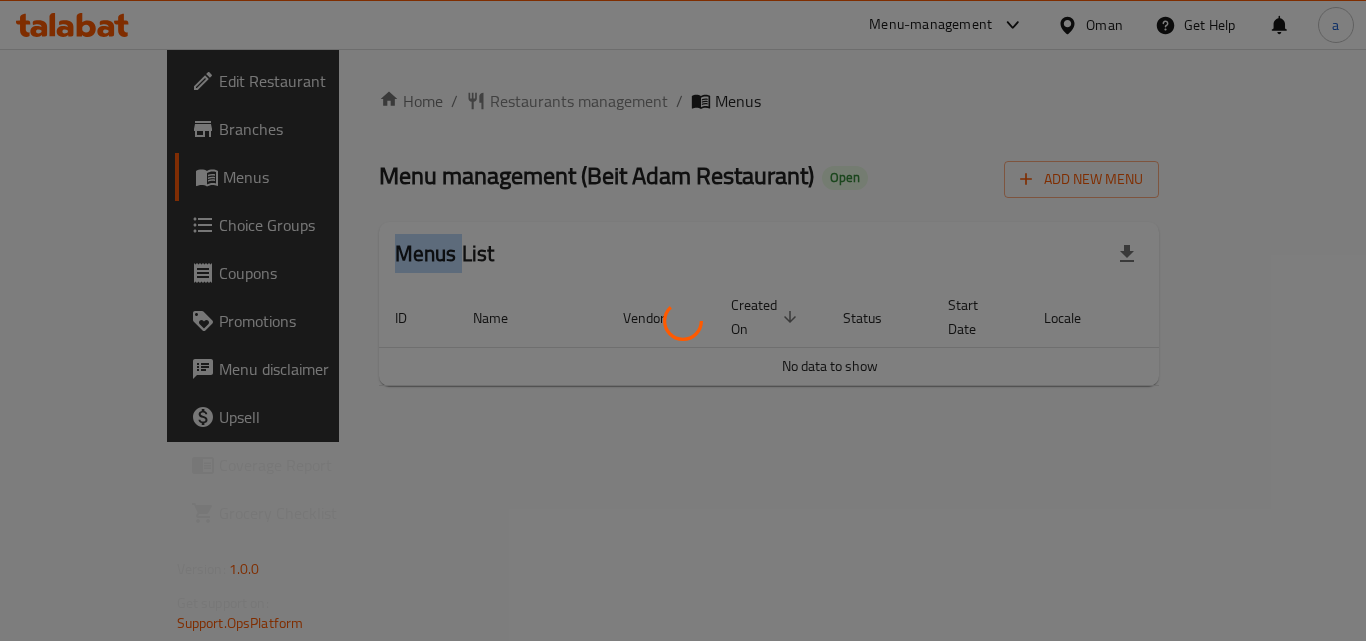 click at bounding box center (683, 320) 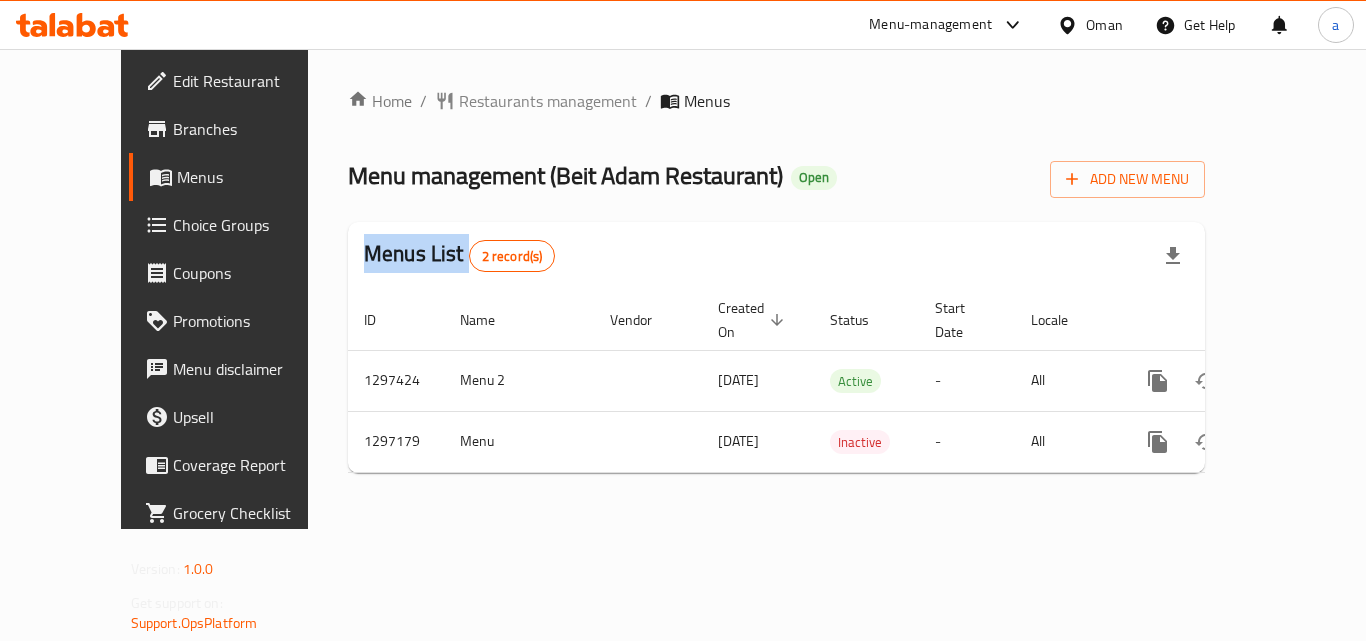 click at bounding box center (683, 320) 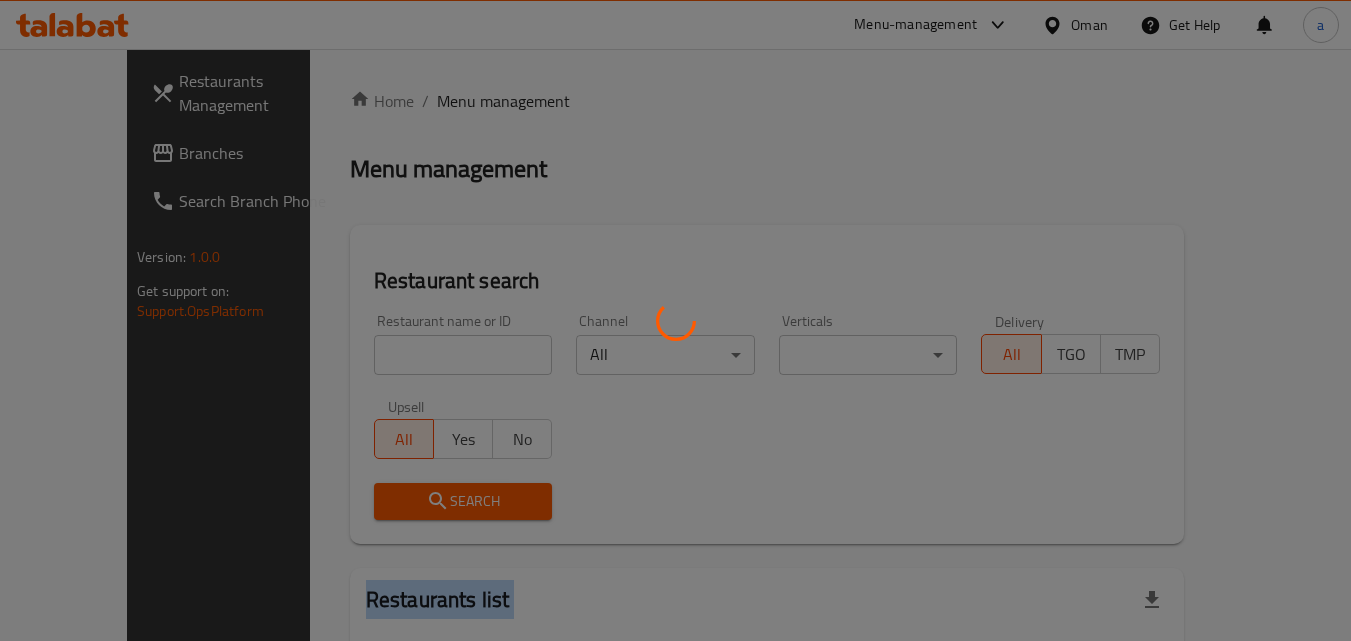 click at bounding box center [675, 320] 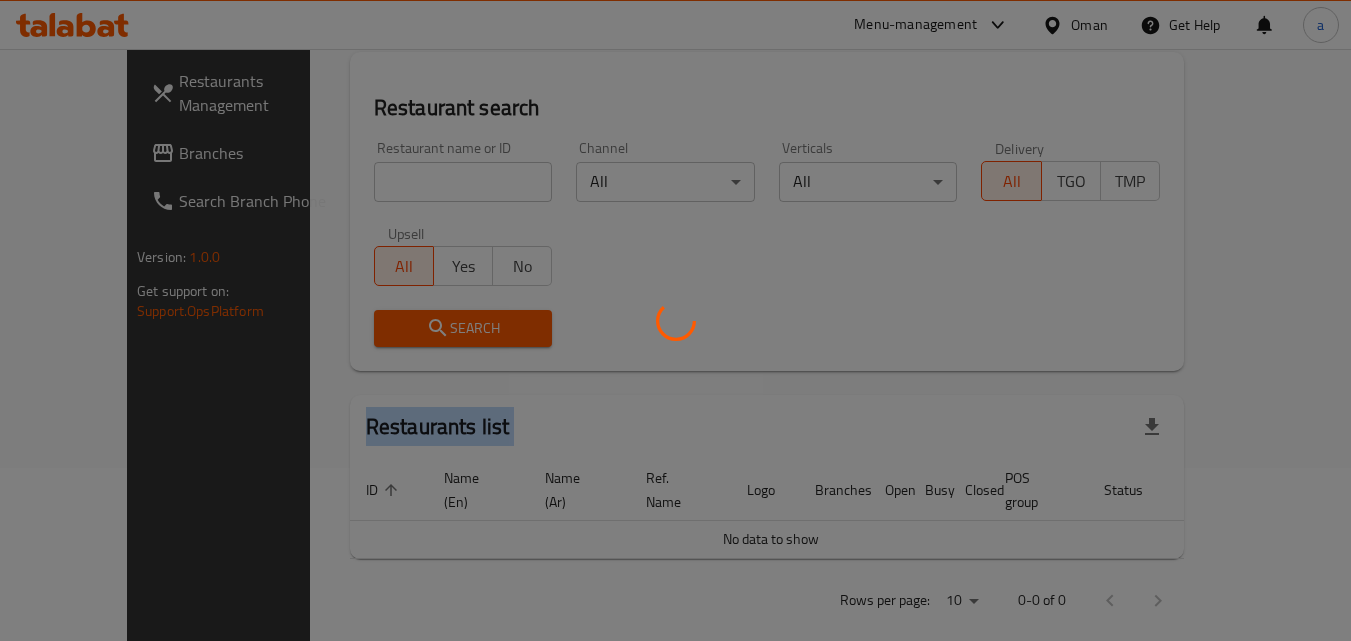 scroll, scrollTop: 176, scrollLeft: 0, axis: vertical 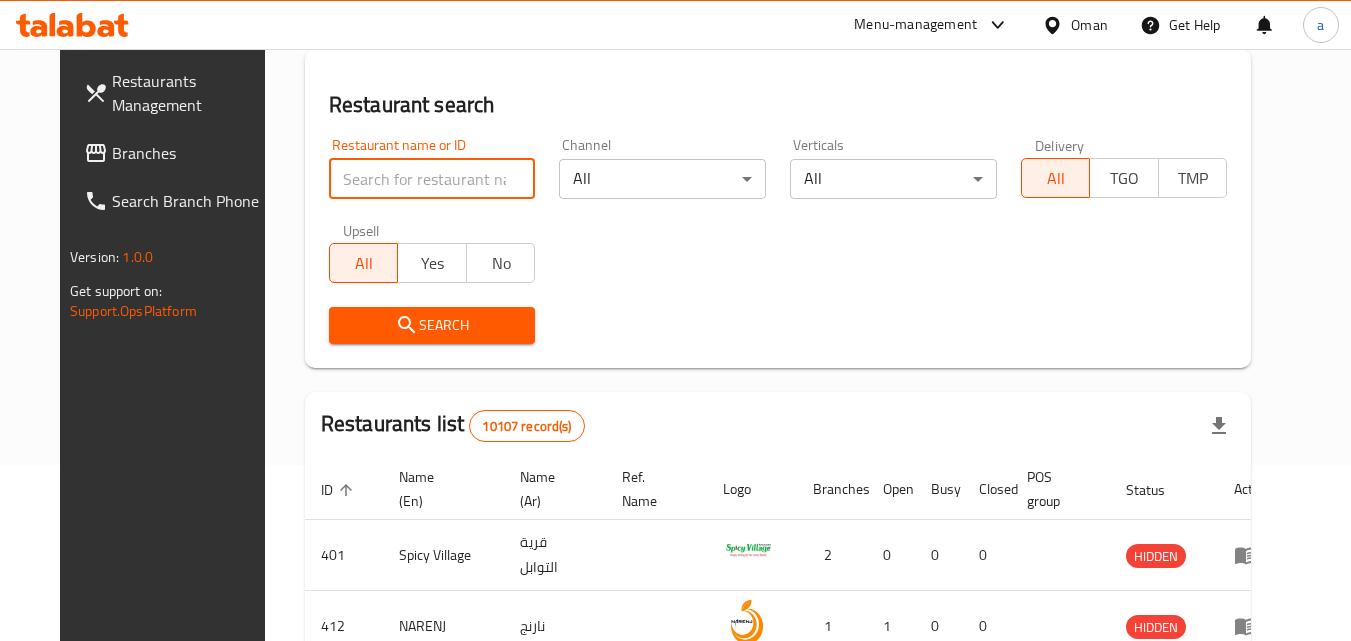 click at bounding box center (432, 179) 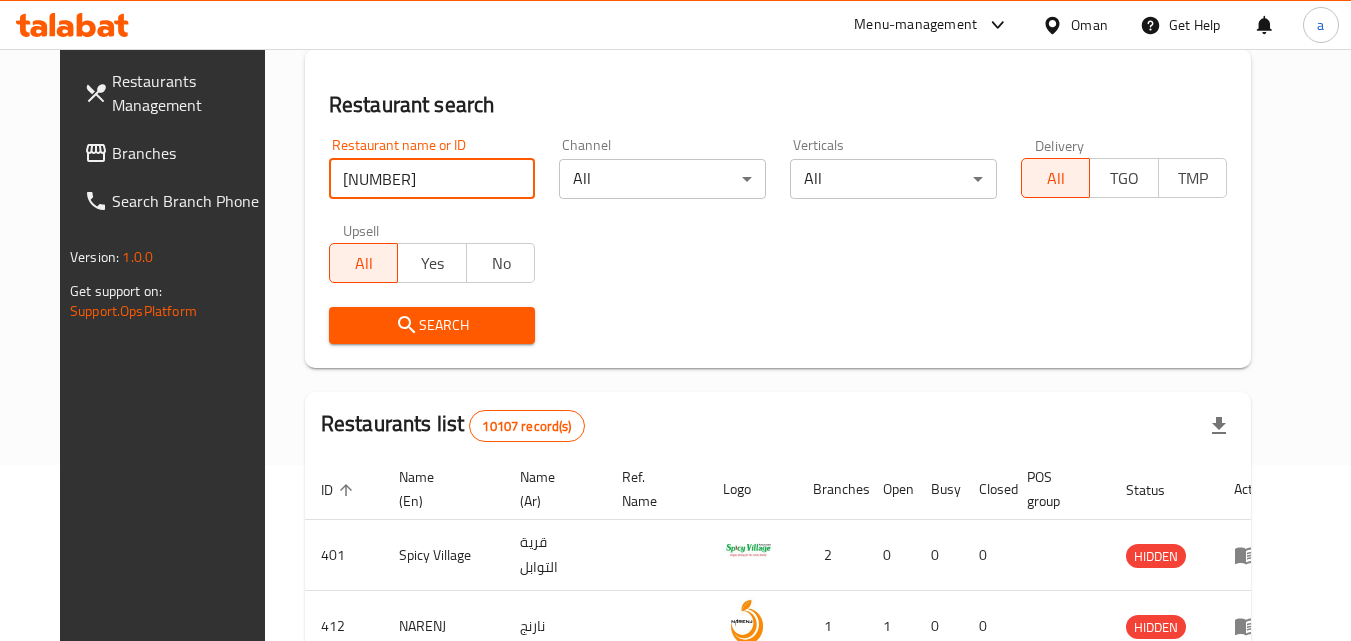 type on "[NUMBER]" 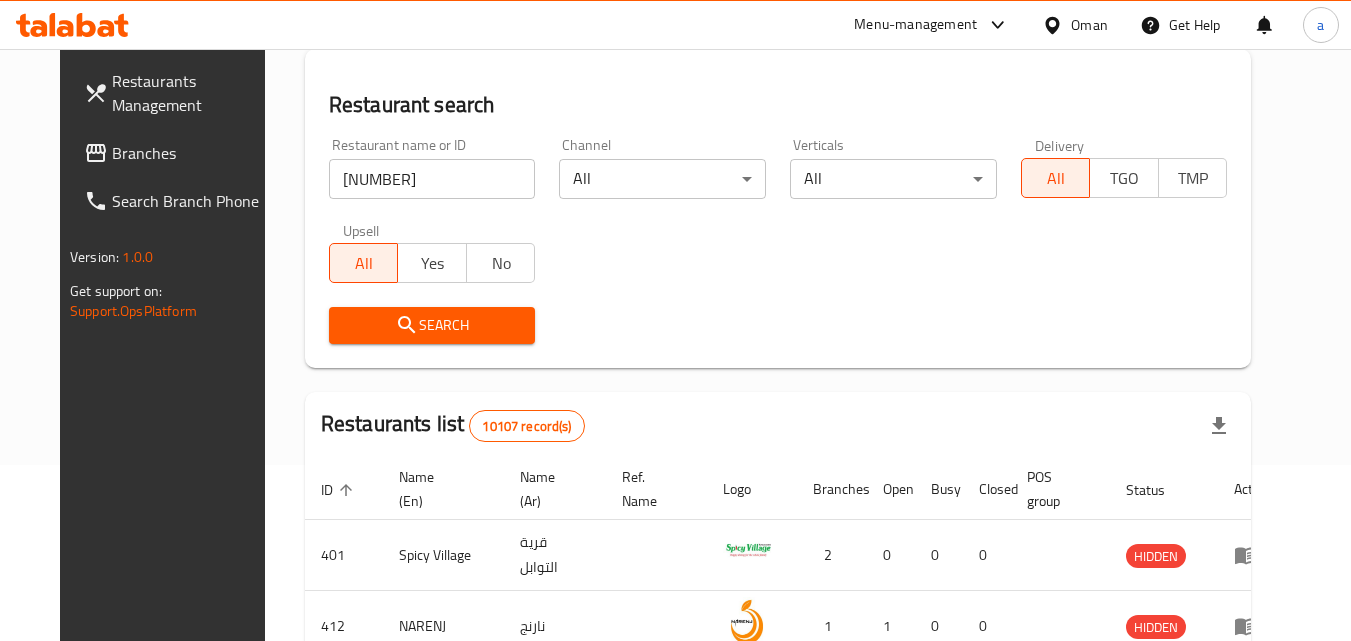 click on "Search" at bounding box center (432, 325) 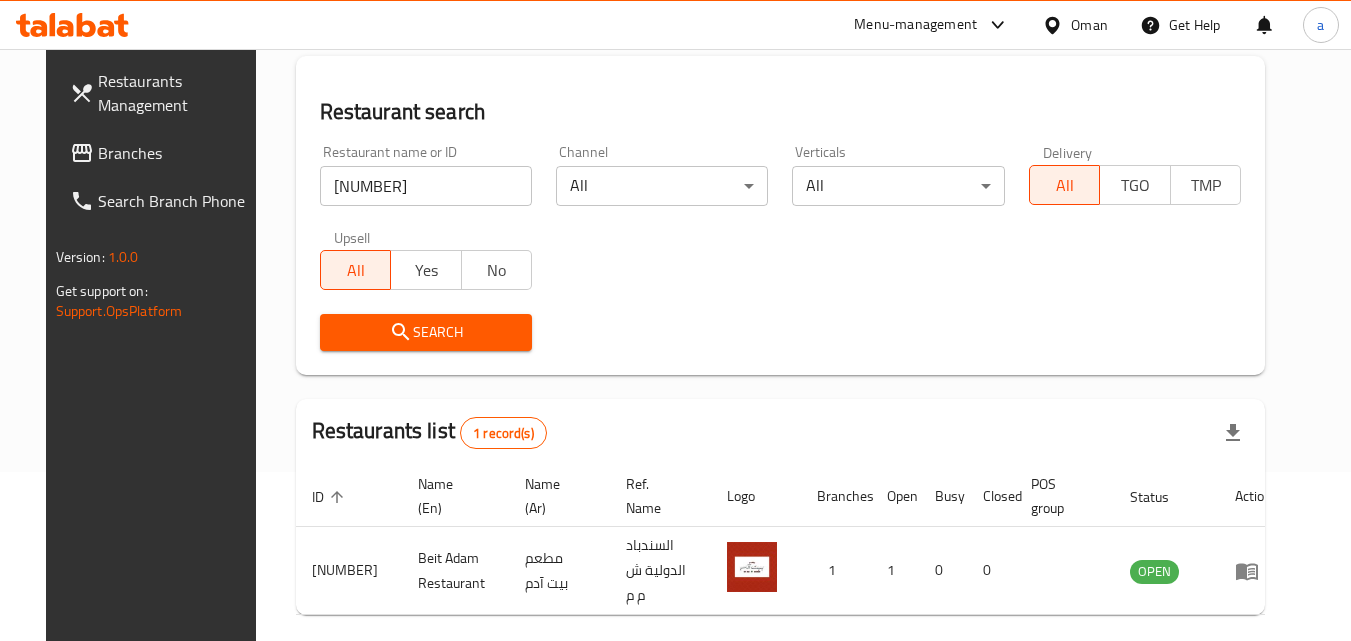 scroll, scrollTop: 134, scrollLeft: 0, axis: vertical 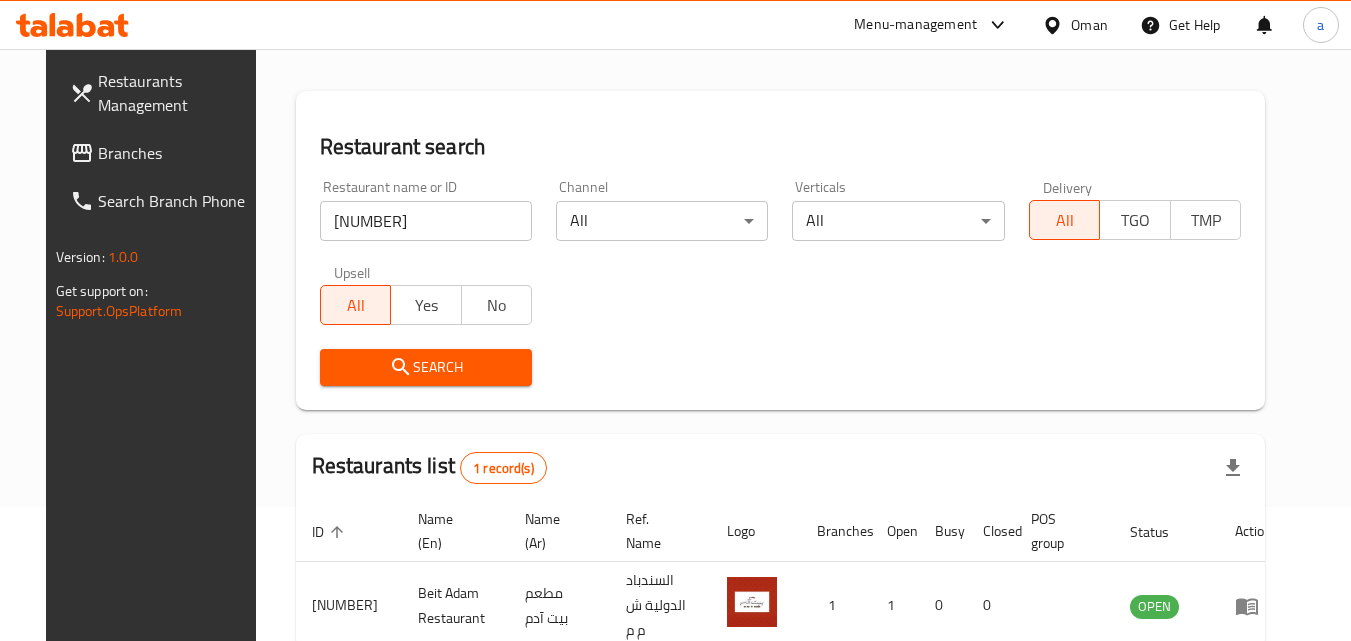 click on "Branches" at bounding box center [177, 153] 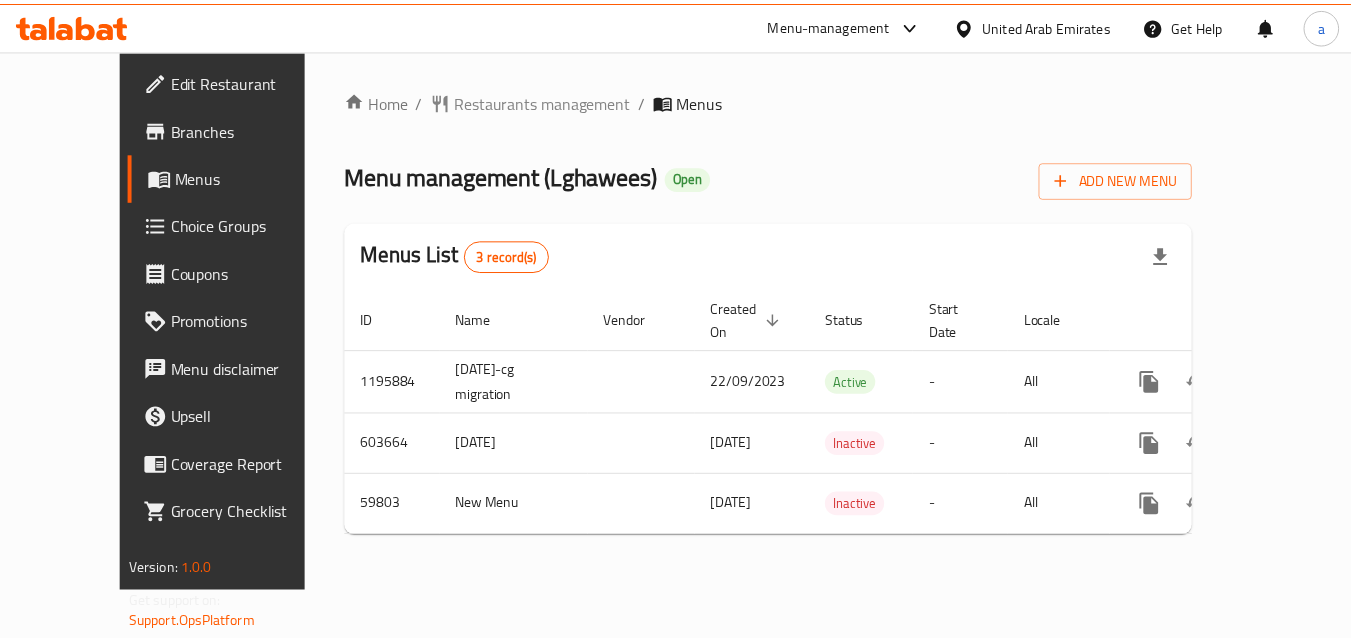 scroll, scrollTop: 0, scrollLeft: 0, axis: both 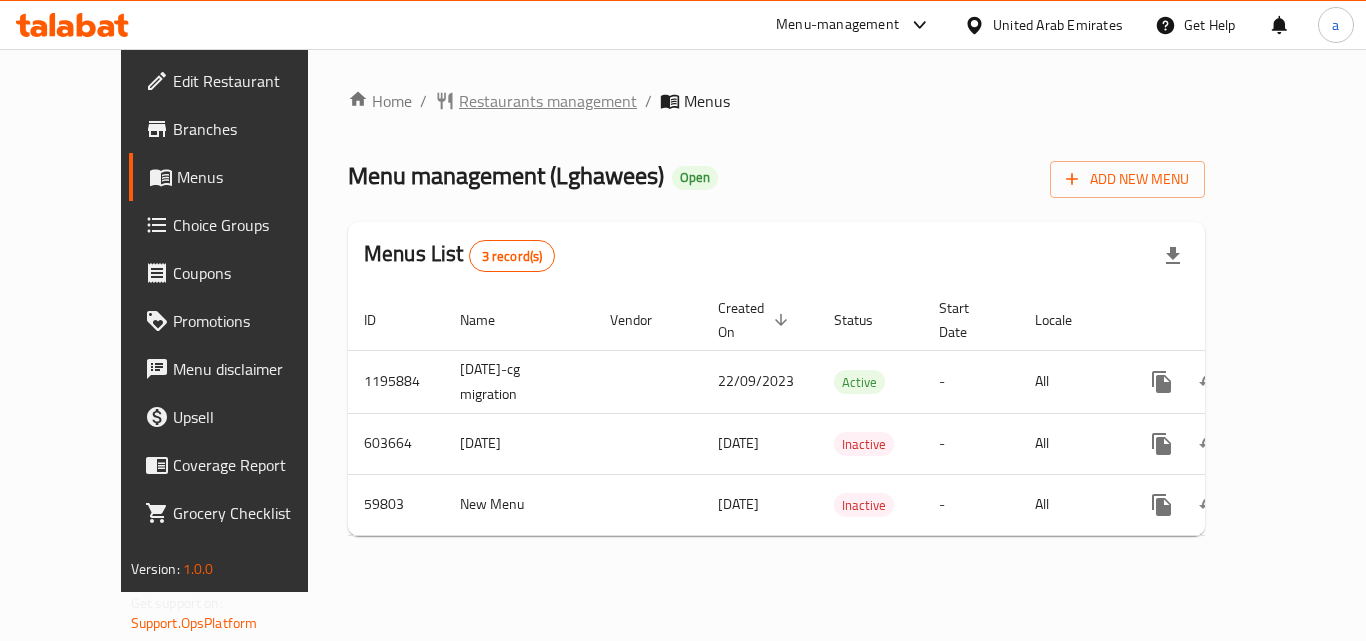 click on "Restaurants management" at bounding box center (548, 101) 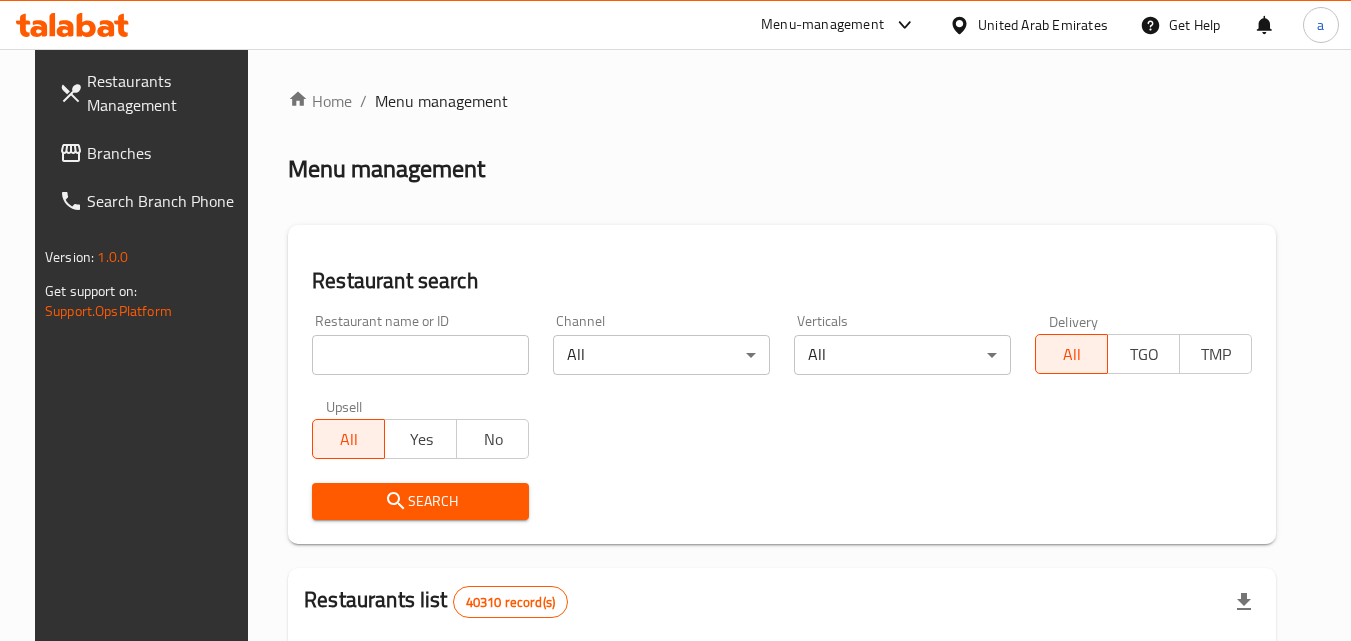 click at bounding box center [675, 320] 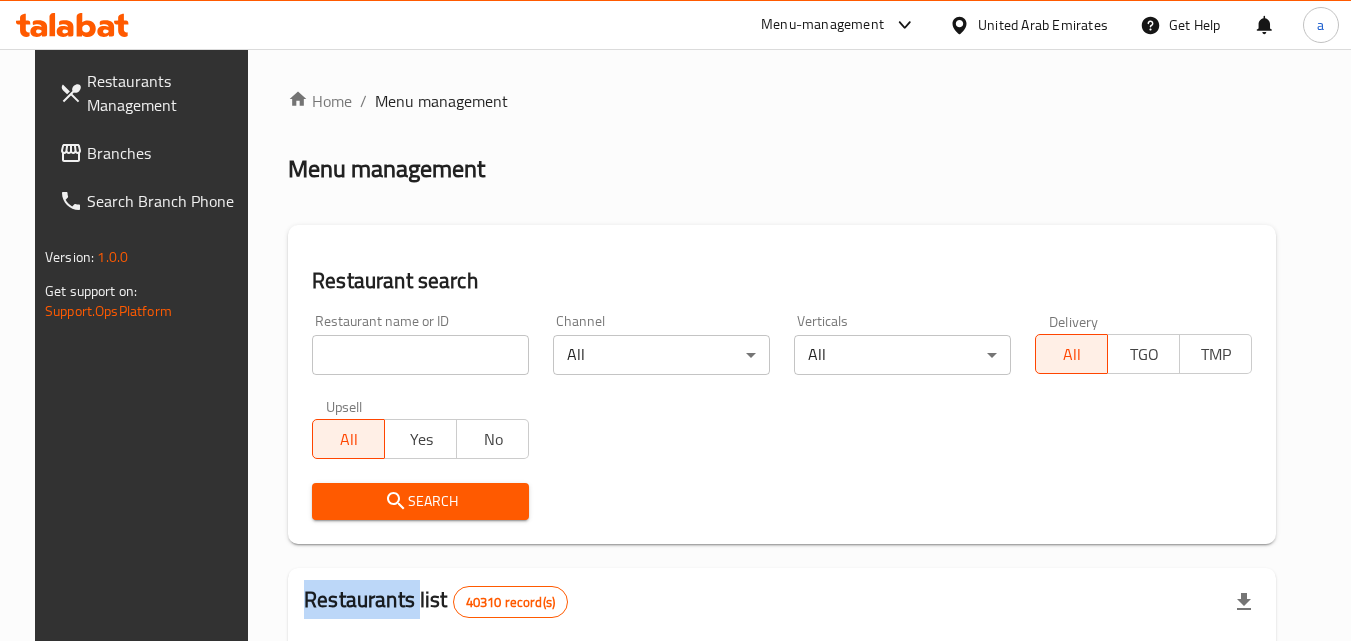 click on "Home / Menu management Menu management Restaurant search Restaurant name or ID Restaurant name or ID Channel All ​ Verticals All ​ Delivery All TGO TMP Upsell All Yes No   Search Restaurants list   40310 record(s) ID sorted ascending Name (En) Name (Ar) Ref. Name Logo Branches Open Busy Closed POS group Status Action 328 [BRAND] [BRAND] 37 0 1 0 OPEN 330 [BRAND] [BRAND] 1 0 0 0 INACTIVE 339 [BRAND] [BRAND] [STREET], [STREET] & [STREET] 9 1 0 2 OPEN 340 [BRAND] [BRAND] 3 0 0 0 INACTIVE 342 [BRAND] [BRAND] 7 0 0 0 INACTIVE 343 [BRAND] [BRAND] 1 0 0 0 INACTIVE 348 [BRAND] [BRAND] 1 0 0 0 INACTIVE 349 [BRAND] [BRAND] 1 0 0 0 HIDDEN 350 [BRAND] (Old) [BRAND] 1 0 0 0 INACTIVE 355 [BRAND] [BRAND] 11 1 0 0 HIDDEN Rows per page: 10 1-10 of 40310" at bounding box center (782, 717) 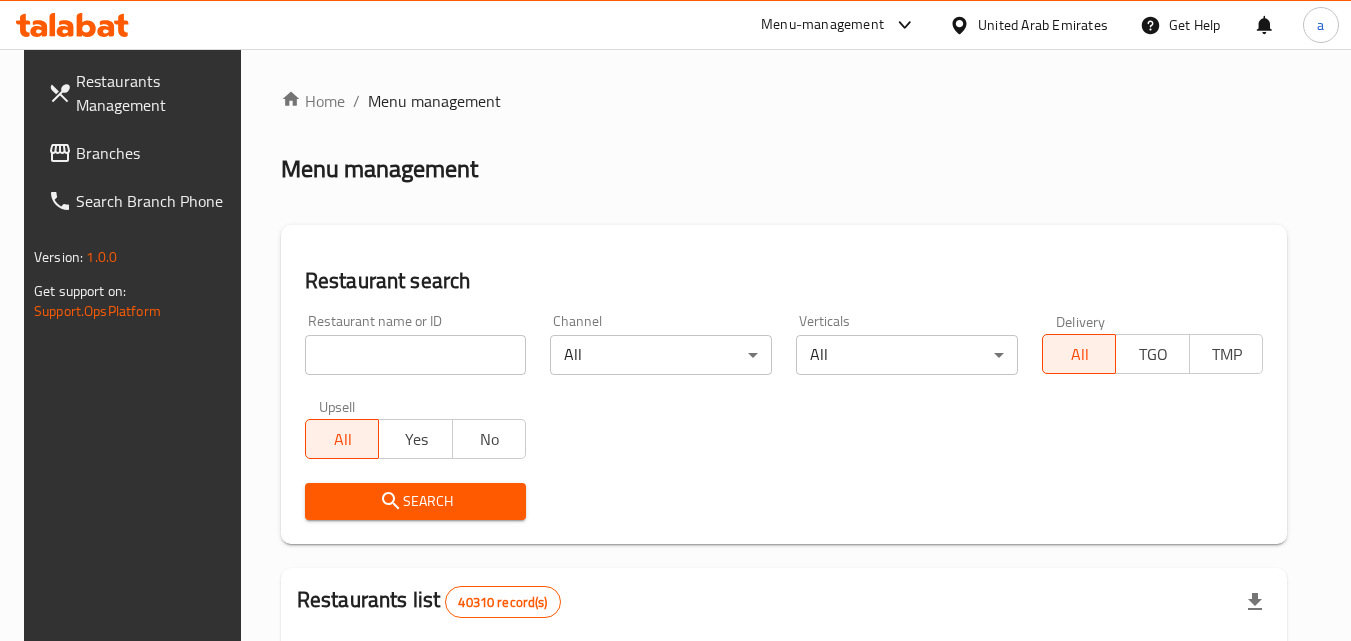 click at bounding box center [416, 355] 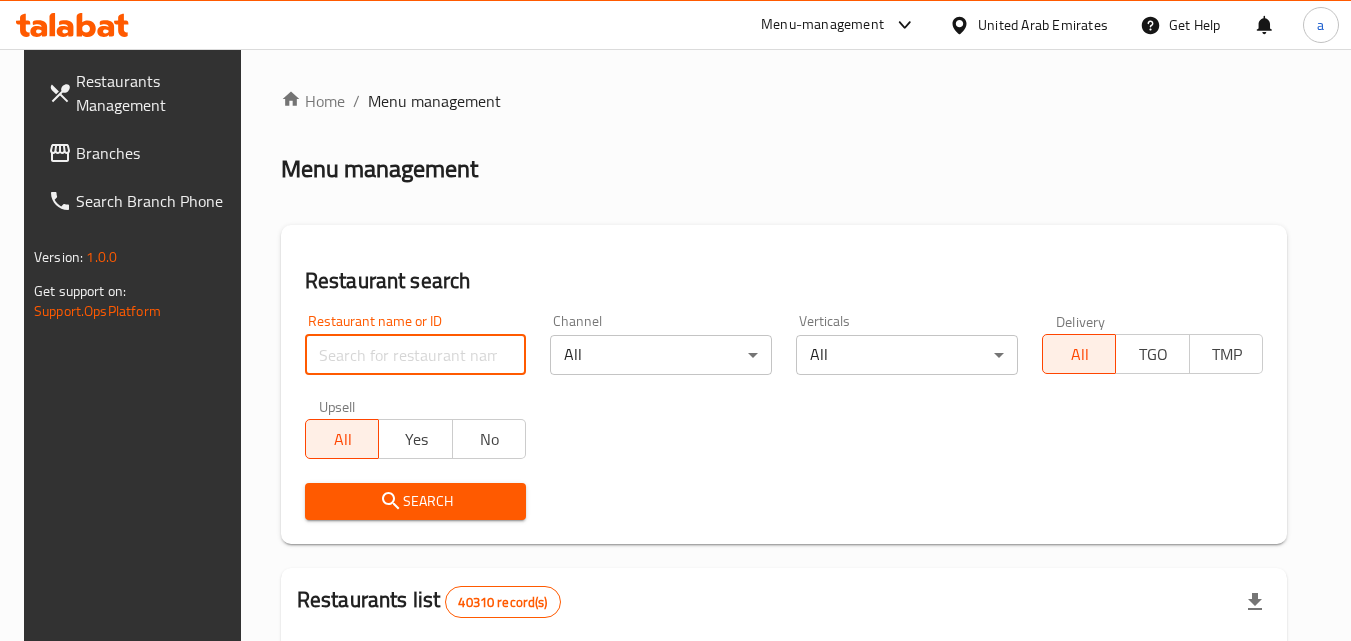 paste on "28910" 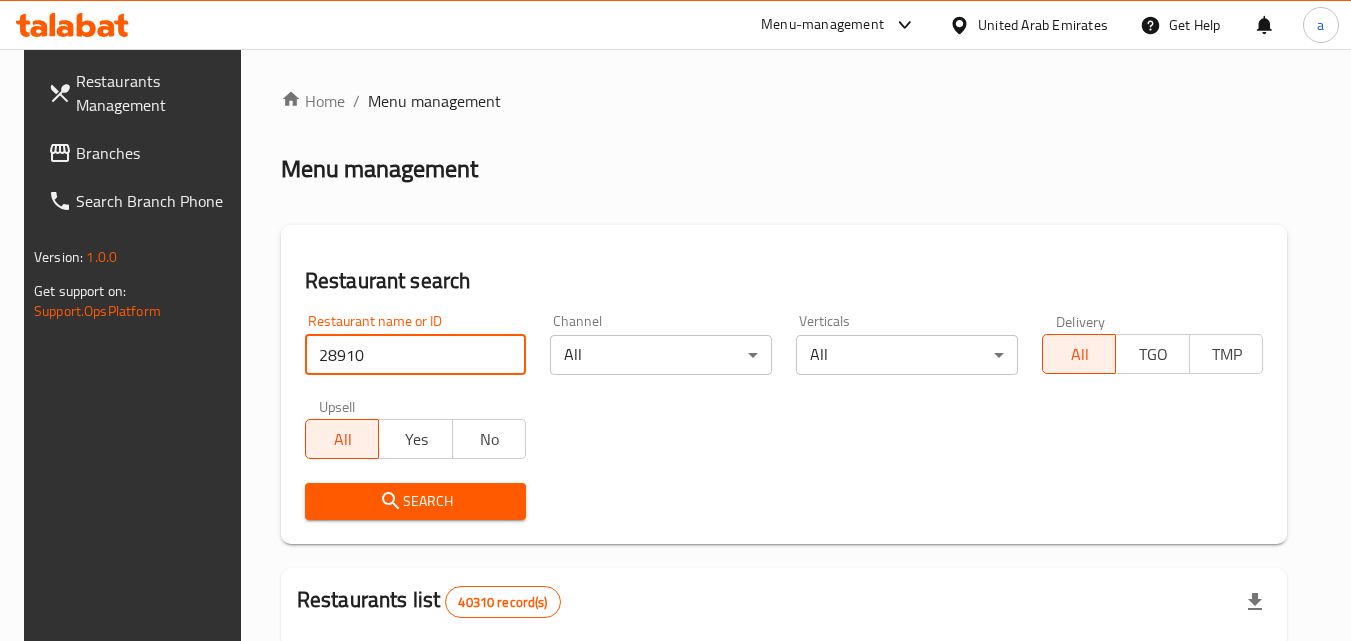 type on "28910" 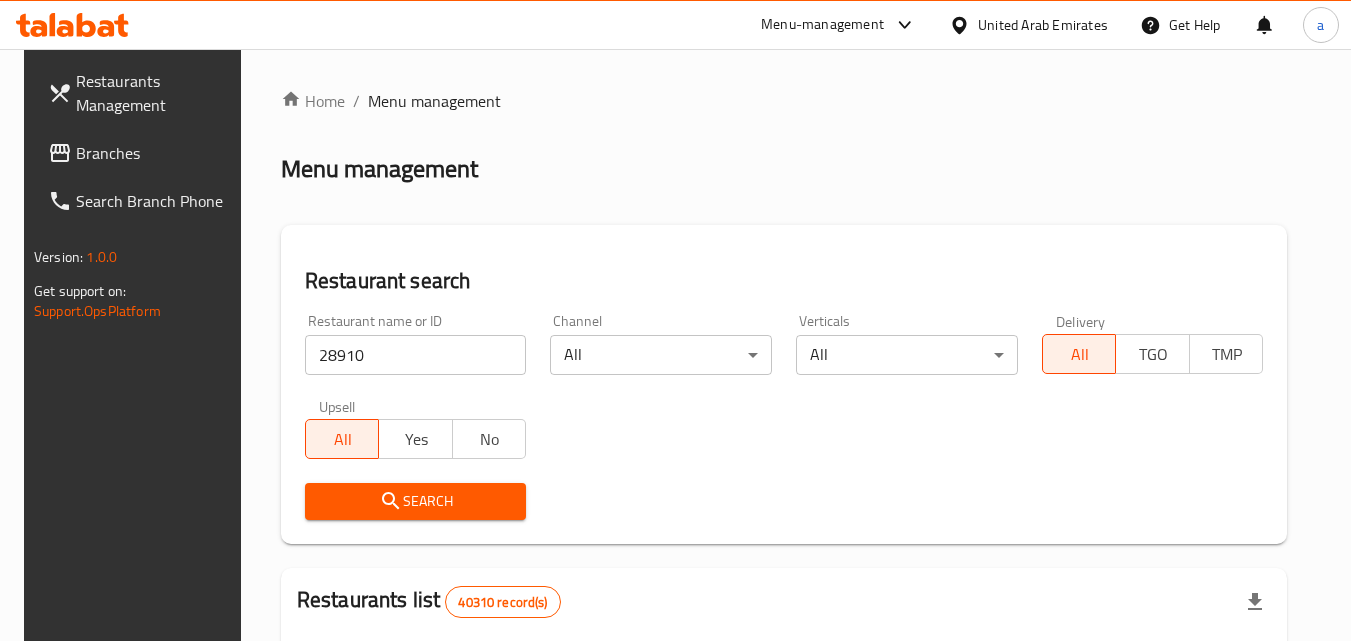 click on "Search" at bounding box center [416, 501] 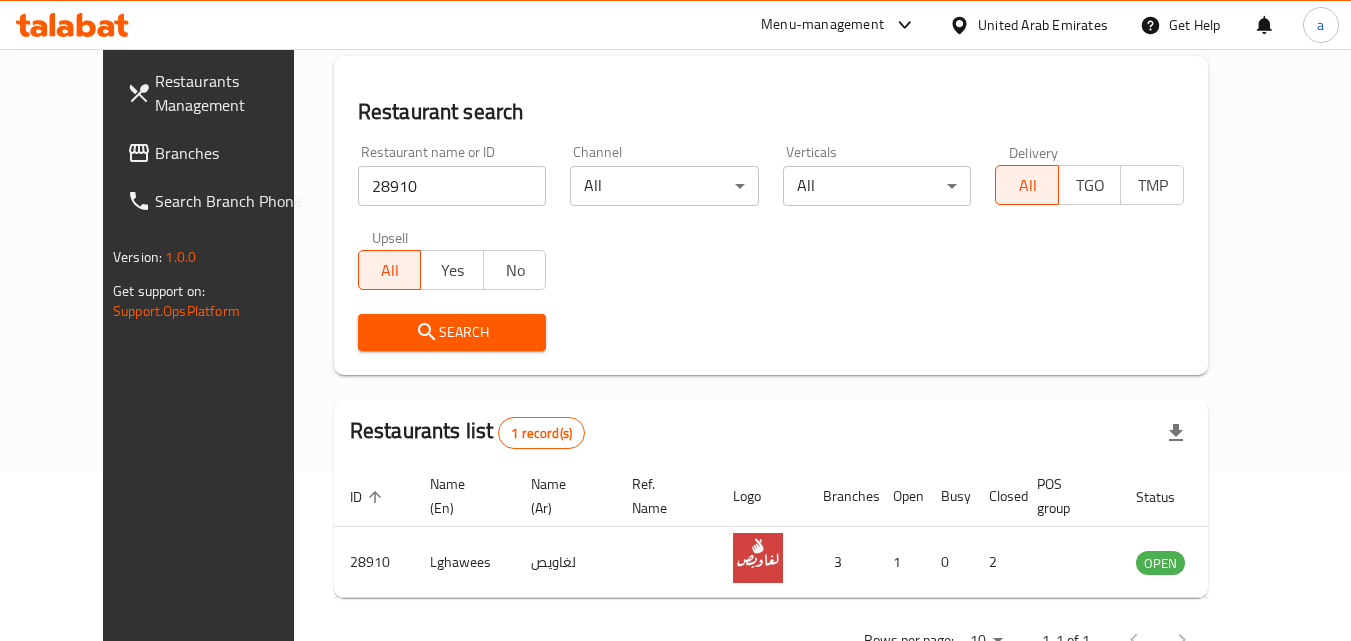 scroll, scrollTop: 134, scrollLeft: 0, axis: vertical 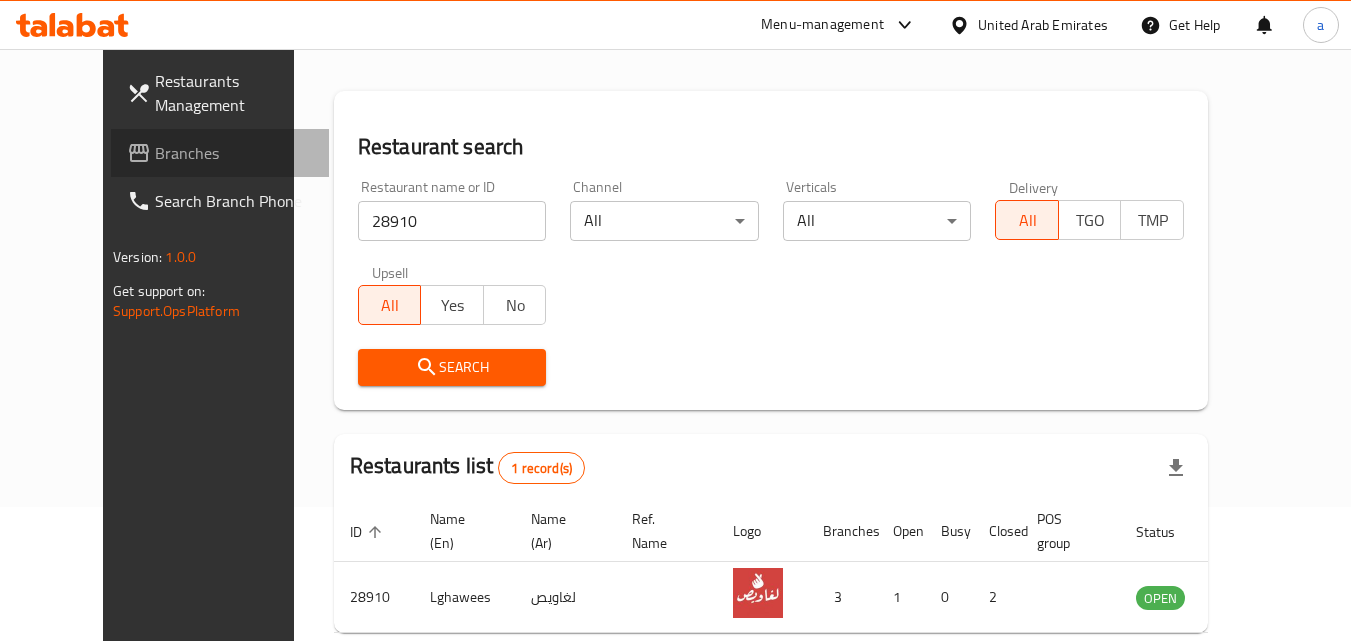 click on "Branches" at bounding box center (220, 153) 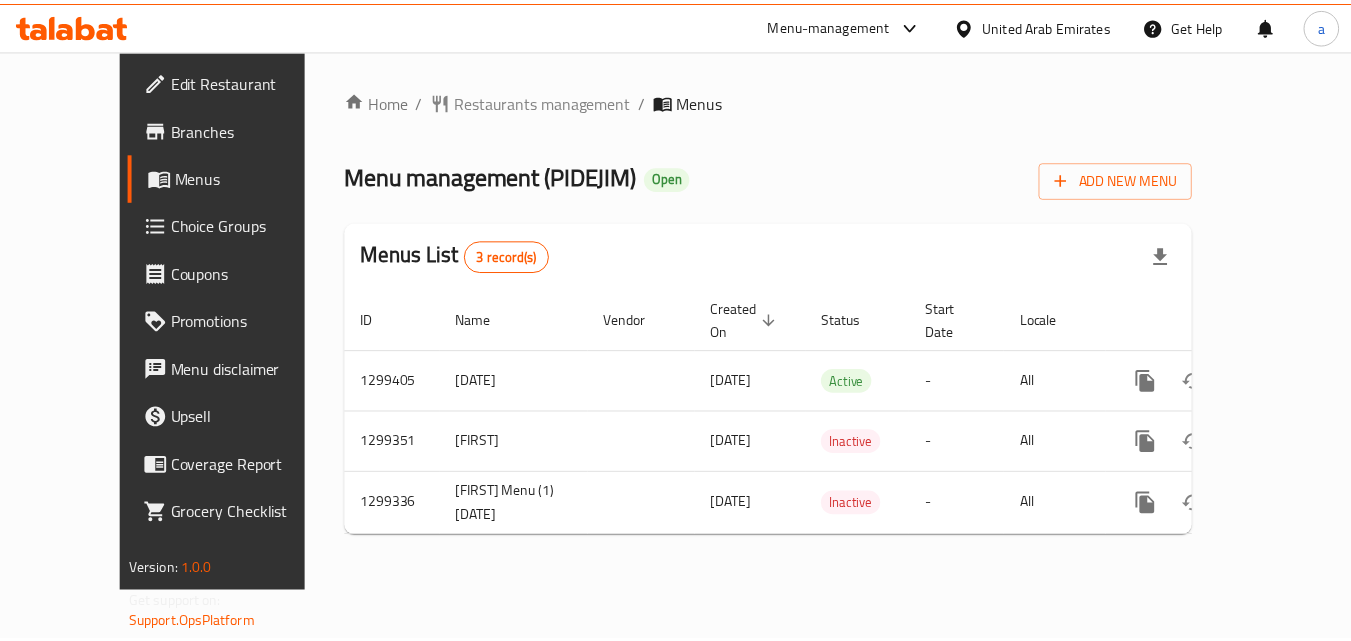 scroll, scrollTop: 0, scrollLeft: 0, axis: both 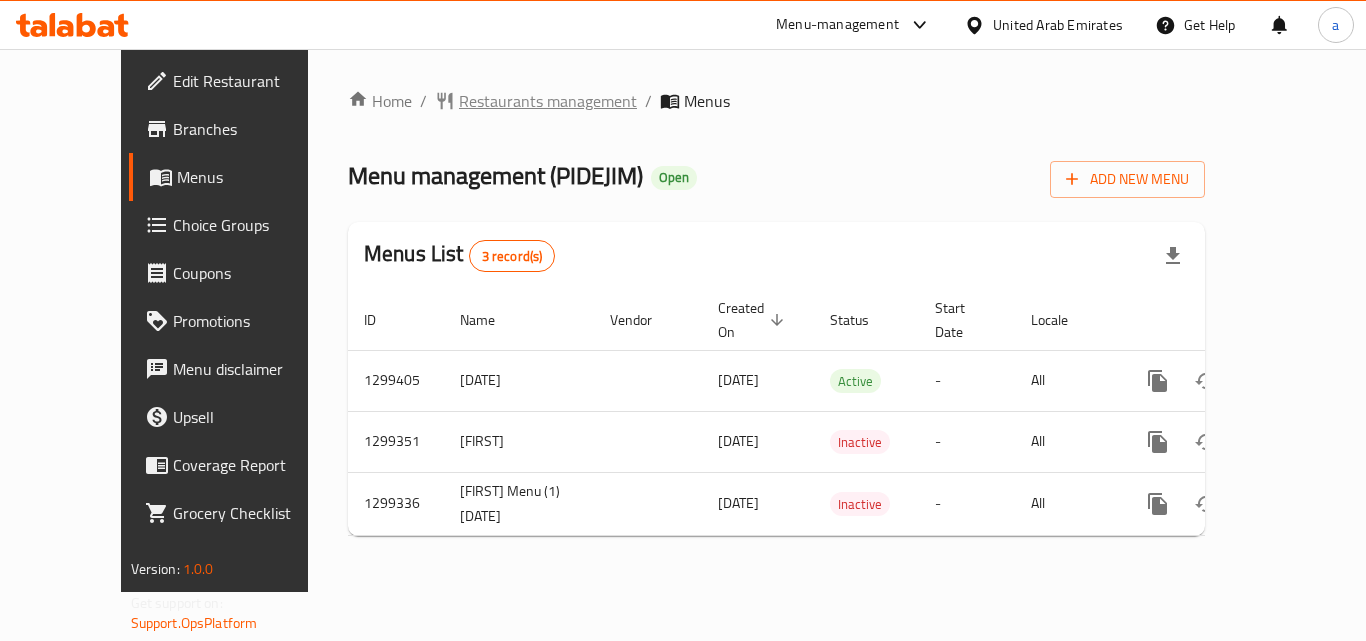 click on "Restaurants management" at bounding box center [548, 101] 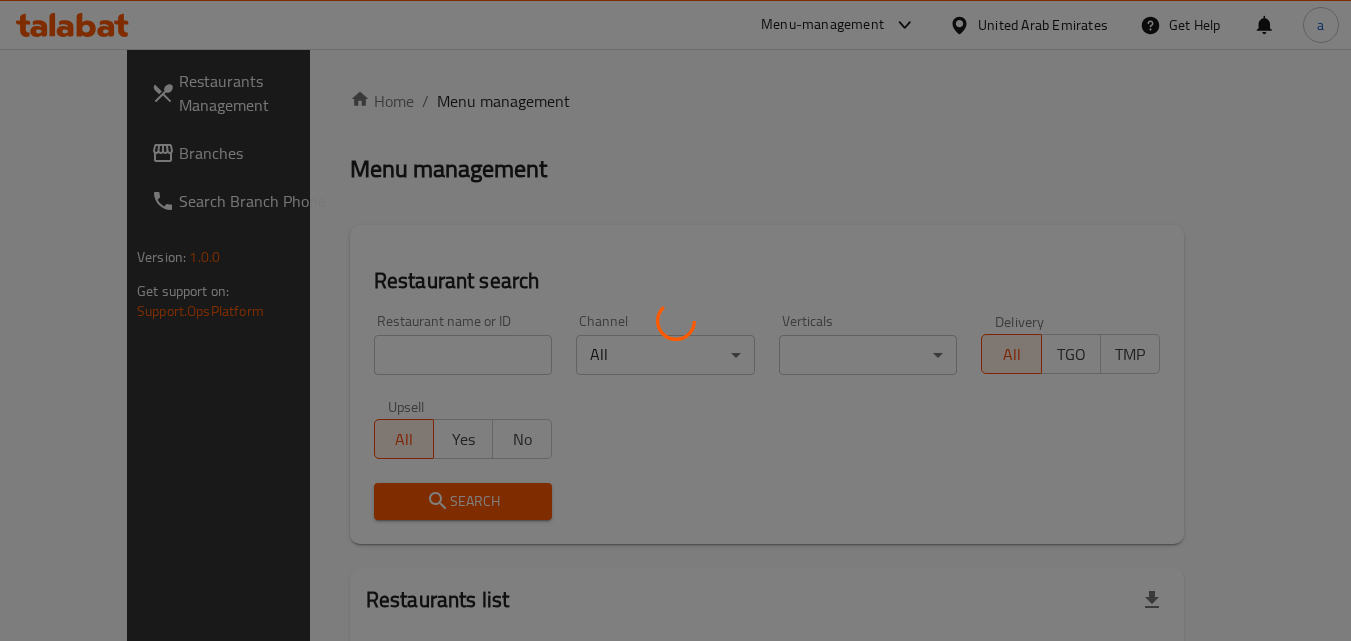 click at bounding box center (675, 320) 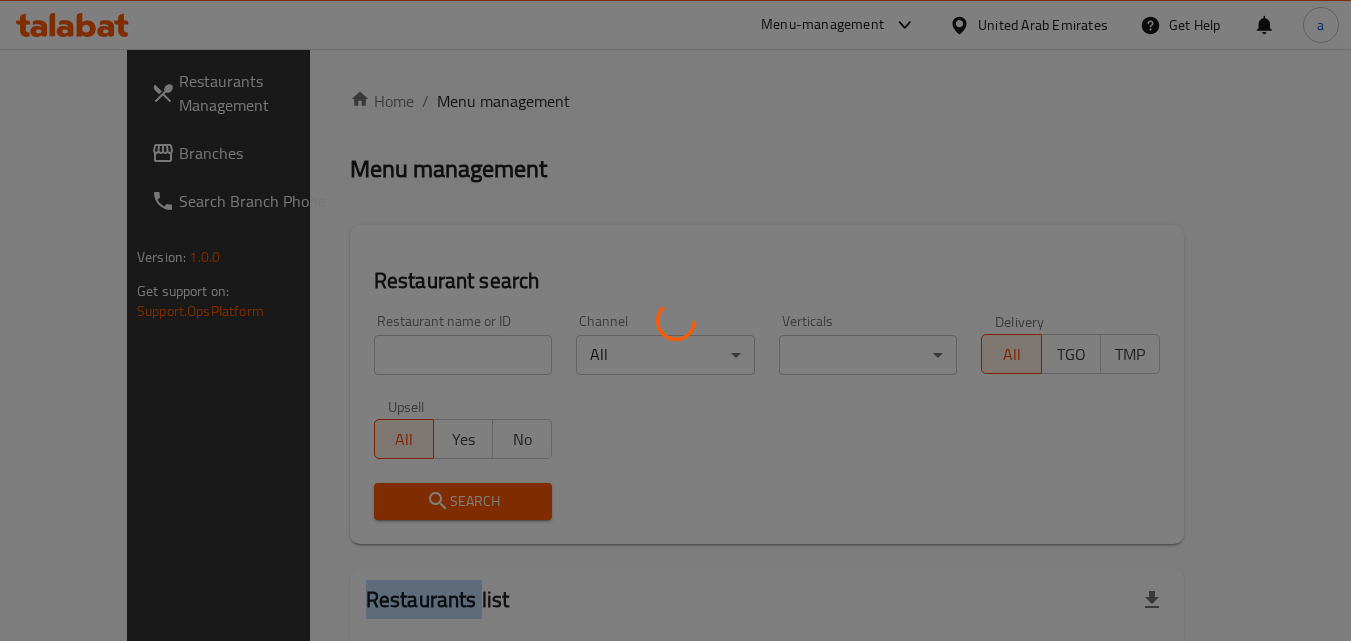 click at bounding box center (675, 320) 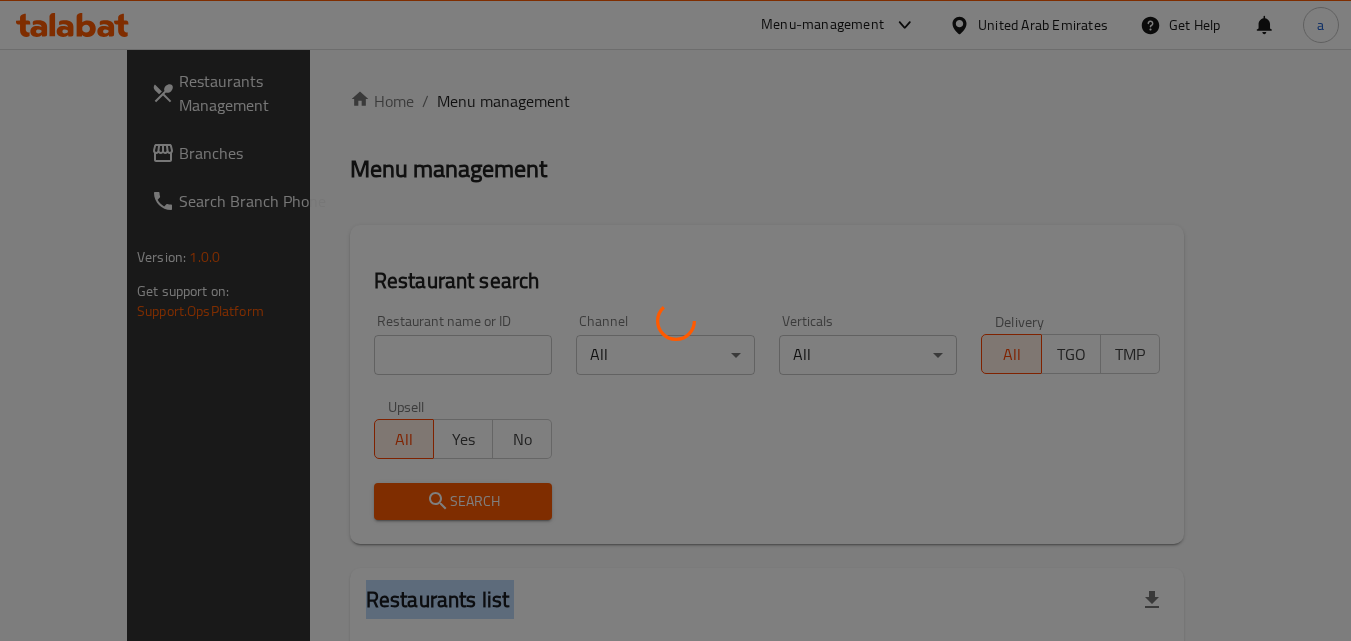 click at bounding box center (675, 320) 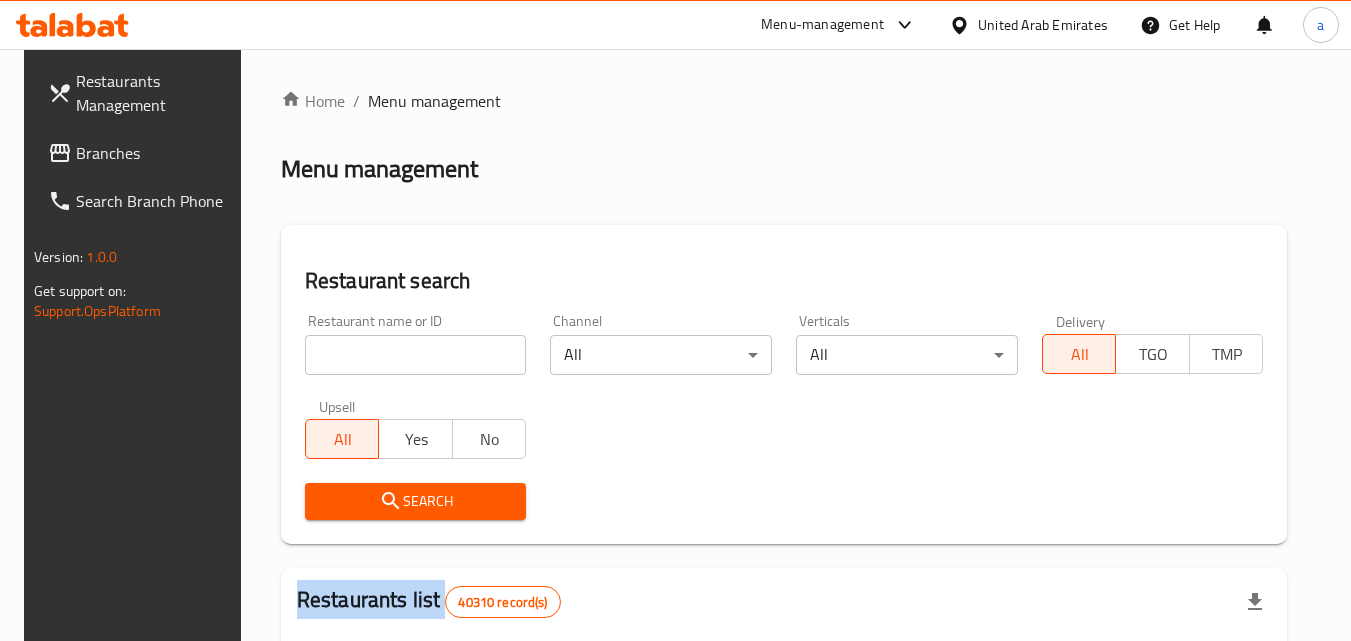 click on "Home / Menu management Menu management Restaurant search Restaurant name or ID Restaurant name or ID Channel All ​ Verticals All ​ Delivery All TGO TMP Upsell All Yes No   Search Restaurants list   40310 record(s) ID sorted ascending Name (En) Name (Ar) Ref. Name Logo Branches Open Busy Closed POS group Status Action 328 [BRAND] [BRAND] 37 0 1 0 OPEN 330 [BRAND] [BRAND] 1 0 0 0 INACTIVE 339 [BRAND] [BRAND] [STREET], [STREET] & [STREET] 9 1 0 2 OPEN 340 [BRAND] [BRAND] 3 0 0 0 INACTIVE 342 [BRAND] [BRAND] 7 0 0 0 INACTIVE 343 [BRAND] [BRAND] 1 0 0 0 INACTIVE 348 [BRAND] [BRAND] 1 0 0 0 INACTIVE 349 [BRAND] [BRAND] 1 0 0 0 HIDDEN 350 [BRAND] (Old) [BRAND] 1 0 0 0 INACTIVE 355 [BRAND] [BRAND] 11 1 0 0 HIDDEN Rows per page: 10 1-10 of 40310" at bounding box center (784, 721) 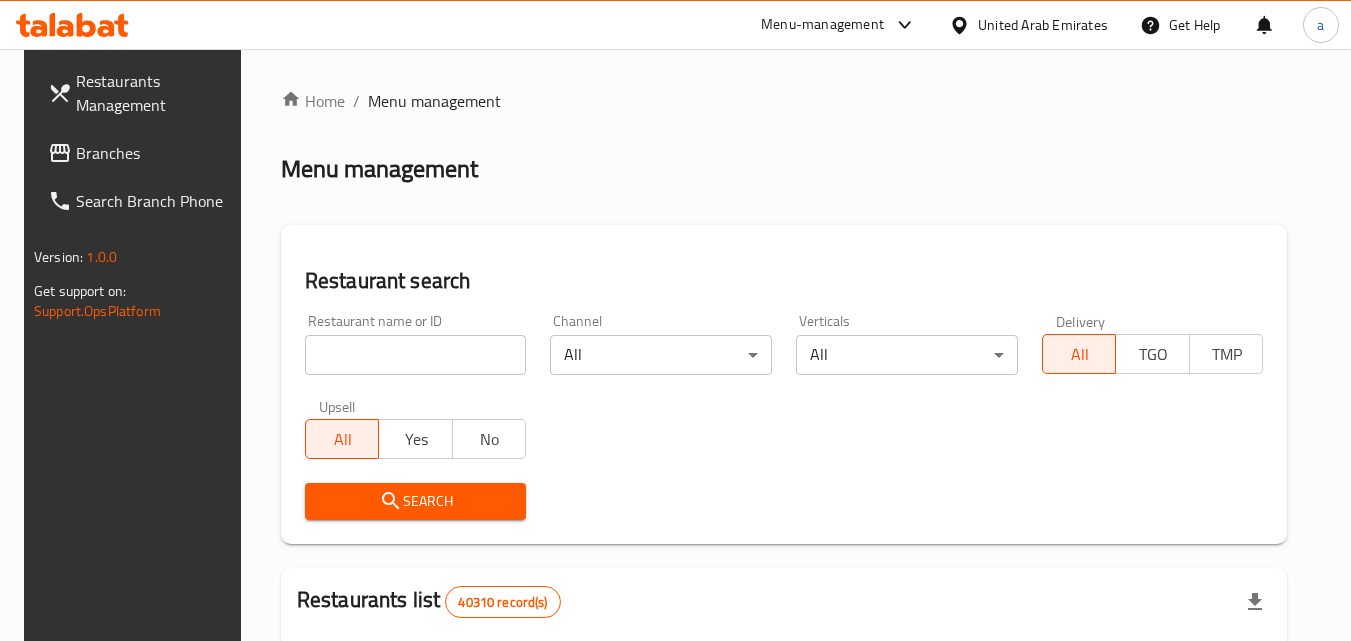 click at bounding box center [416, 355] 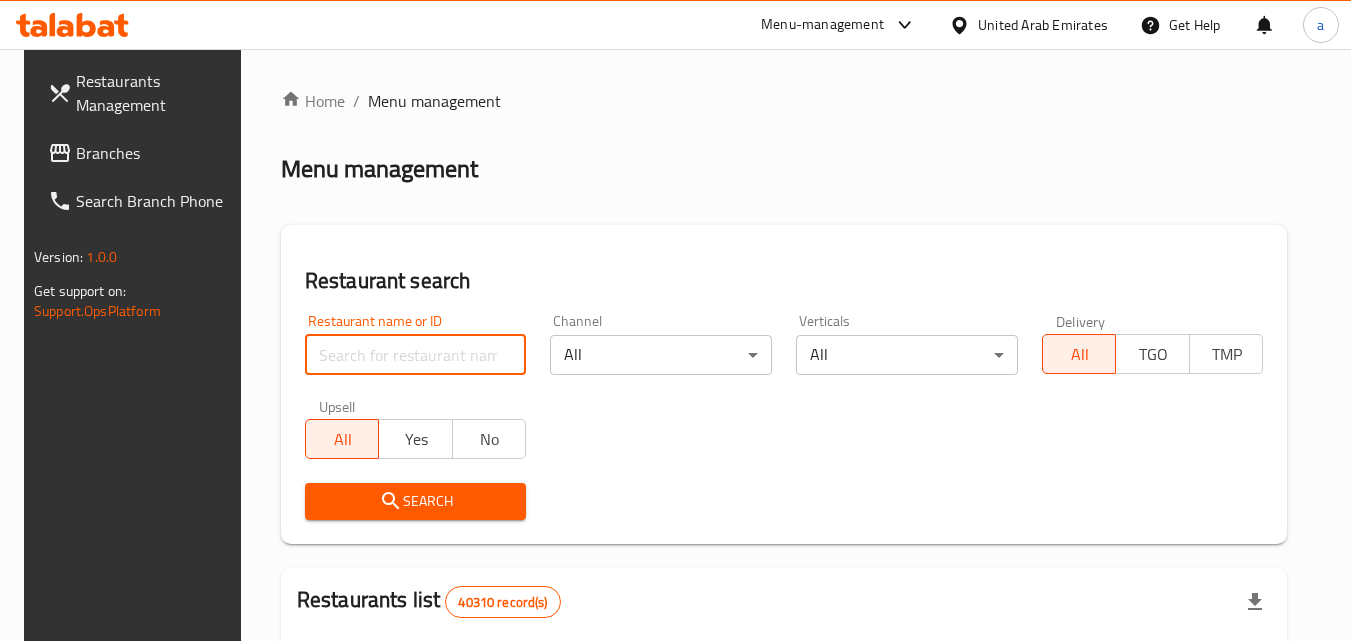 paste on "701293" 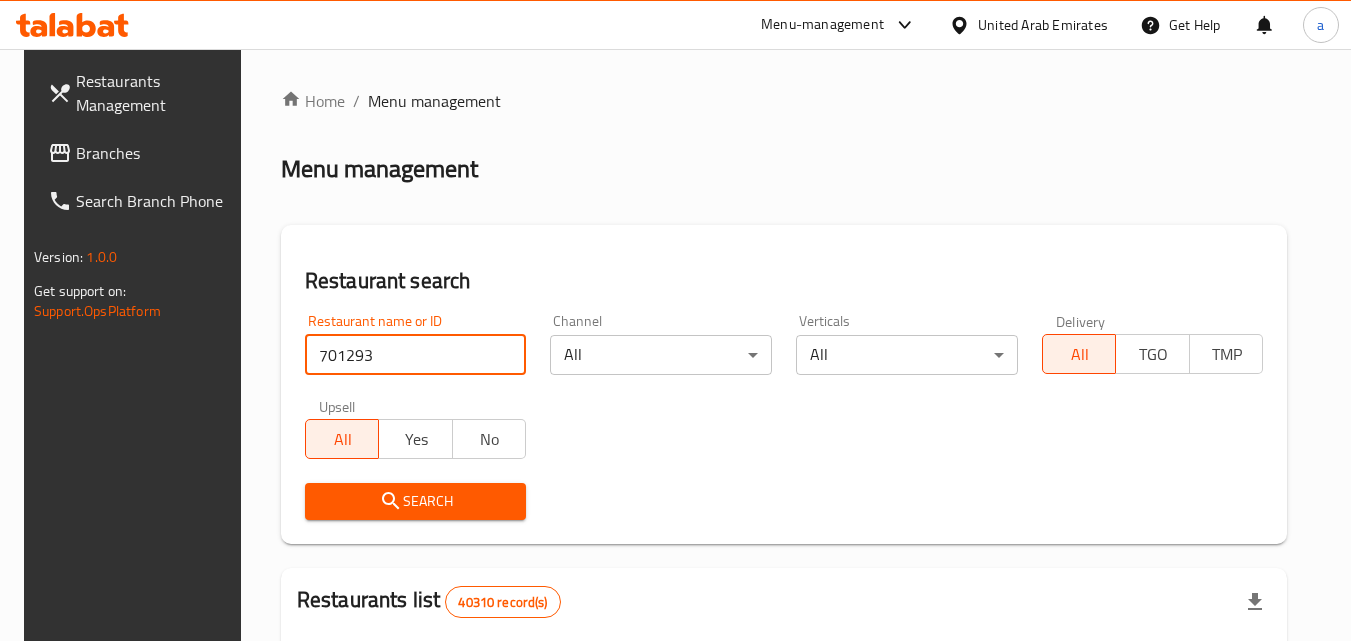 type on "701293" 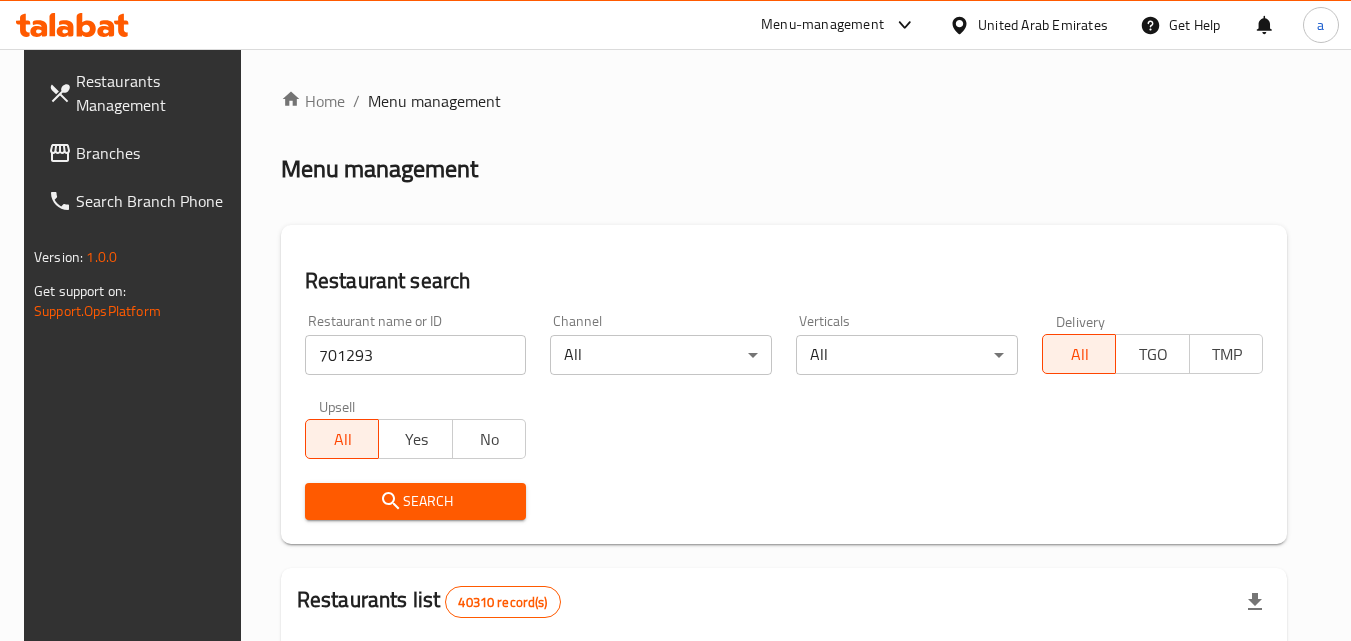 click 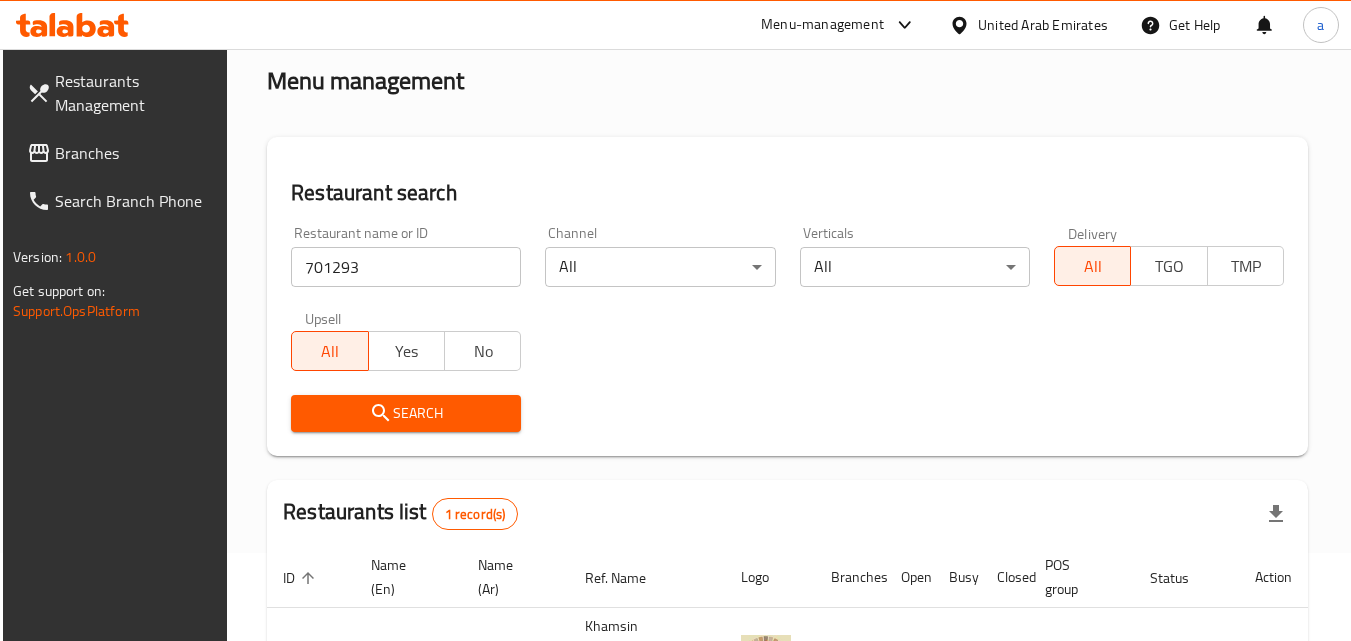 scroll, scrollTop: 251, scrollLeft: 0, axis: vertical 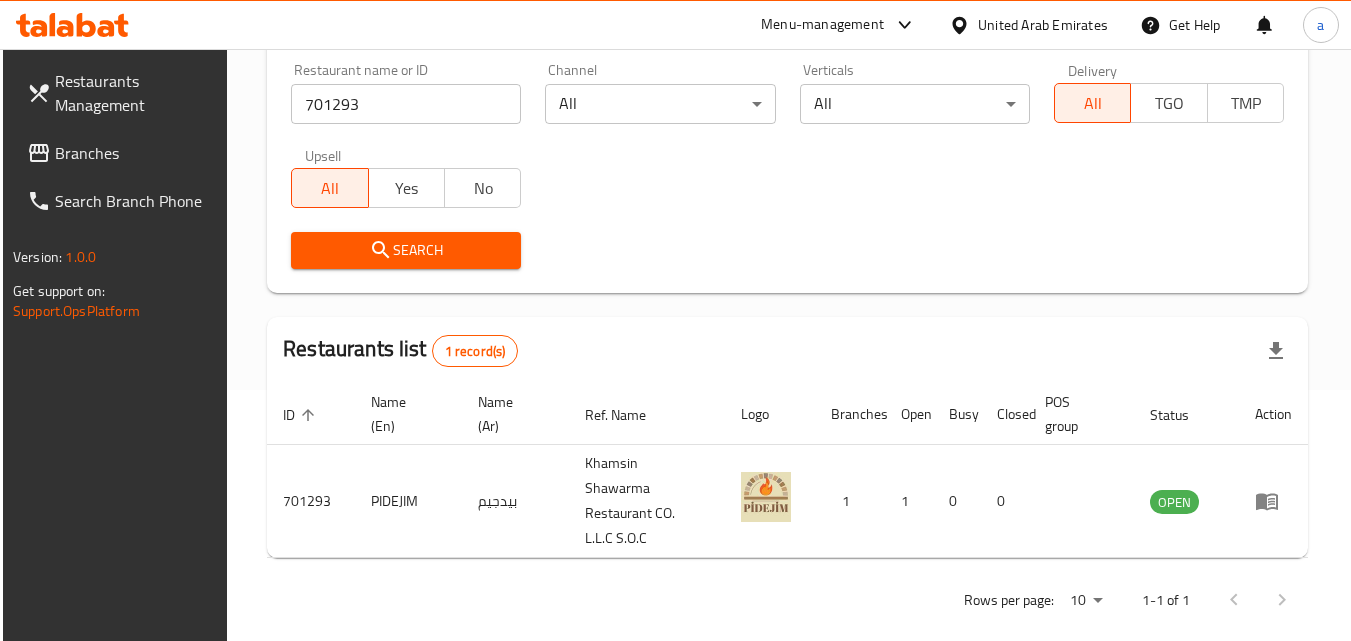 click 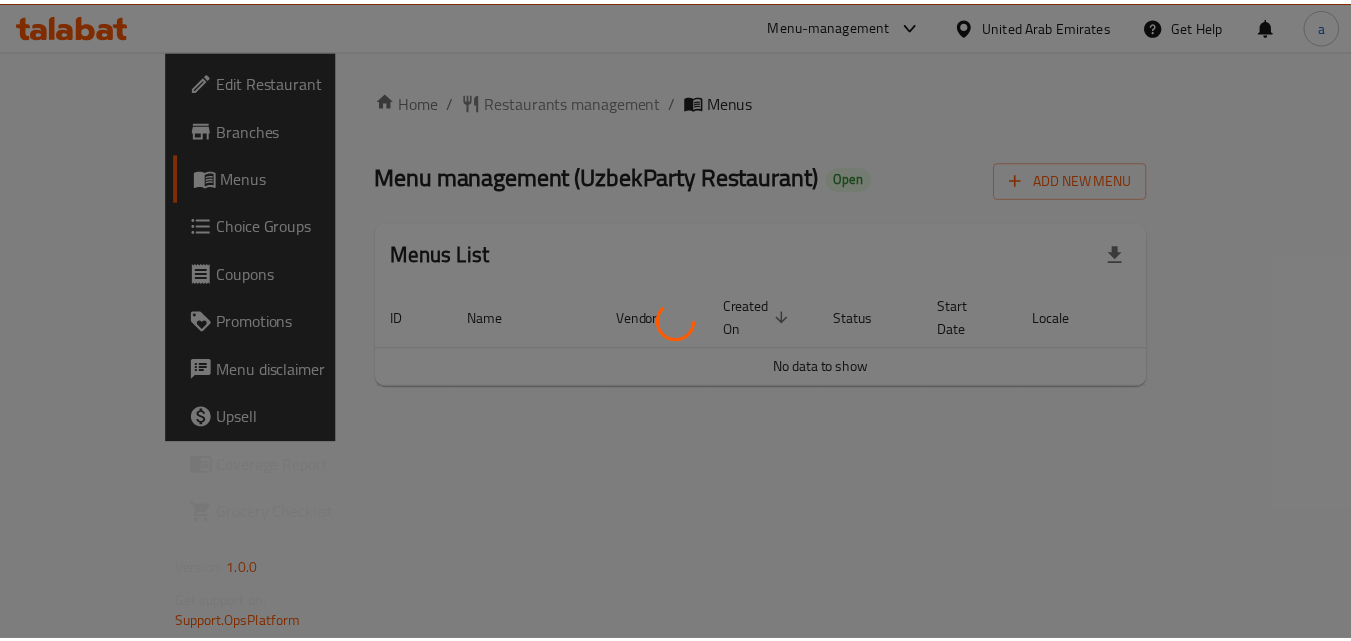 scroll, scrollTop: 0, scrollLeft: 0, axis: both 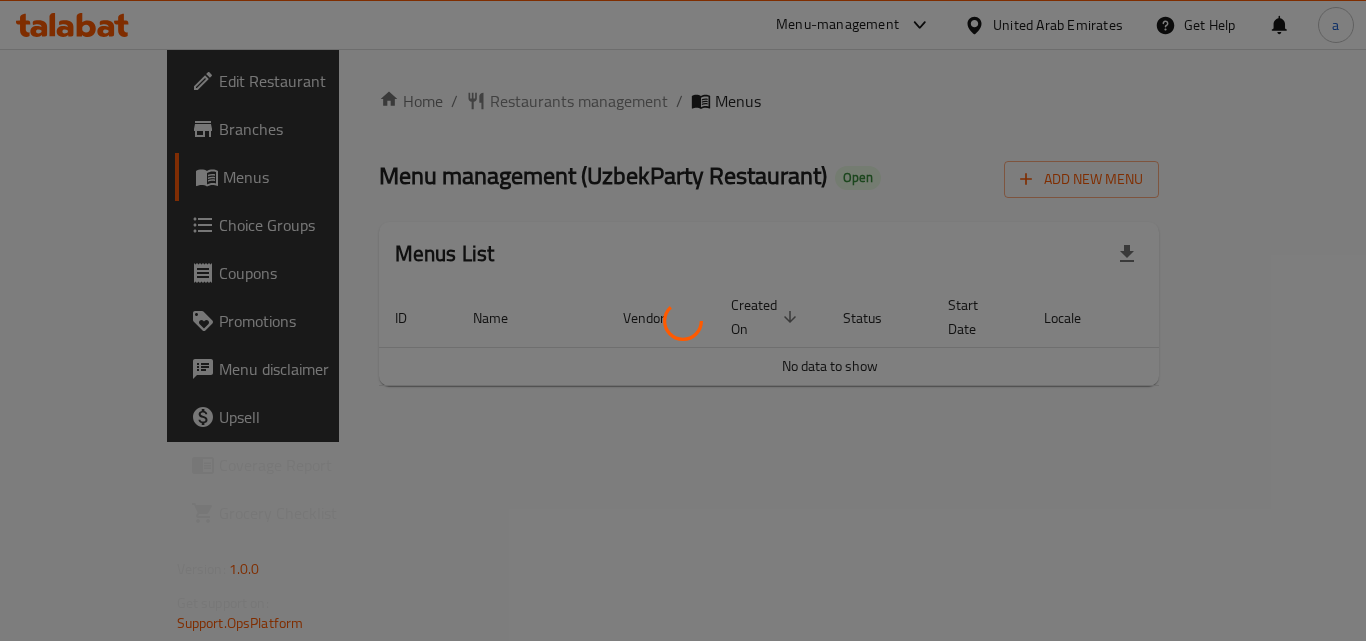 click at bounding box center (683, 320) 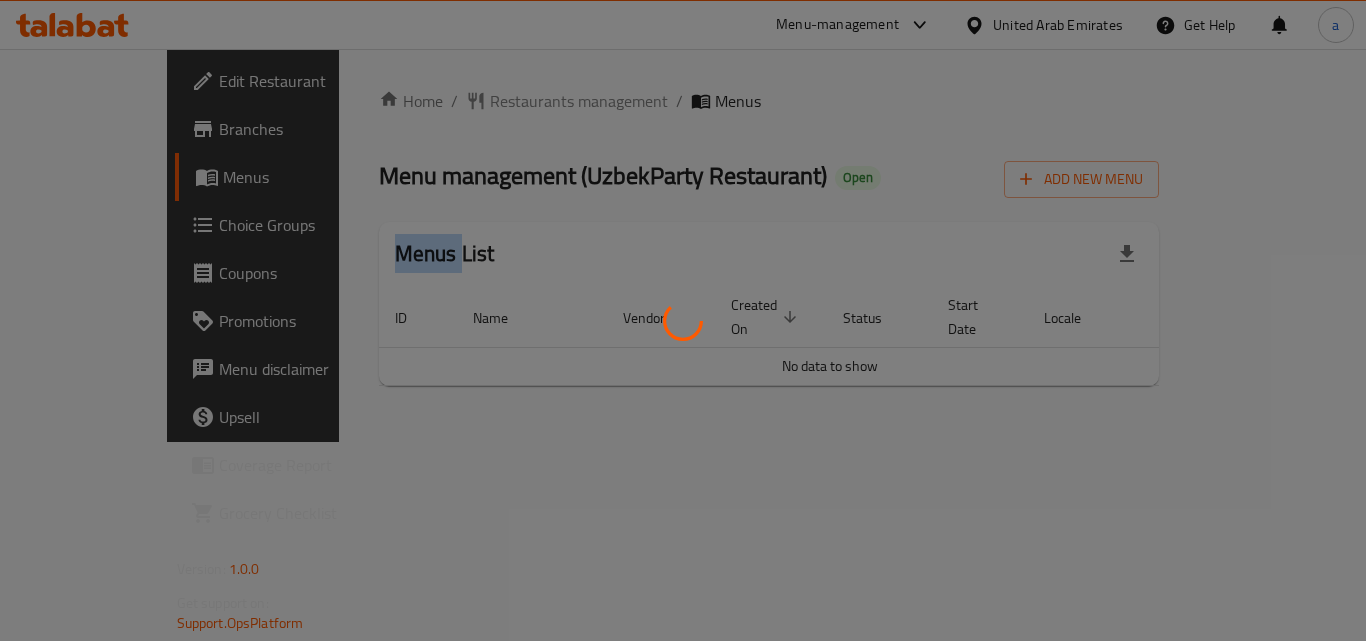 click at bounding box center (683, 320) 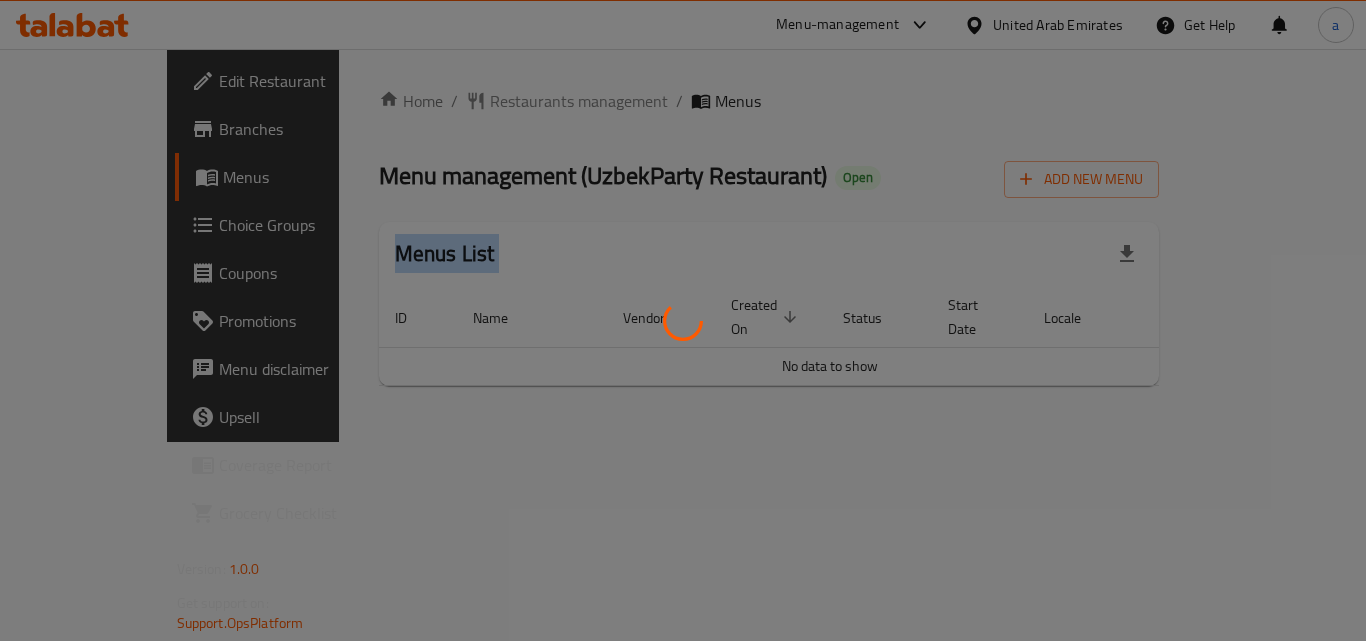 click at bounding box center (683, 320) 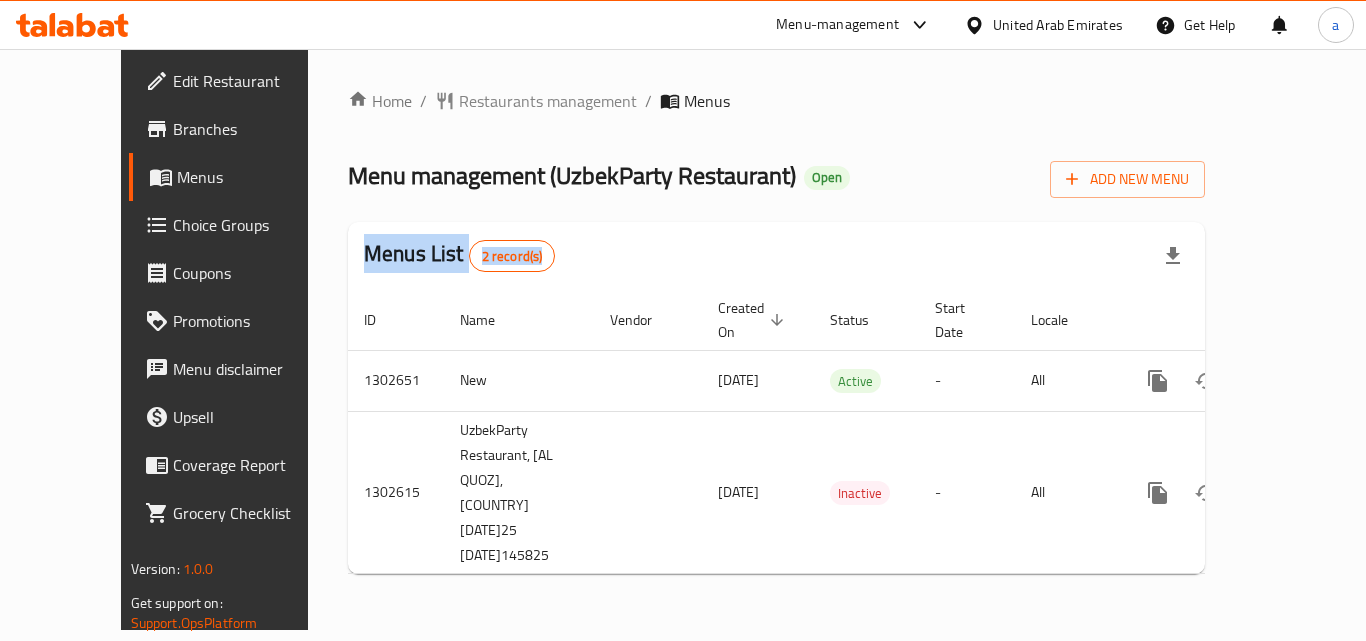 click on "Home / Restaurants management / Menus Menu management ( UzbekParty Restaurant )  Open Add New Menu Menus List   2 record(s) ID Name Vendor Created On sorted descending Status Start Date Locale Actions 1302651 New 25/07/2025 Active - All 1302615 UzbekParty Restaurant,Al Quoz 2 20250725145825 25/07/2025 Inactive - All" at bounding box center (776, 339) 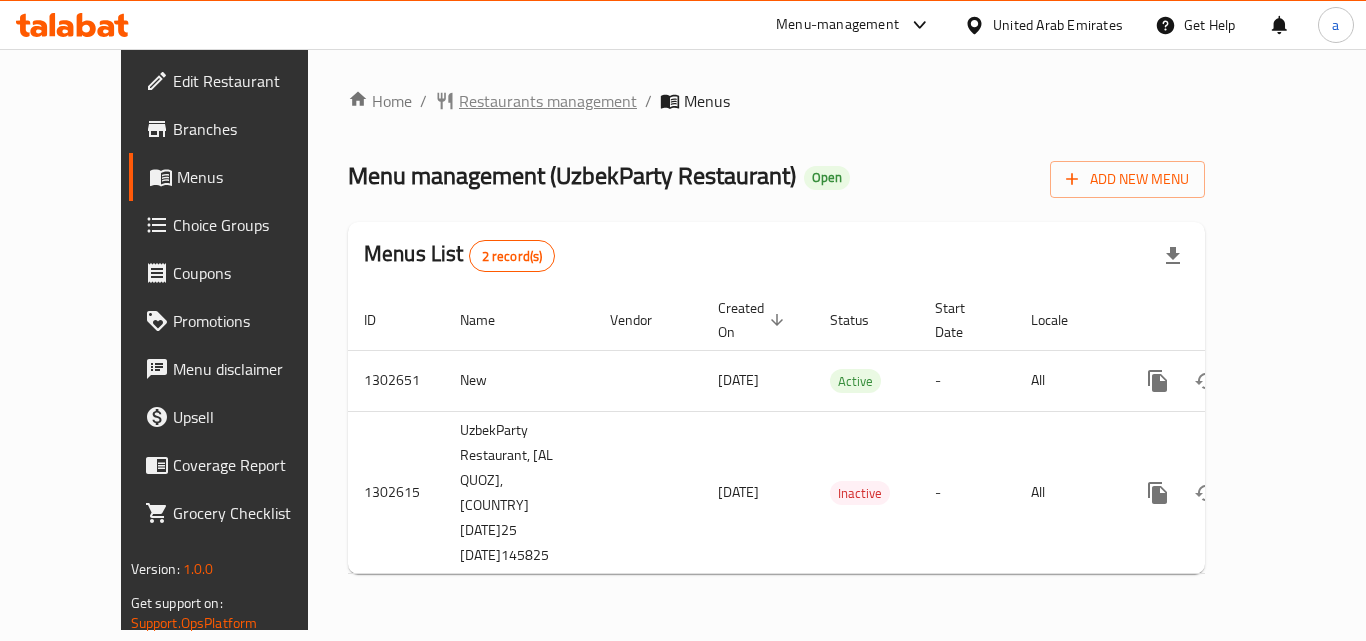 click on "Restaurants management" at bounding box center [548, 101] 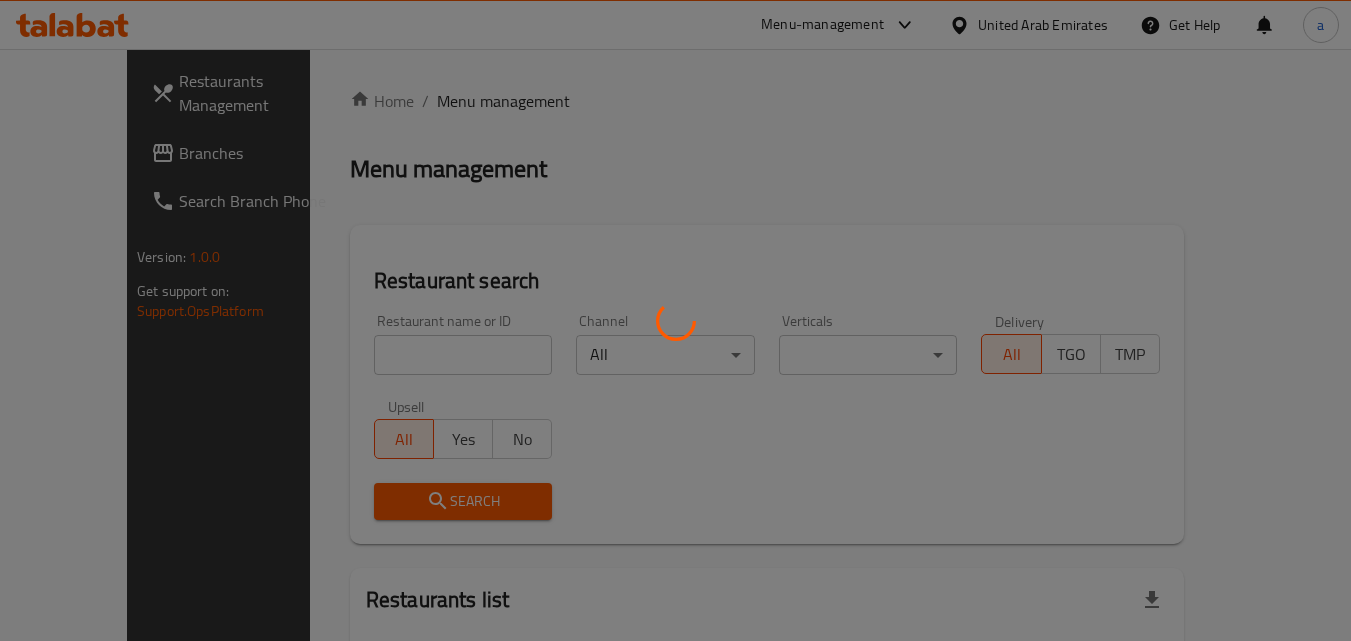 click at bounding box center (675, 320) 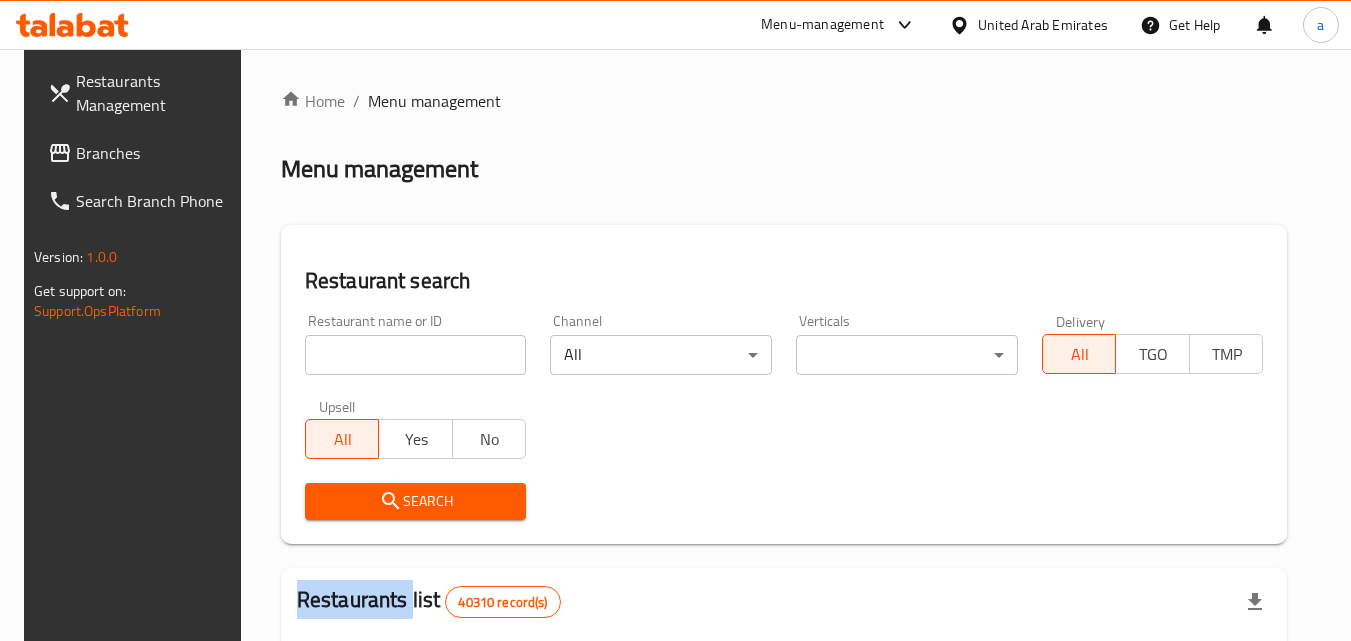 click at bounding box center [675, 320] 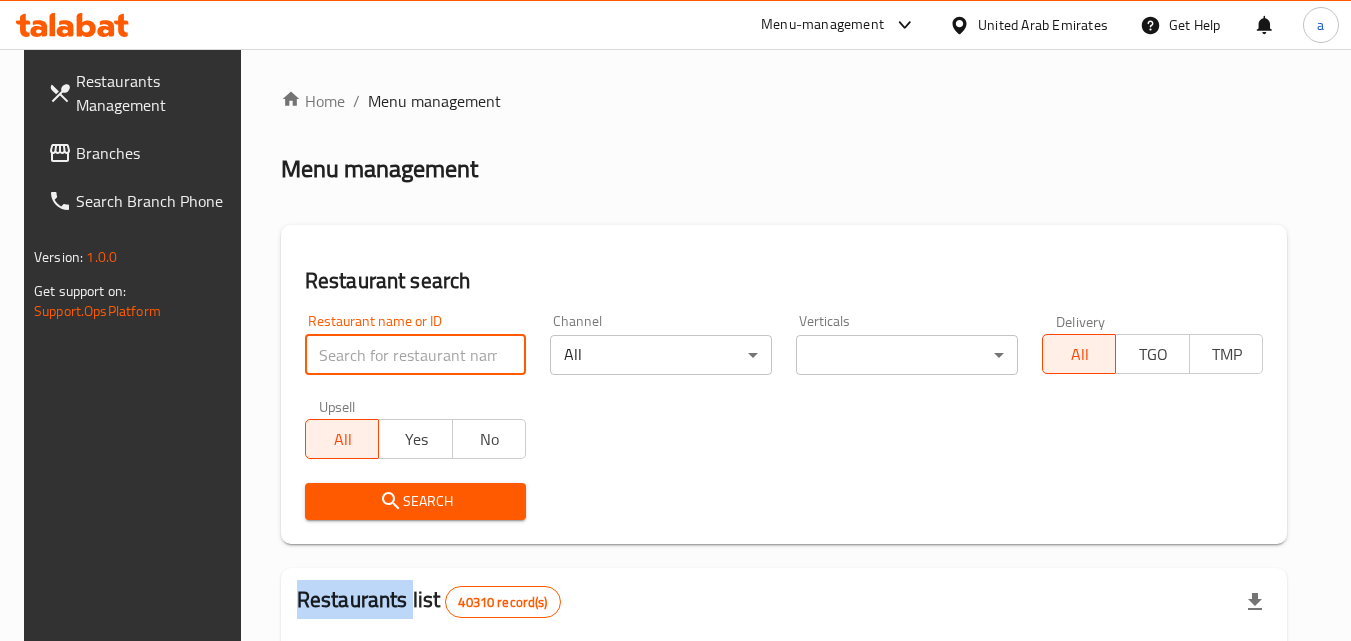 click at bounding box center [416, 355] 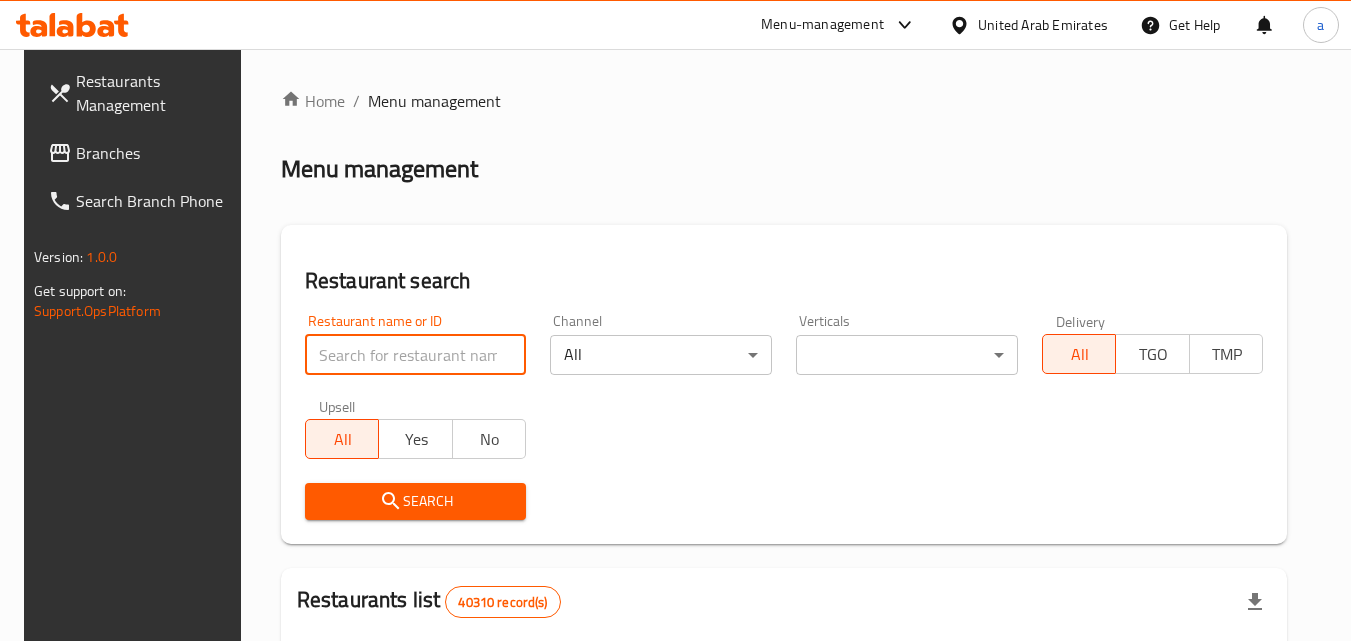 click at bounding box center [416, 355] 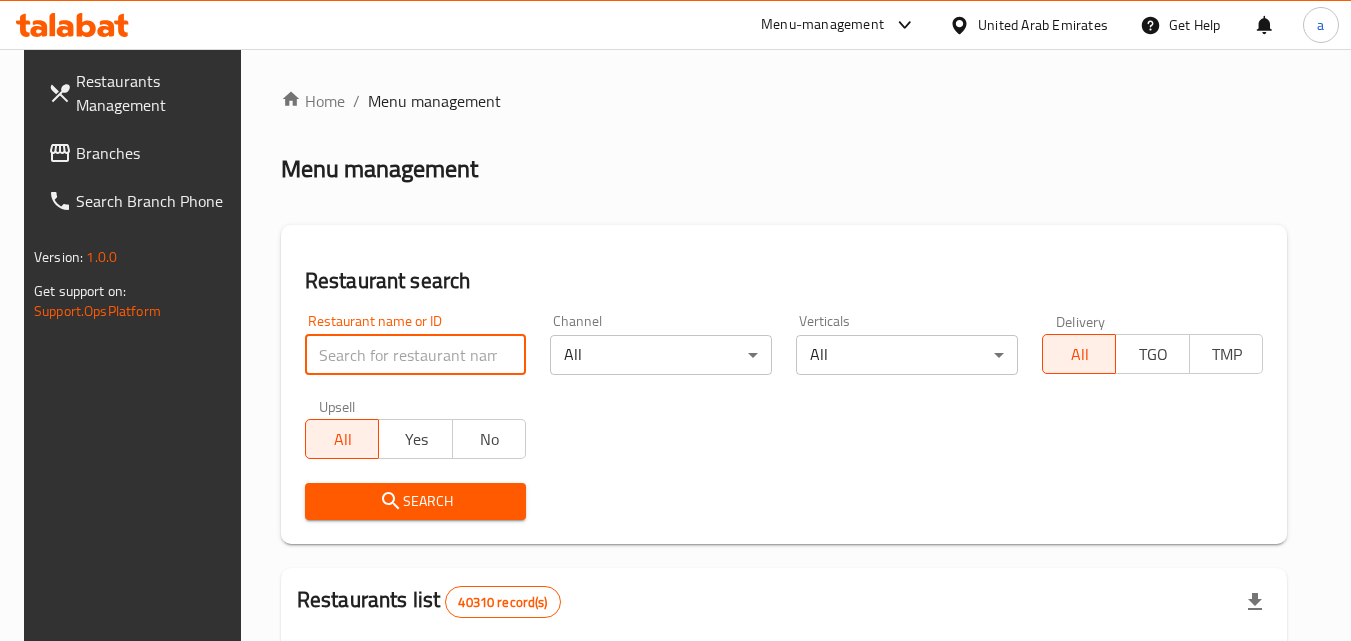 paste on "702494" 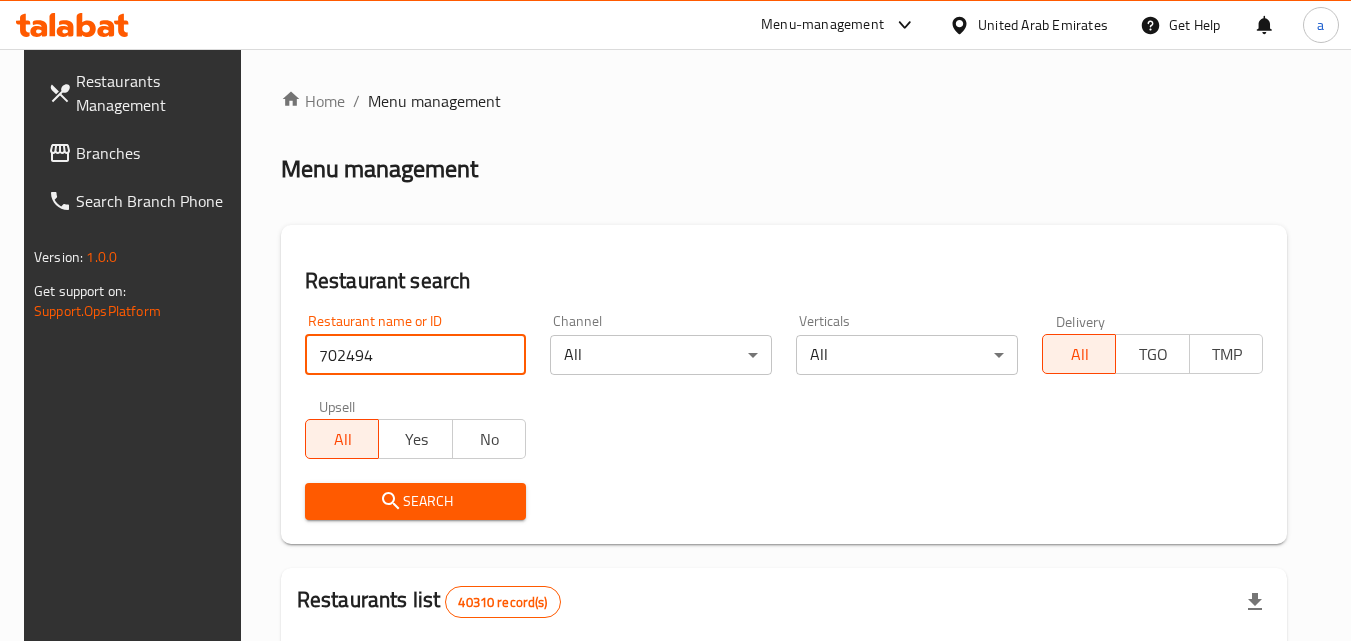 type on "702494" 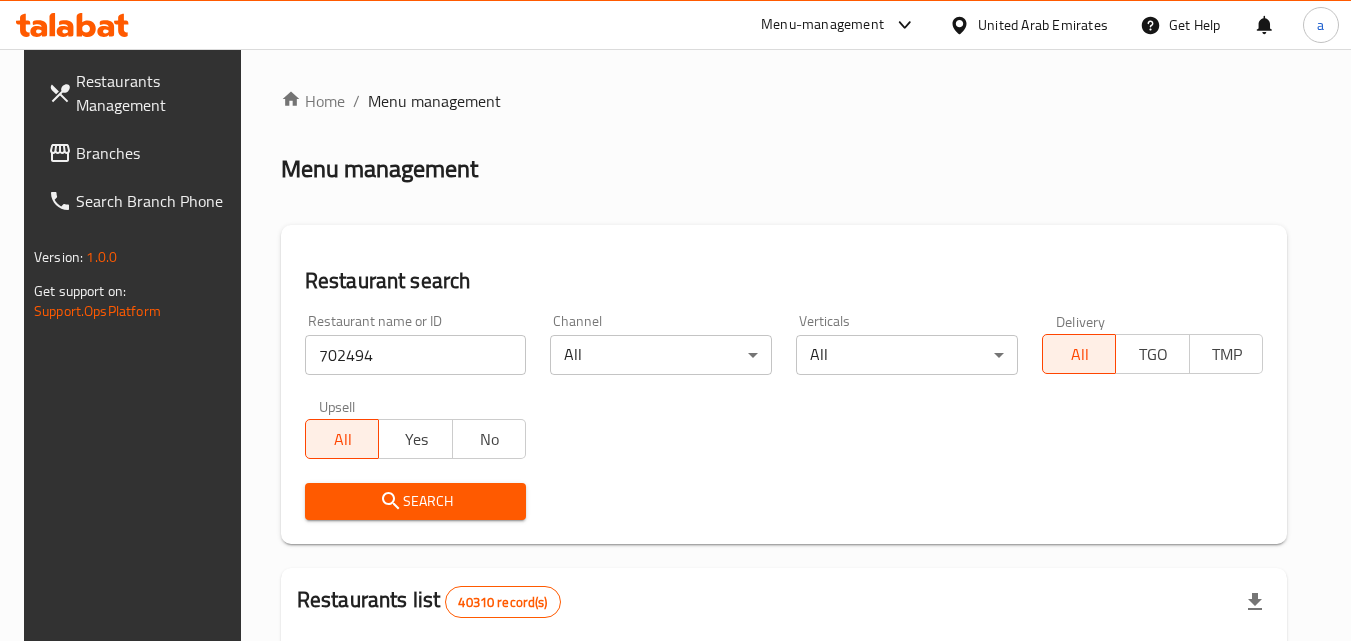 click on "Search" at bounding box center [416, 501] 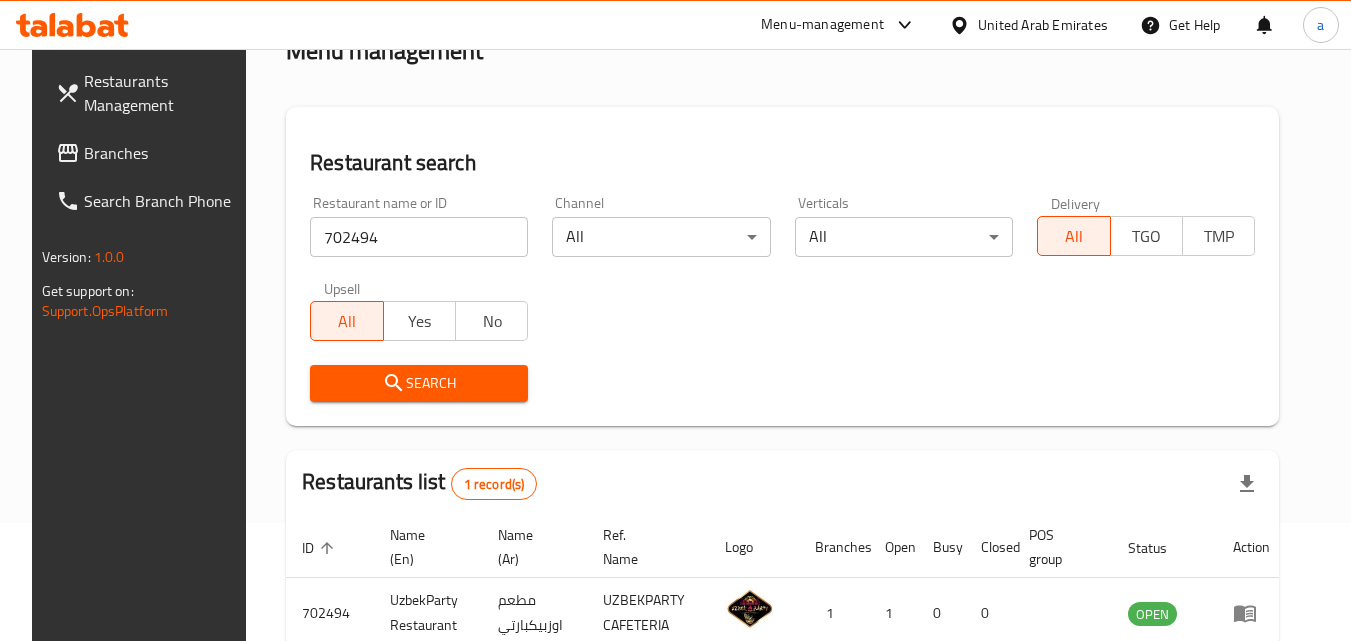 scroll, scrollTop: 234, scrollLeft: 0, axis: vertical 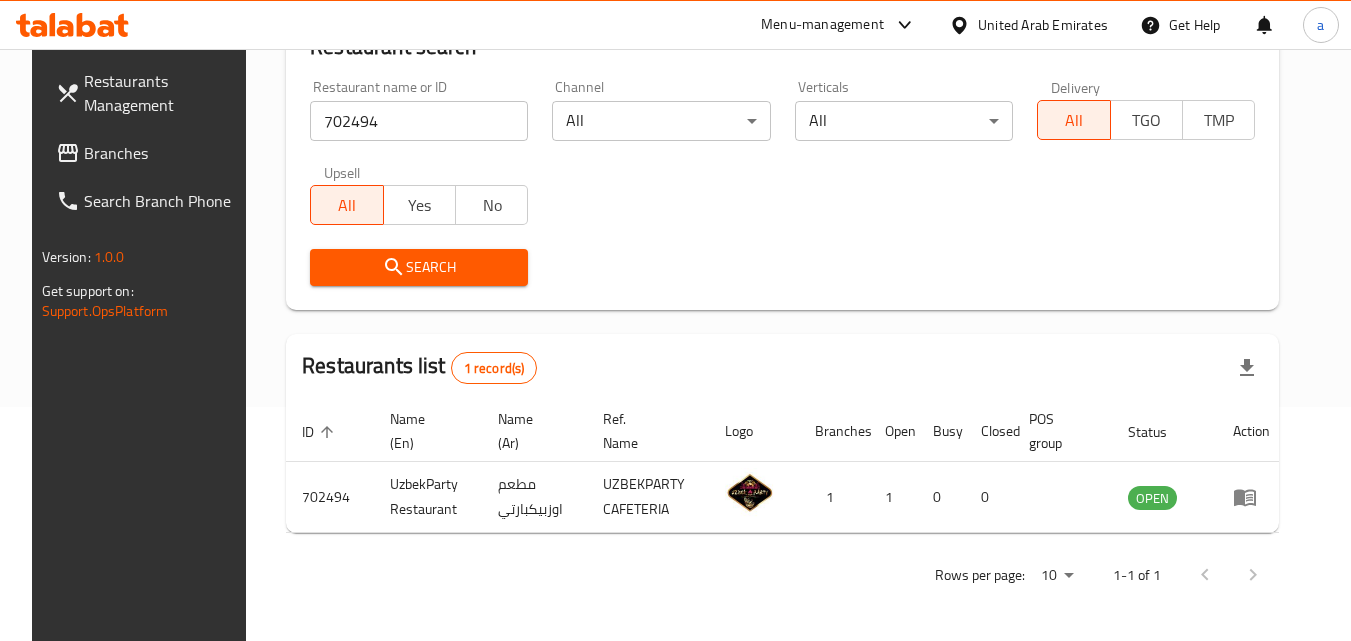 click on "Branches" at bounding box center [163, 153] 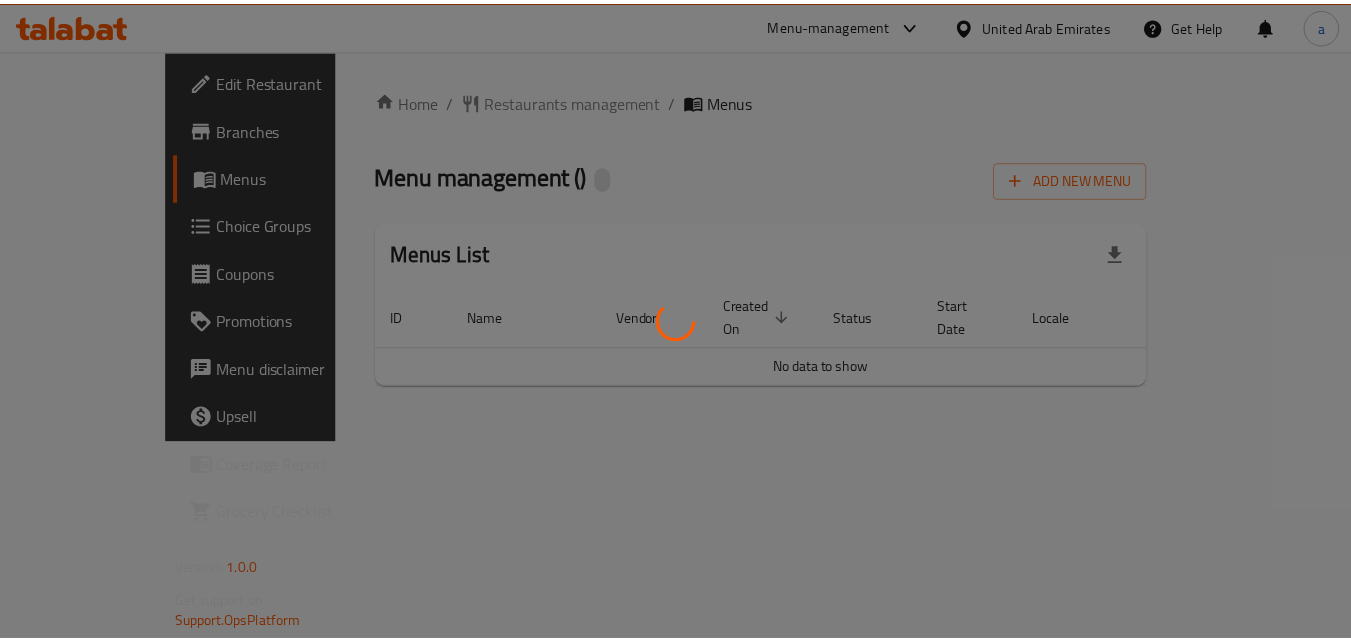 scroll, scrollTop: 0, scrollLeft: 0, axis: both 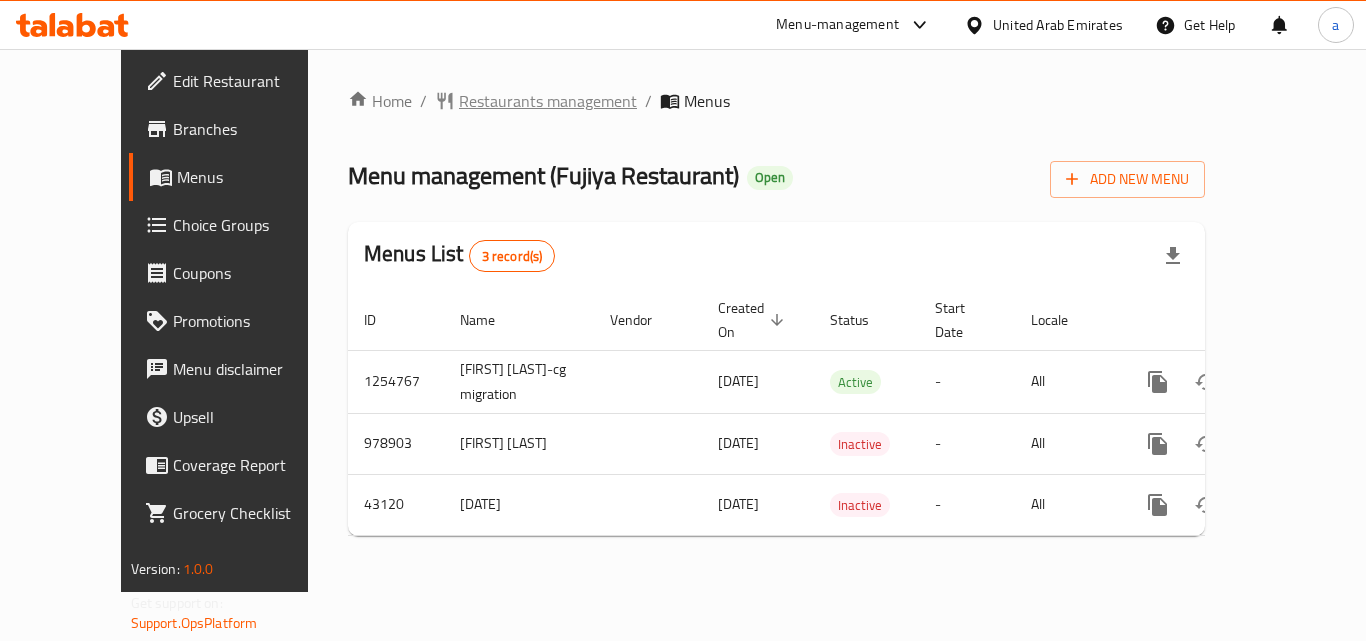 click on "Restaurants management" at bounding box center (548, 101) 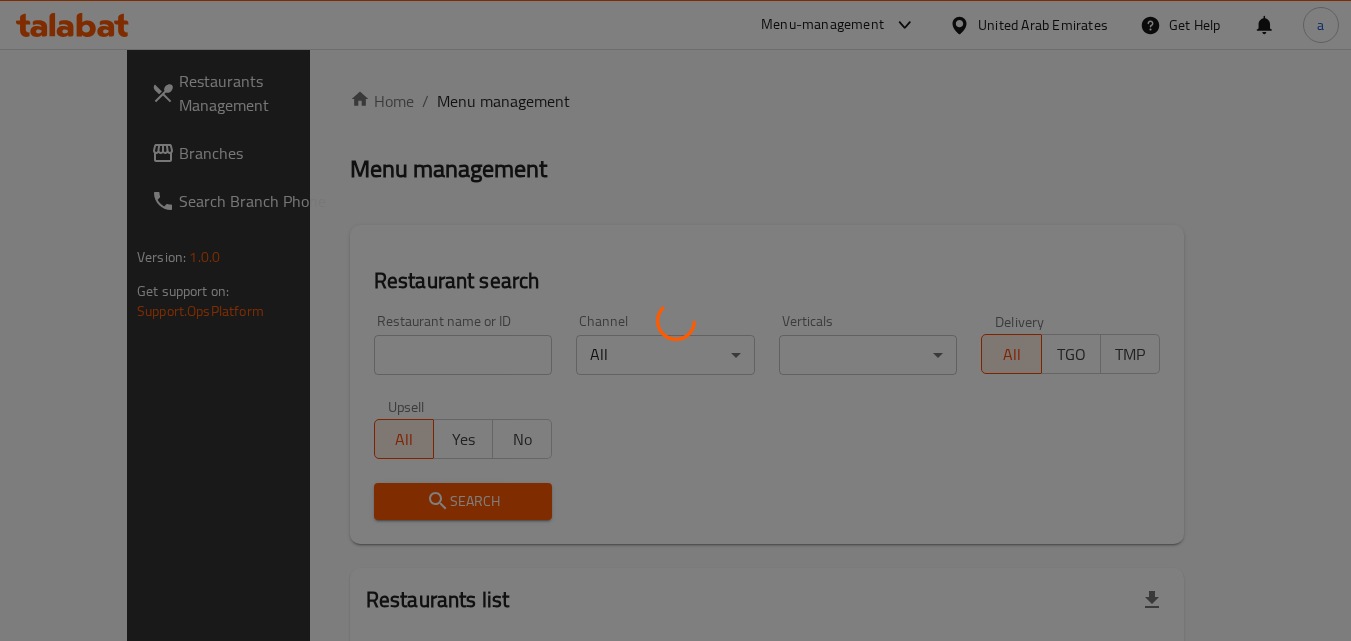 click at bounding box center (675, 320) 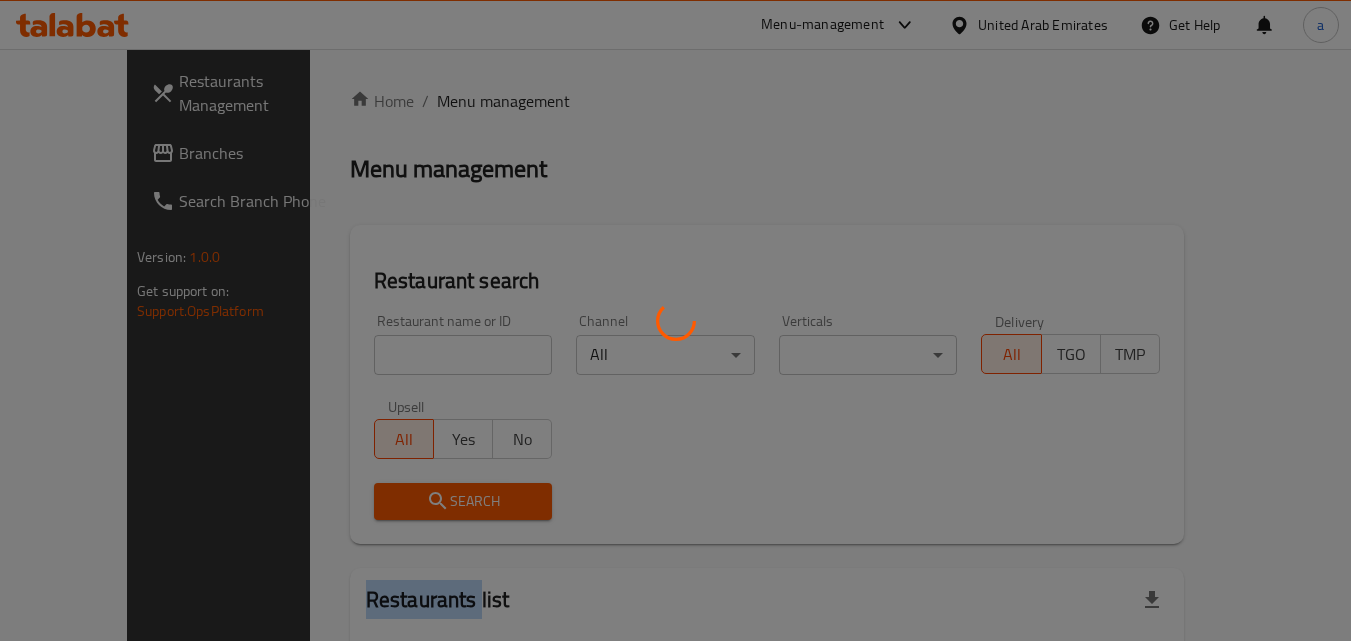 click at bounding box center [675, 320] 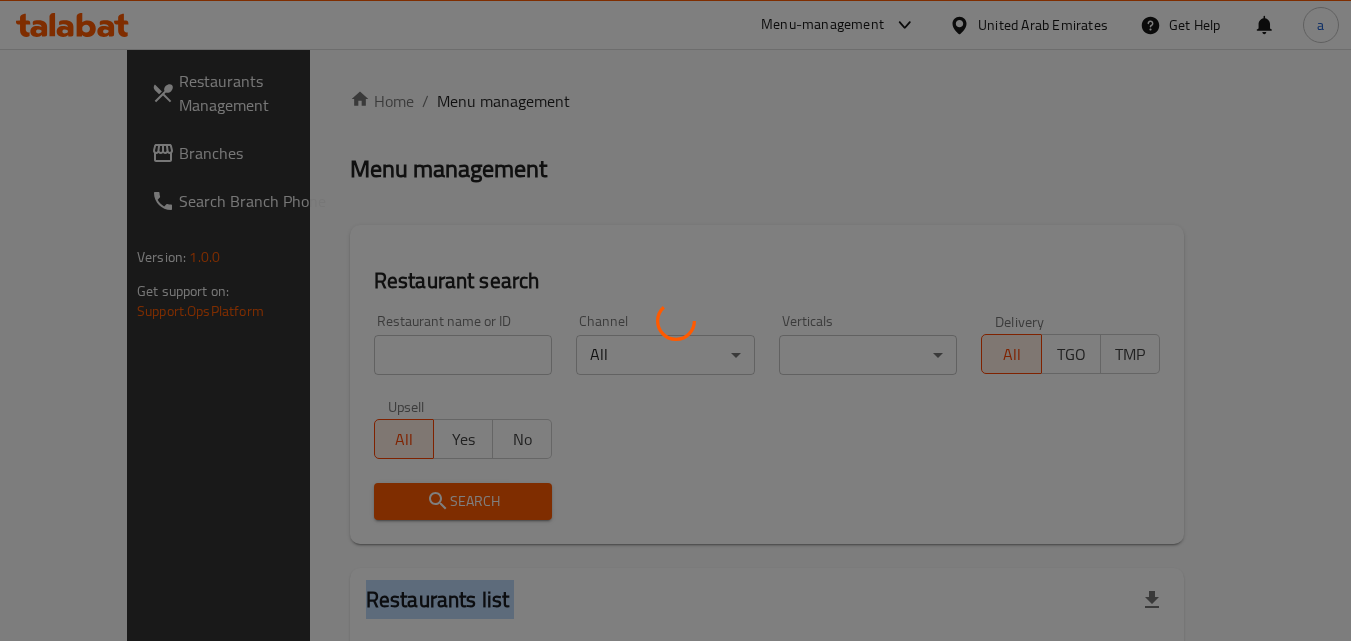 click at bounding box center [675, 320] 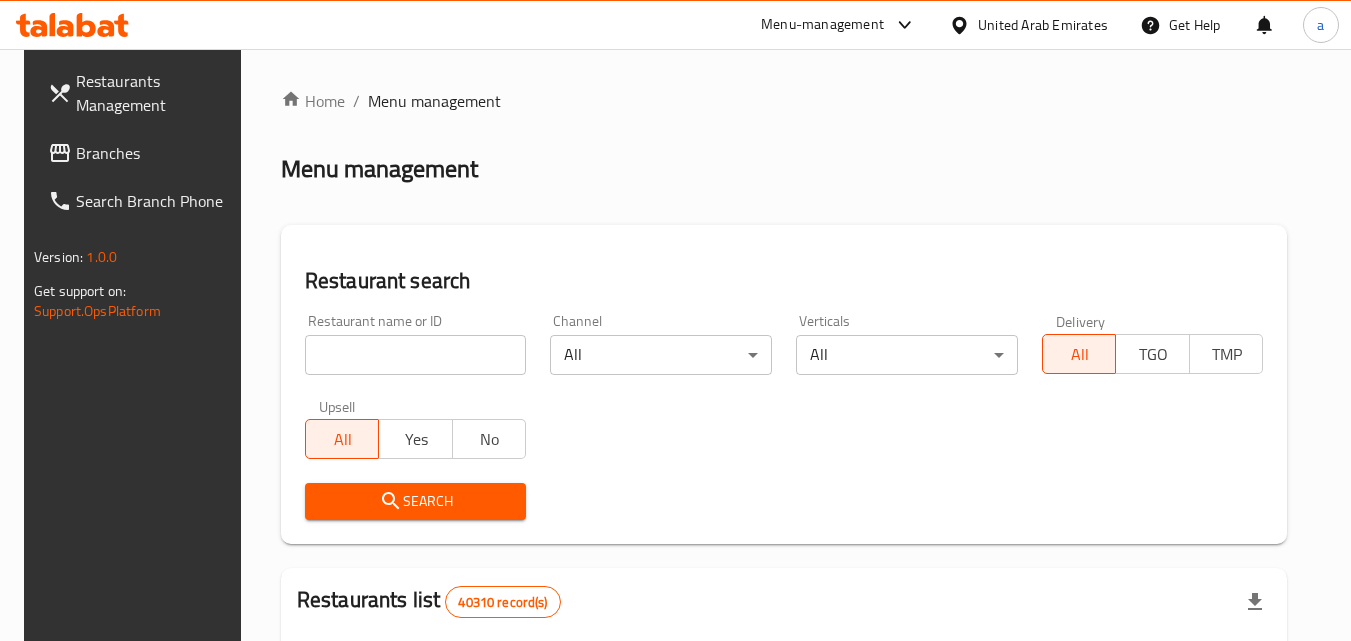 click at bounding box center [416, 355] 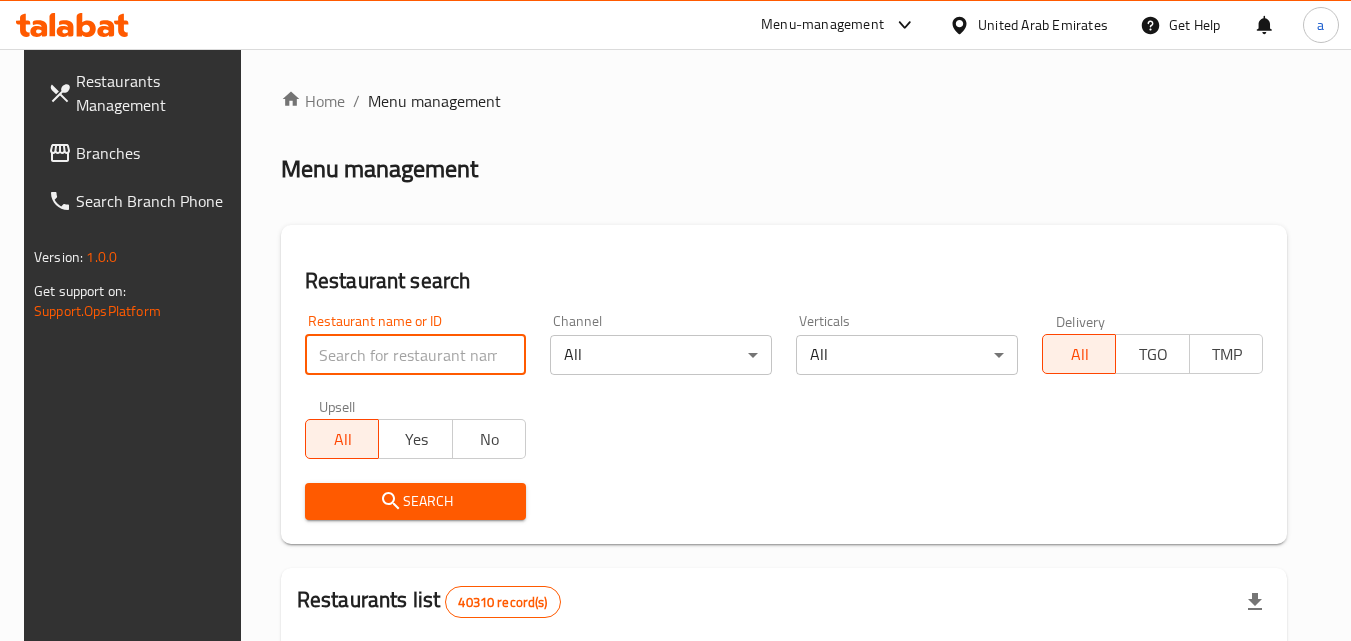 click at bounding box center (416, 355) 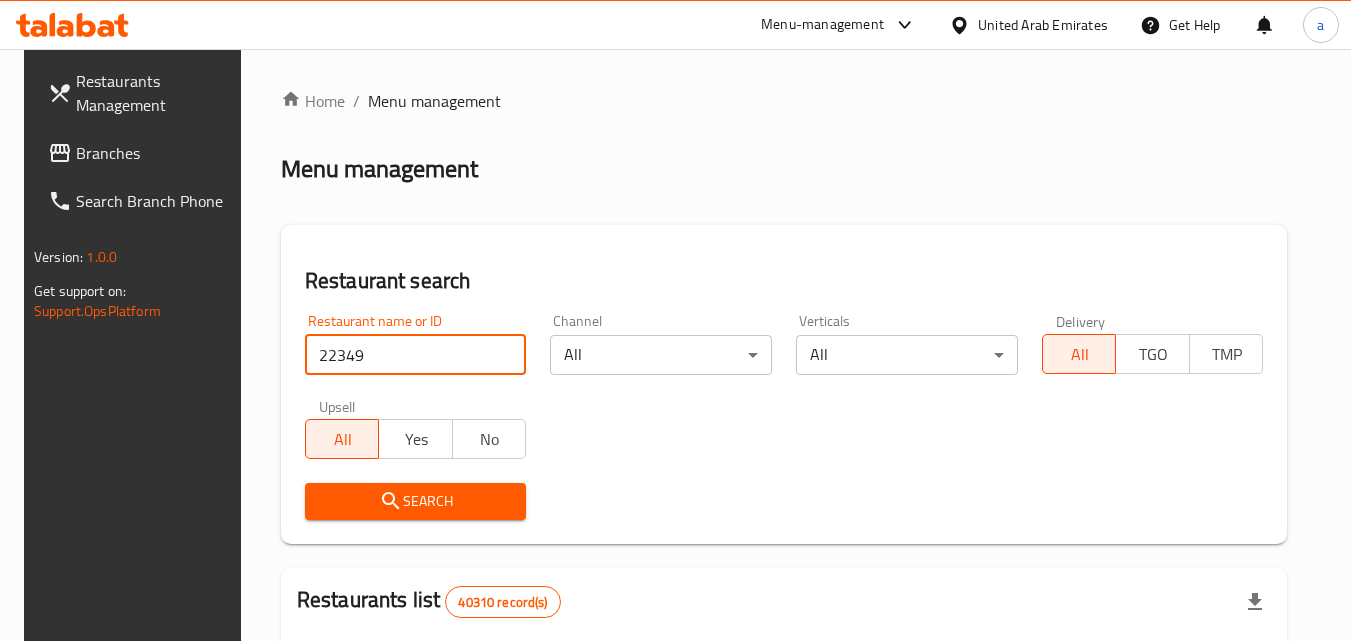 type on "22349" 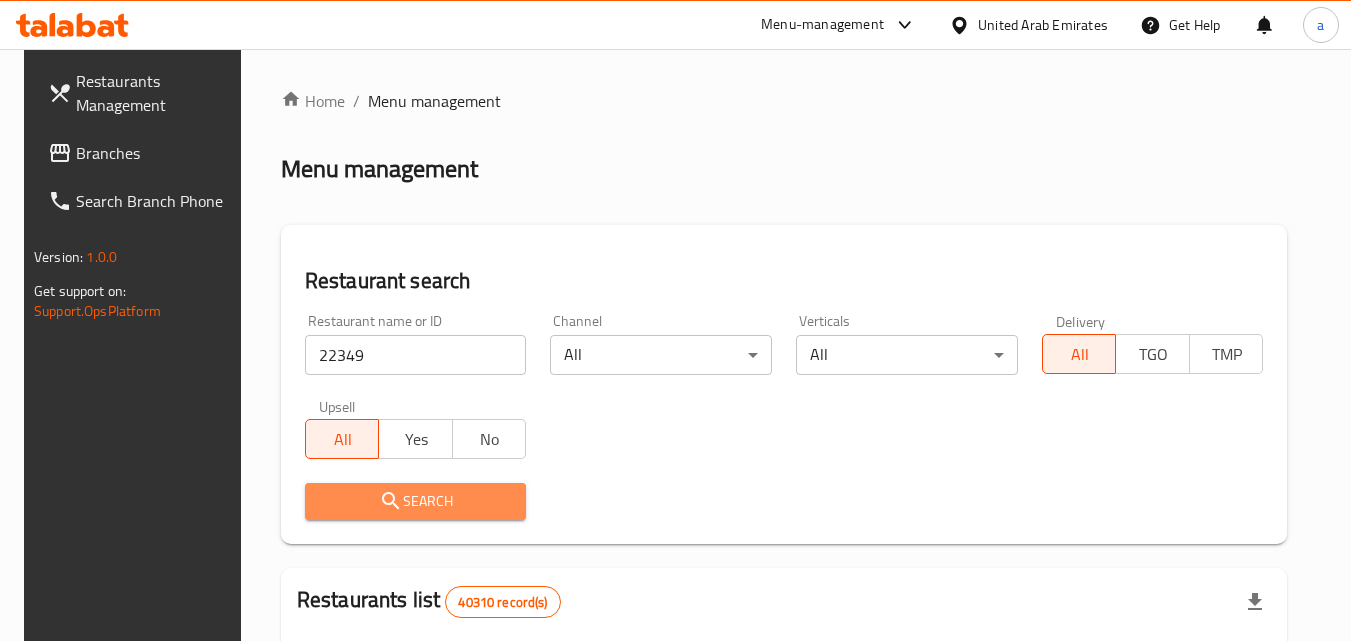 click on "Search" at bounding box center [416, 501] 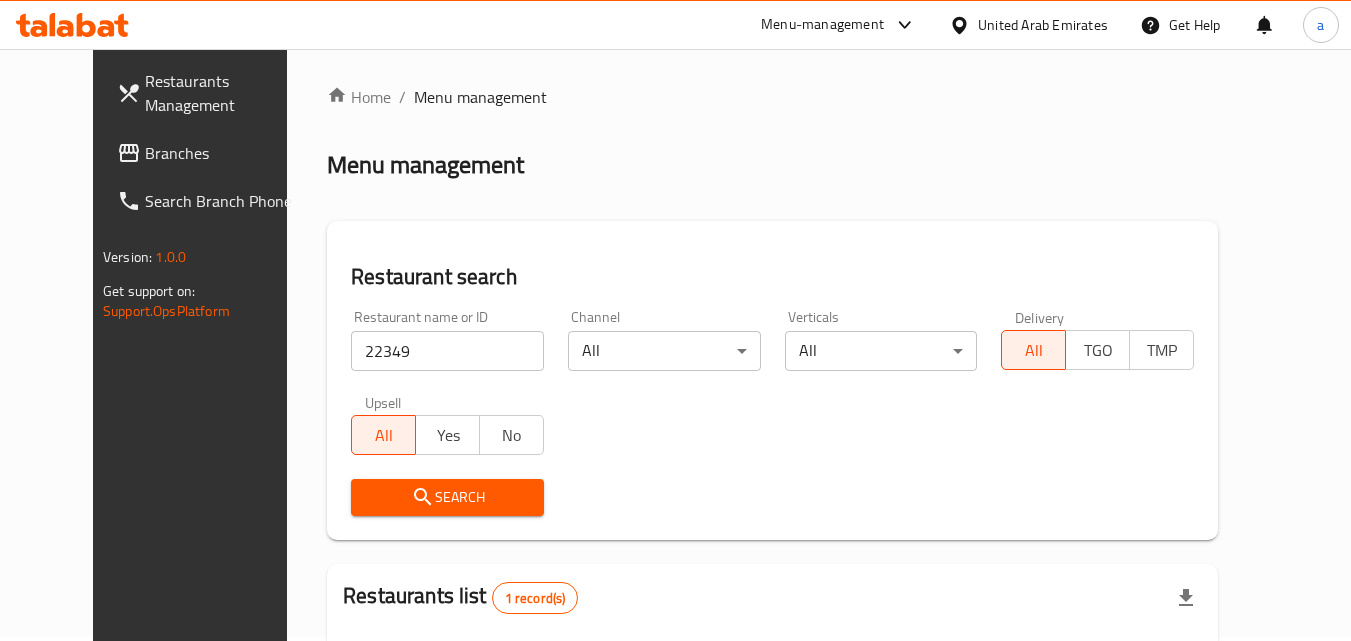 scroll, scrollTop: 0, scrollLeft: 0, axis: both 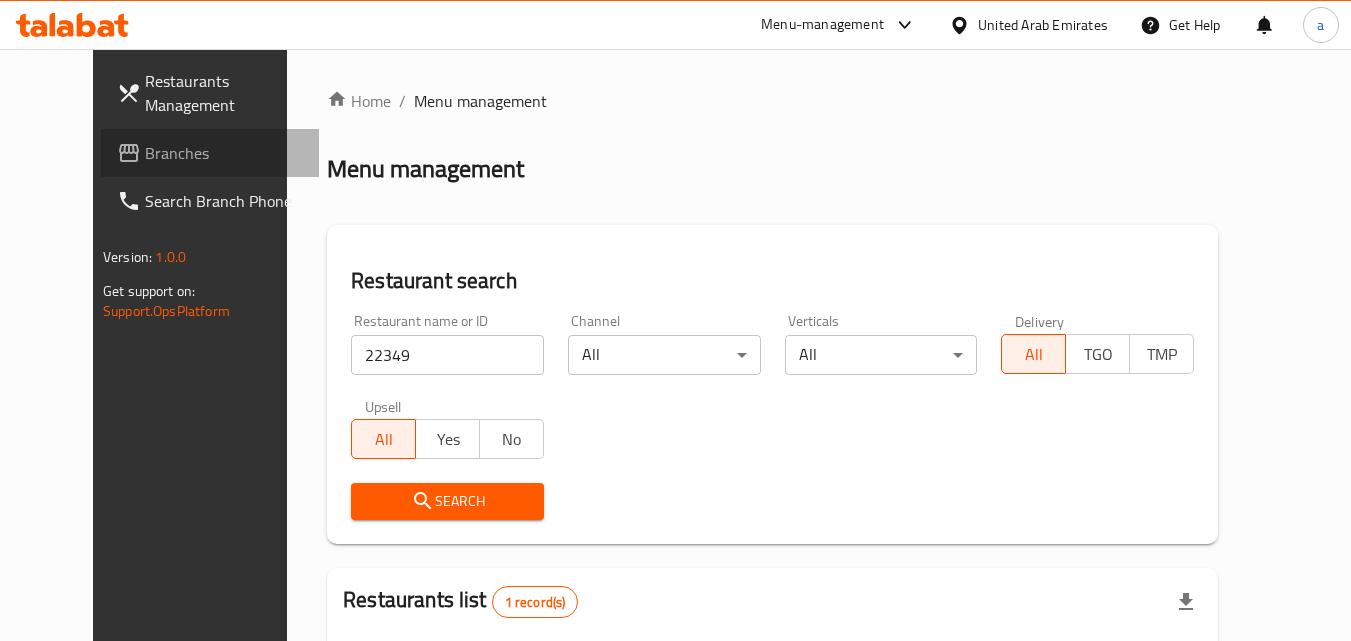 click on "Branches" at bounding box center (224, 153) 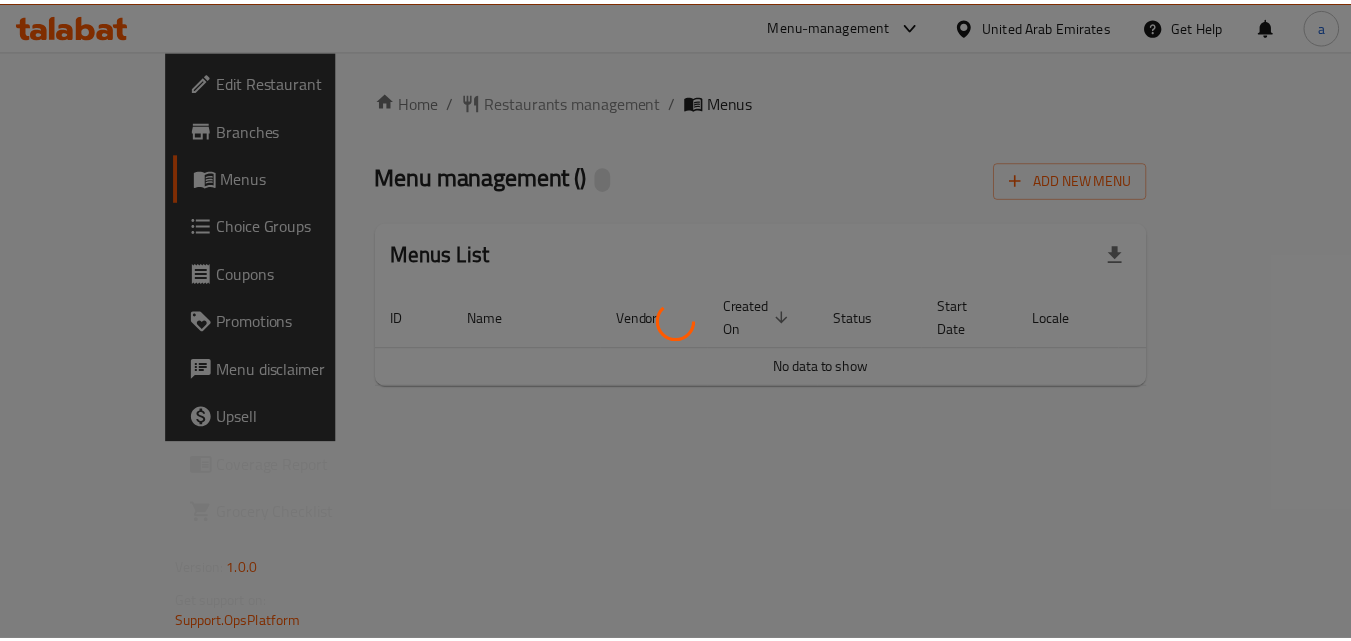 scroll, scrollTop: 0, scrollLeft: 0, axis: both 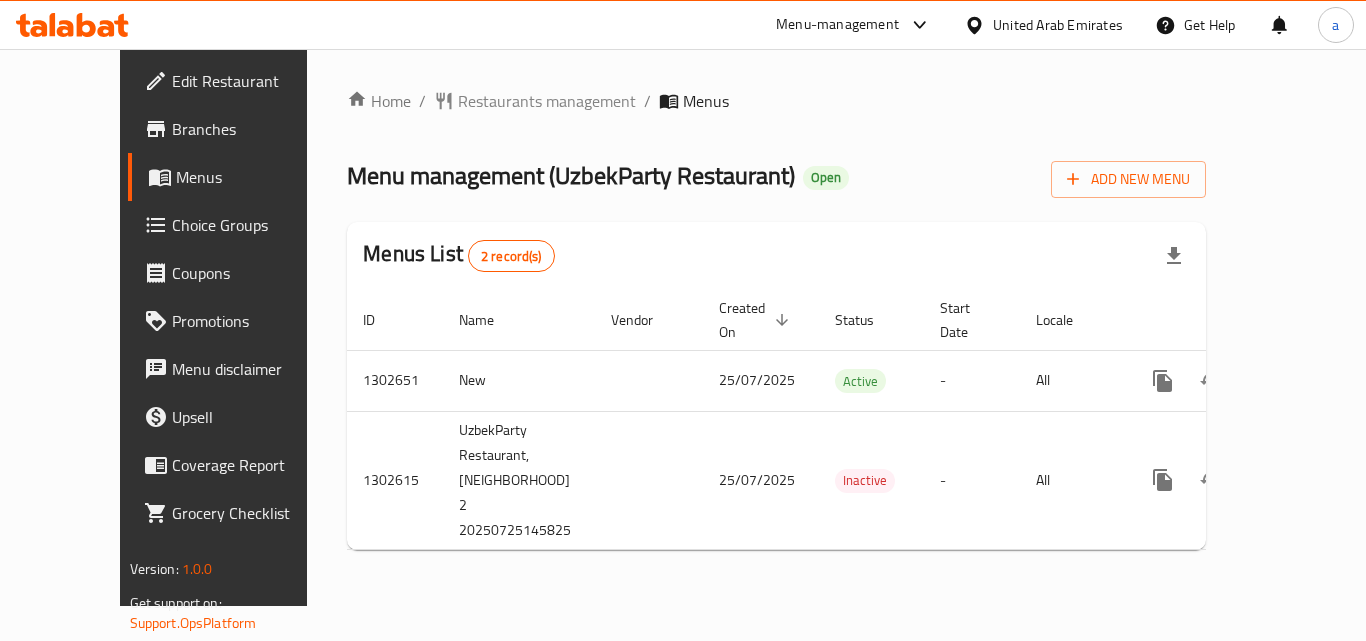 click on "UzbekParty Restaurant,[NEIGHBORHOOD] 2 20250725145825 25/07/2025 Inactive - All" at bounding box center (776, 327) 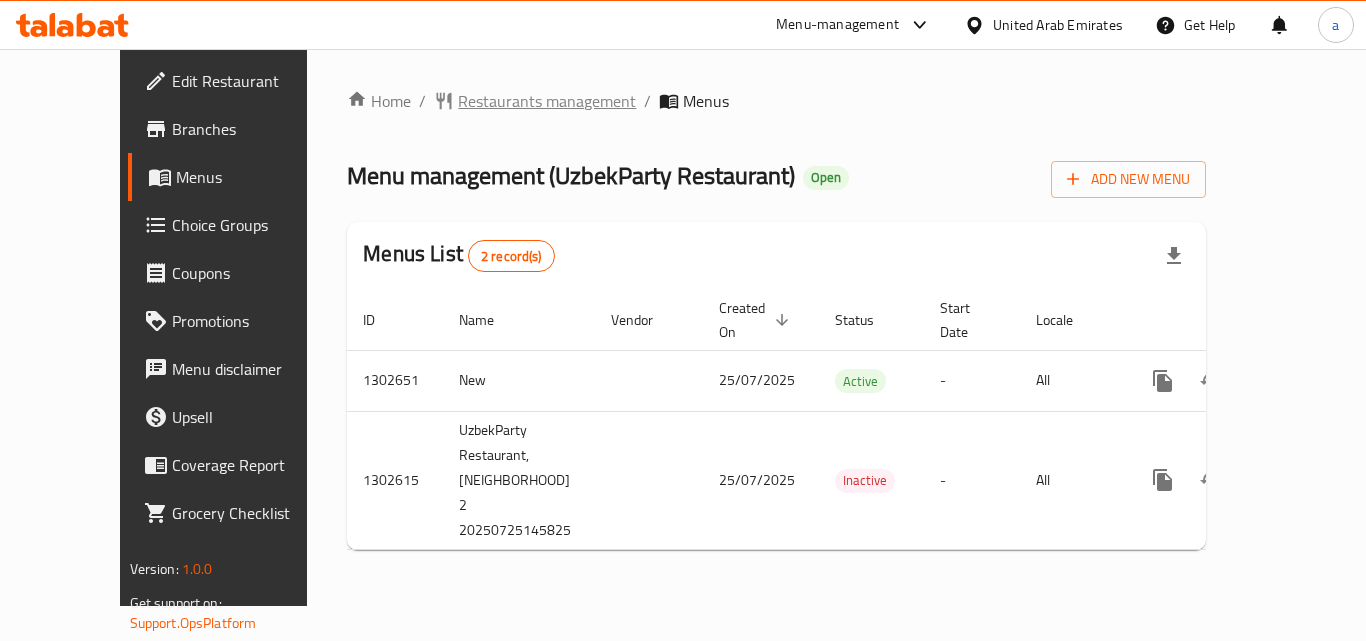 click on "Restaurants management" at bounding box center (547, 101) 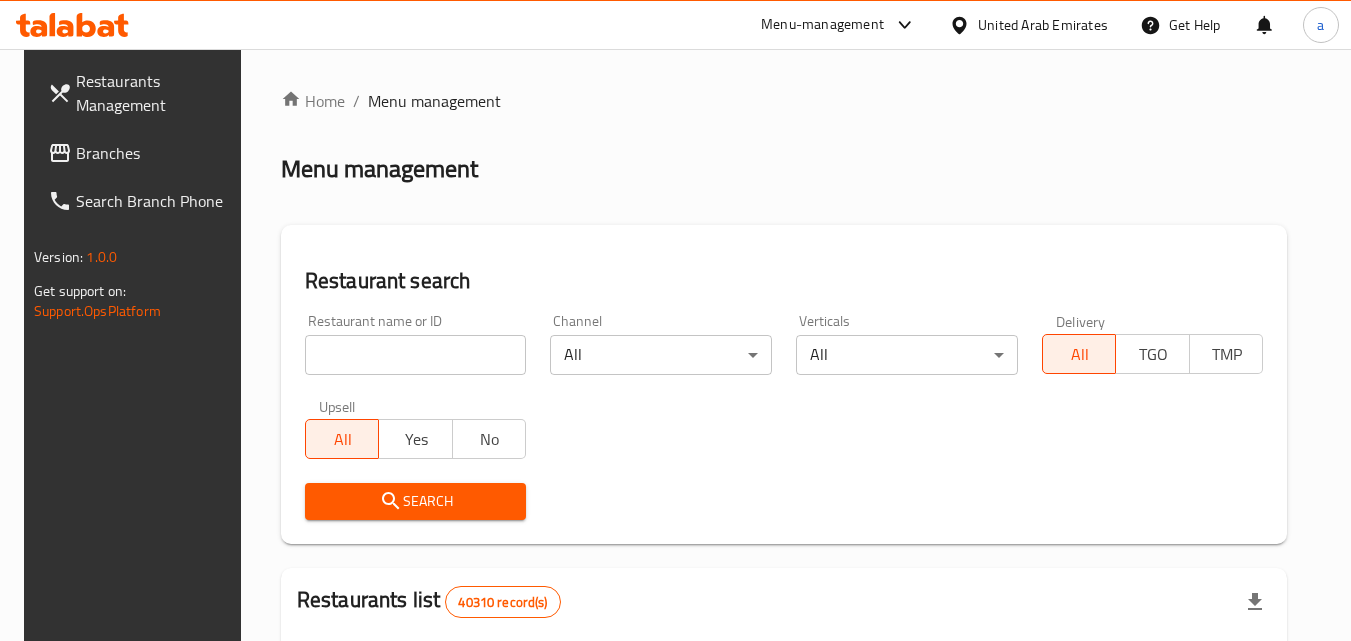 click at bounding box center [675, 320] 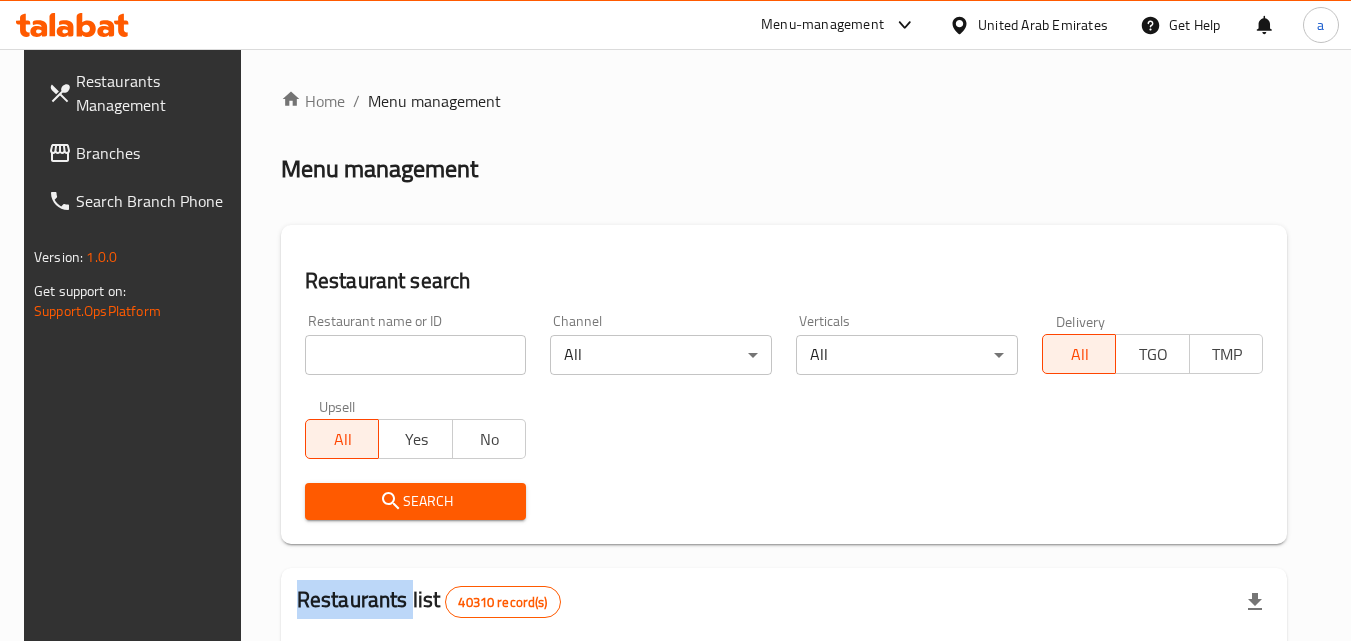 click on "Johnny Rockets جوني روكيتس 37 0 1 0 OPEN 330 French Connection فرنش كونكشن 1 0 0 0 INACTIVE 339 Arz Lebanon أرز لبنان Al Karama,[NEIGHBORHOOD], [NEIGHBORHOOD] 3 1 0 2 OPEN 340 Mega Wraps ميجا رابس 3 0 0 0 INACTIVE 342 Sandella's Flatbread Cafe سانديلاز فلات براد 7 0 0 0 INACTIVE 343 Dragon Hut كوخ التنين 1 0 0 0 INACTIVE 348 Thai Kitchen المطبخ التايلندى 1 0 0 0 INACTIVE 349 Mughal  موغل 1 0 0 0 HIDDEN 350 HOT N COOL (Old) هوت و كول 1 0 0 0 INACTIVE 355 Al Habasha  الحبشة 11 1 0 0 HIDDEN" at bounding box center (784, 721) 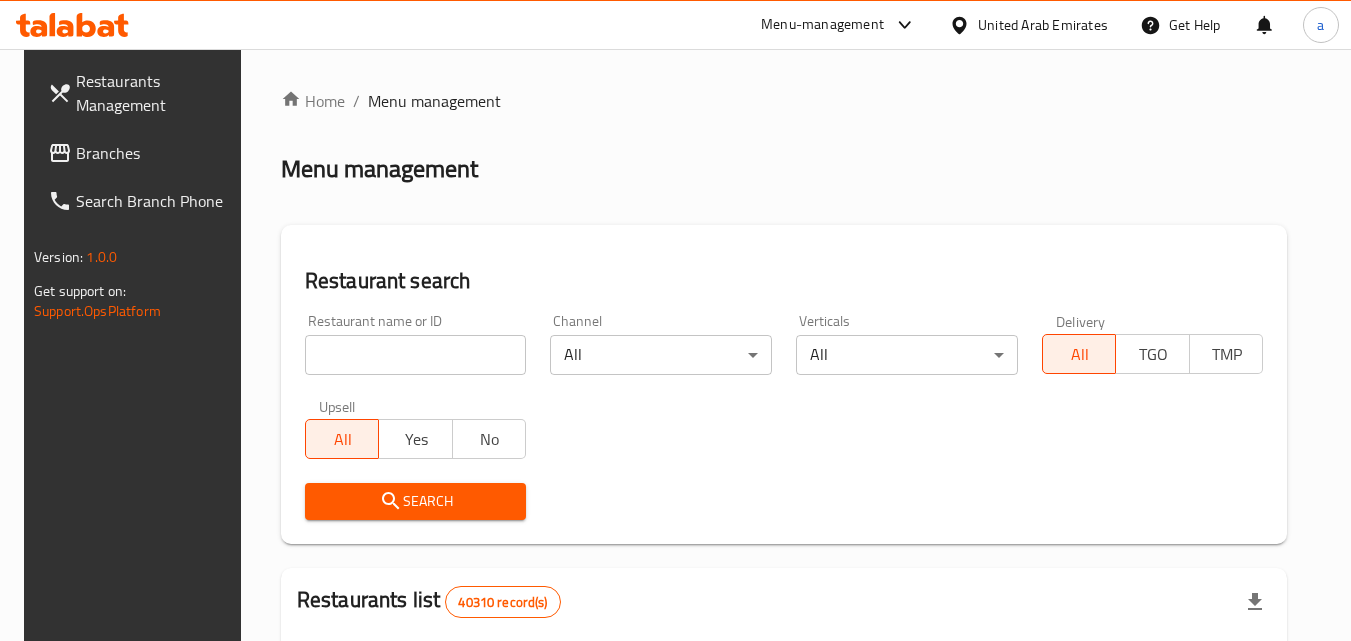 click at bounding box center (416, 355) 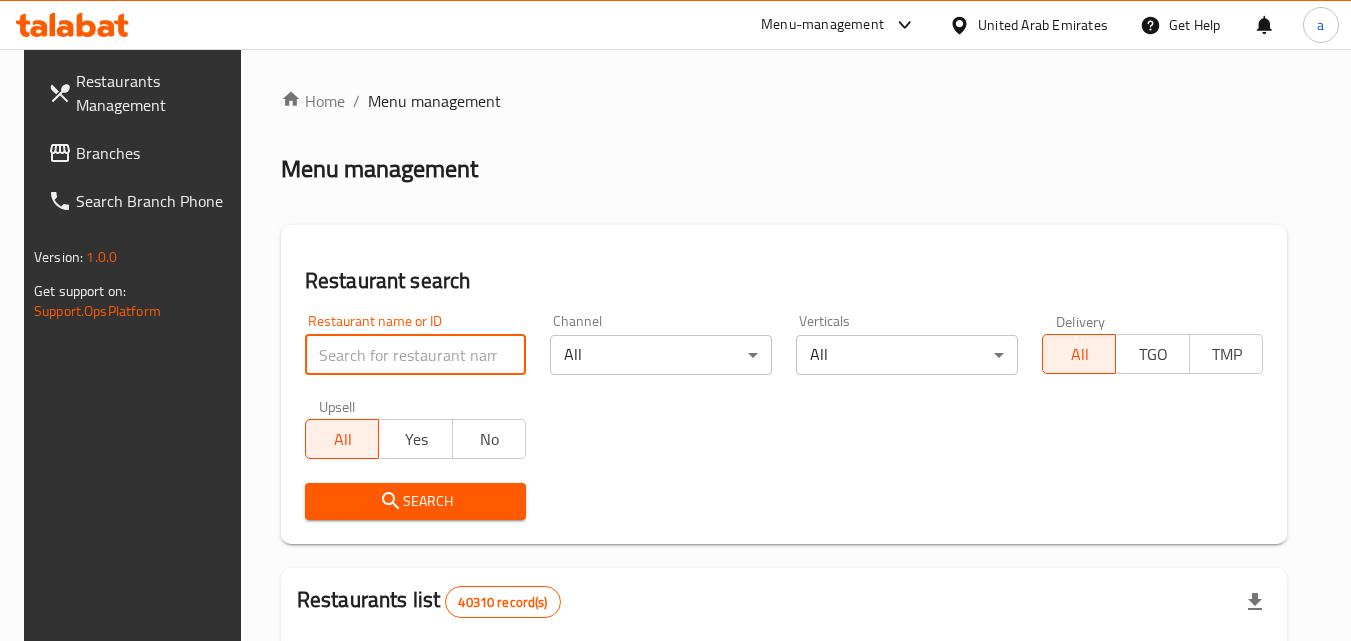 click at bounding box center [416, 355] 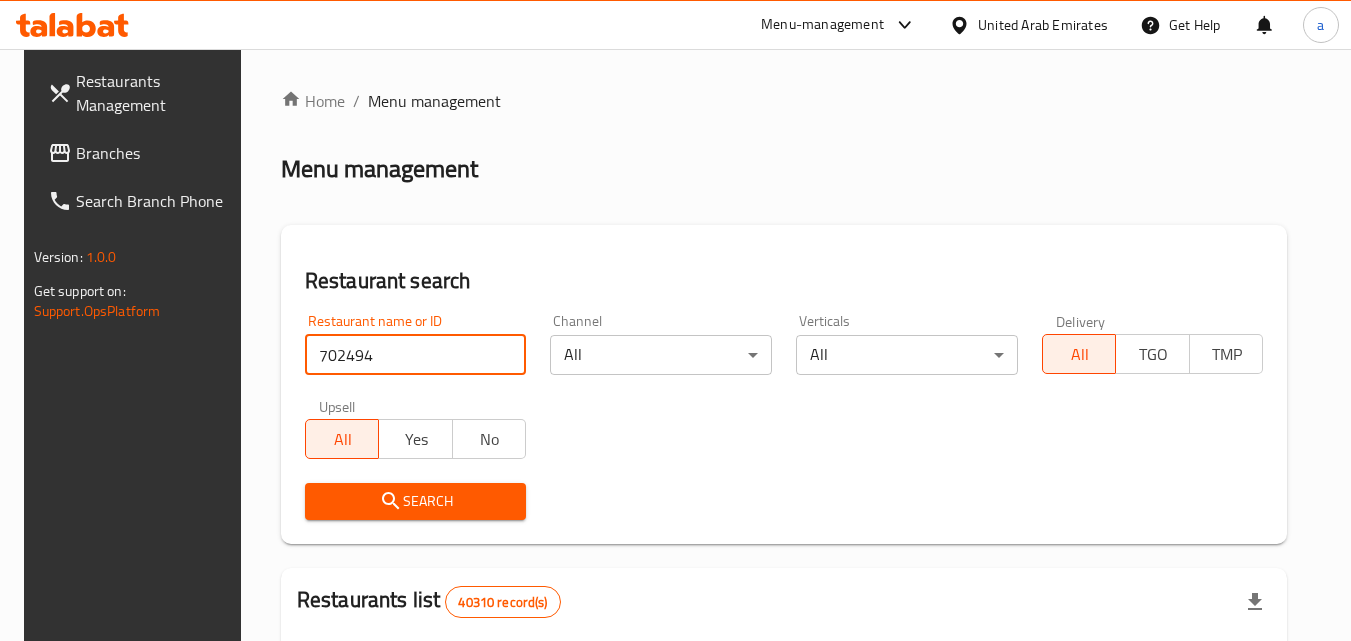 type on "702494" 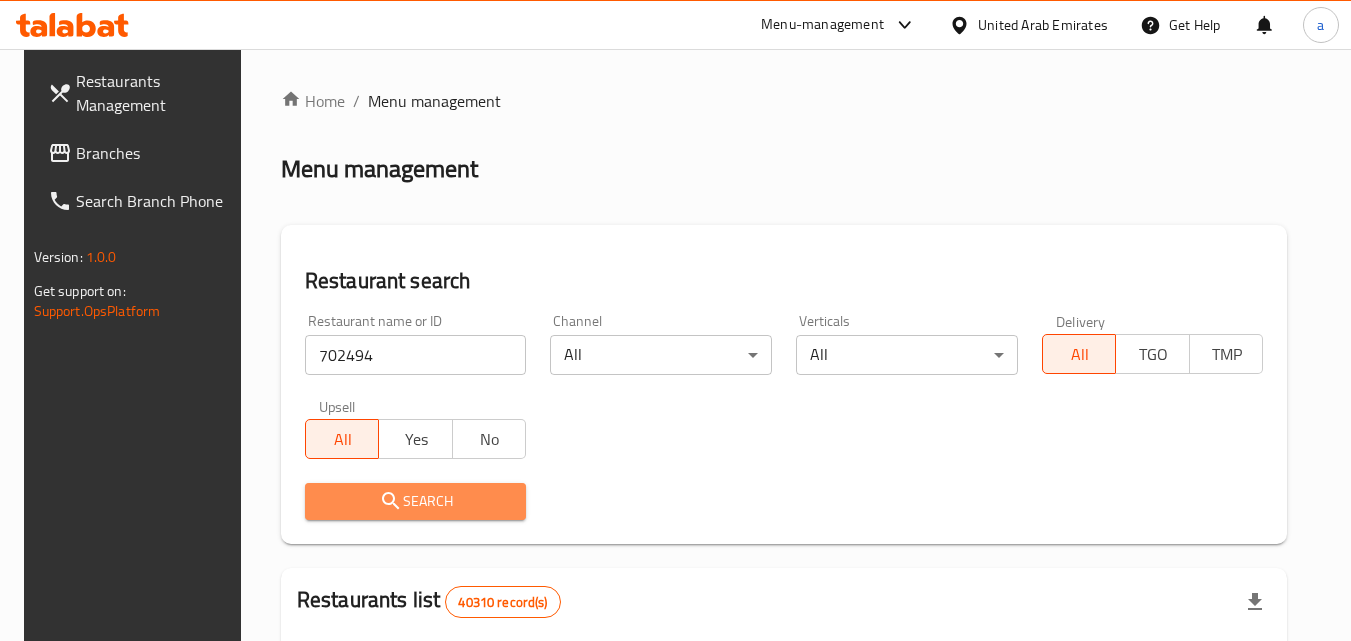 click on "Search" at bounding box center [416, 501] 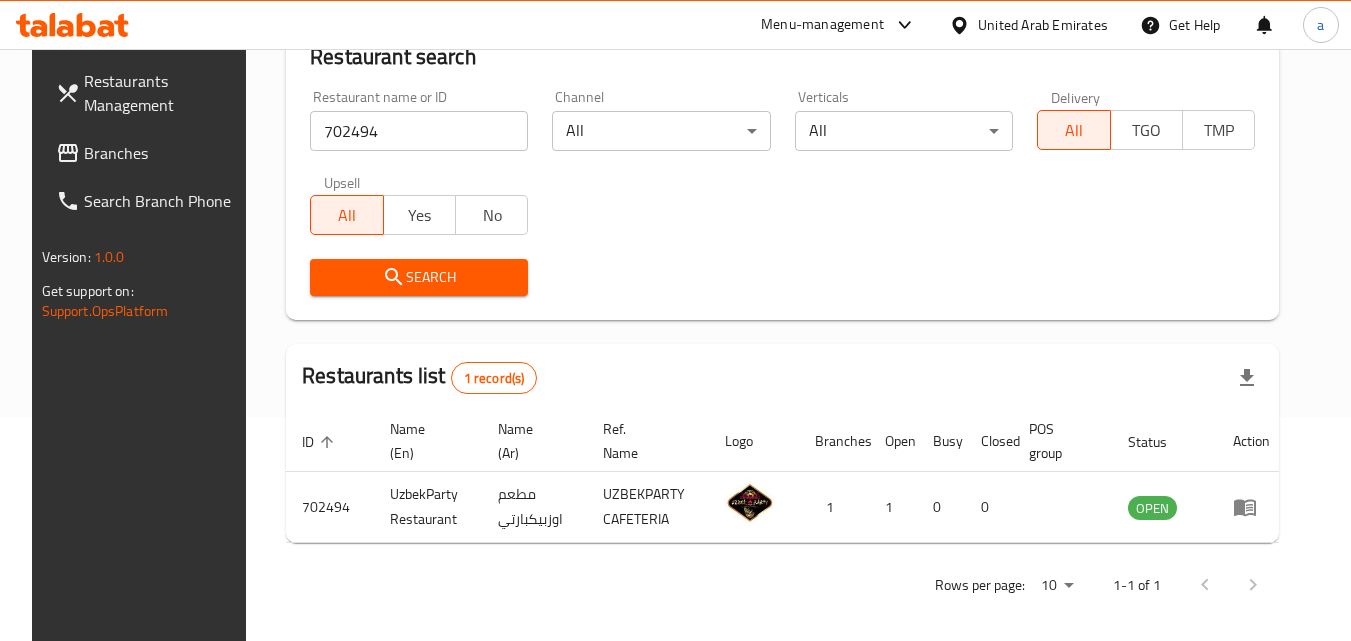 scroll, scrollTop: 234, scrollLeft: 0, axis: vertical 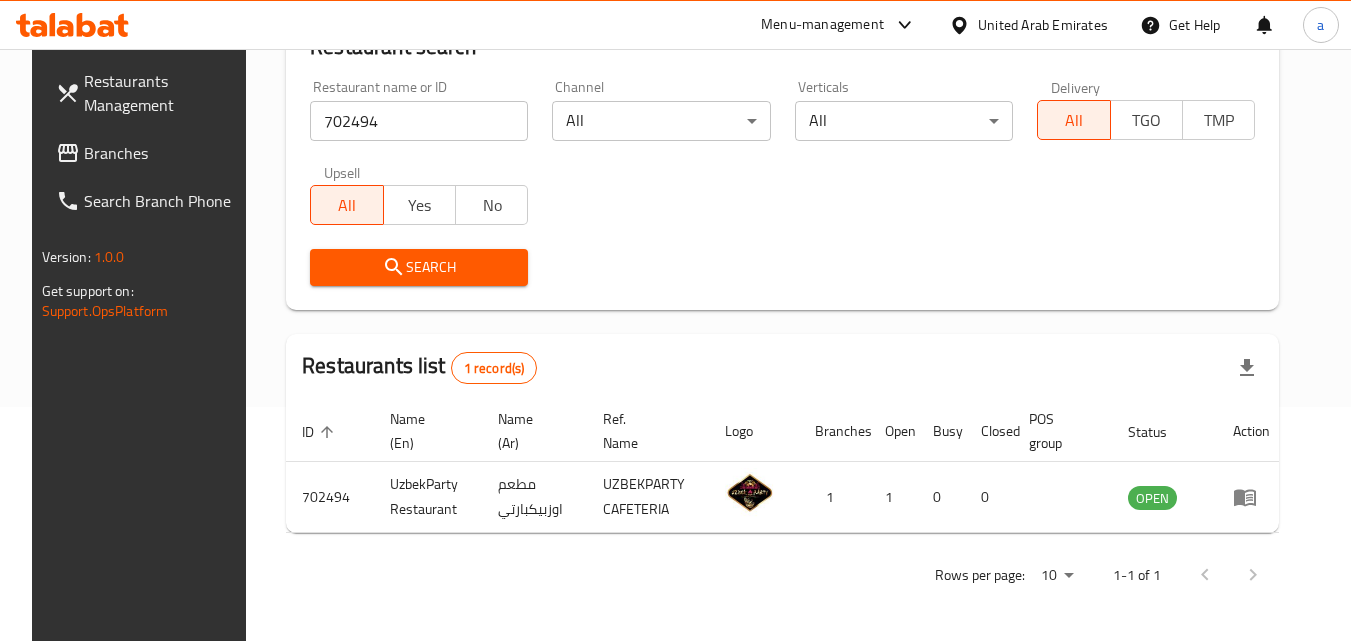 click on "United Arab Emirates" at bounding box center [1028, 25] 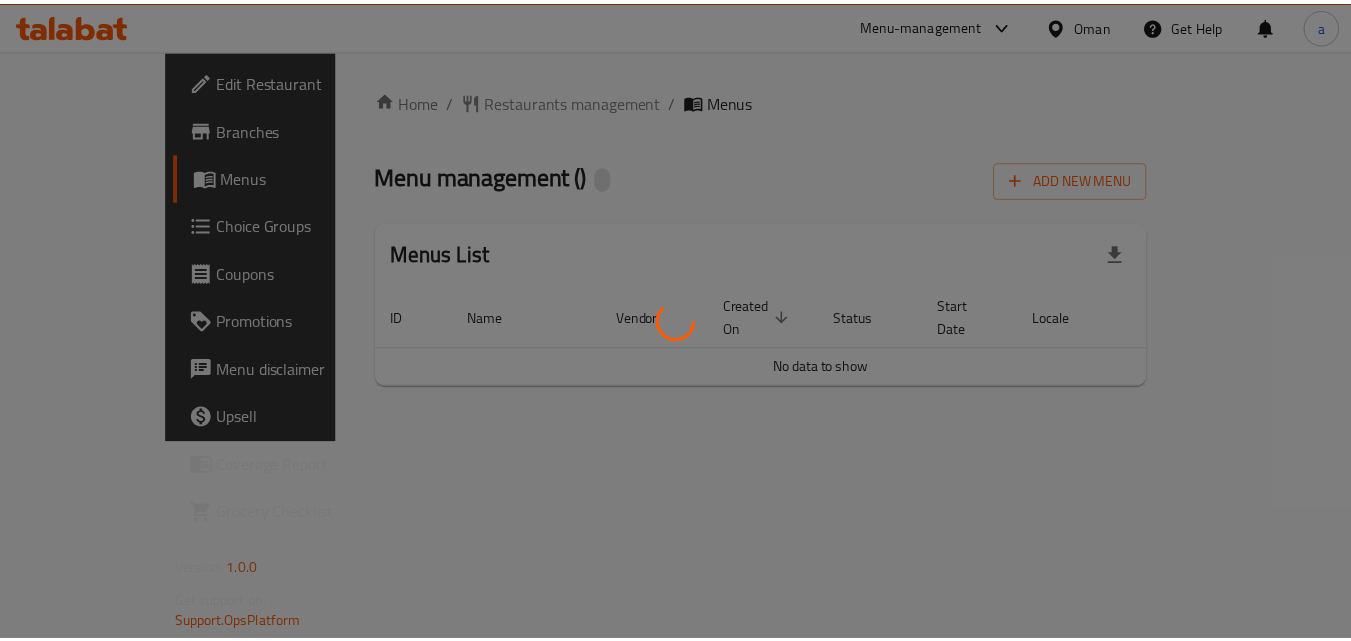 scroll, scrollTop: 0, scrollLeft: 0, axis: both 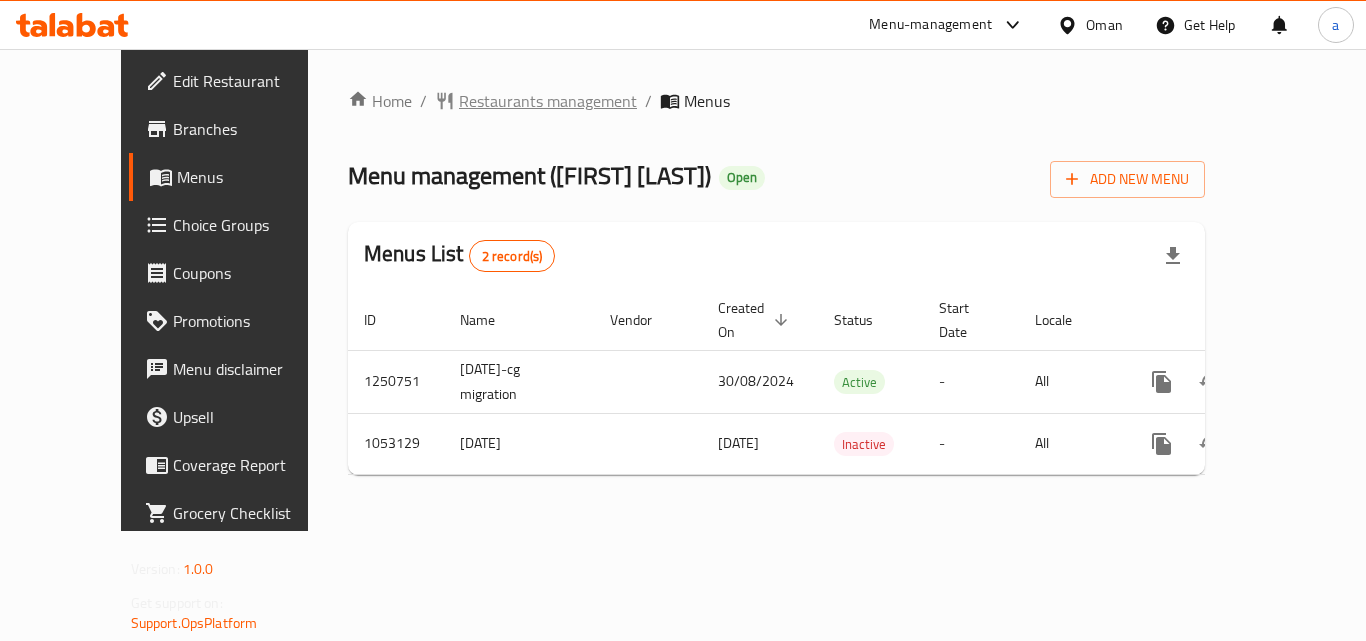click on "Restaurants management" at bounding box center [548, 101] 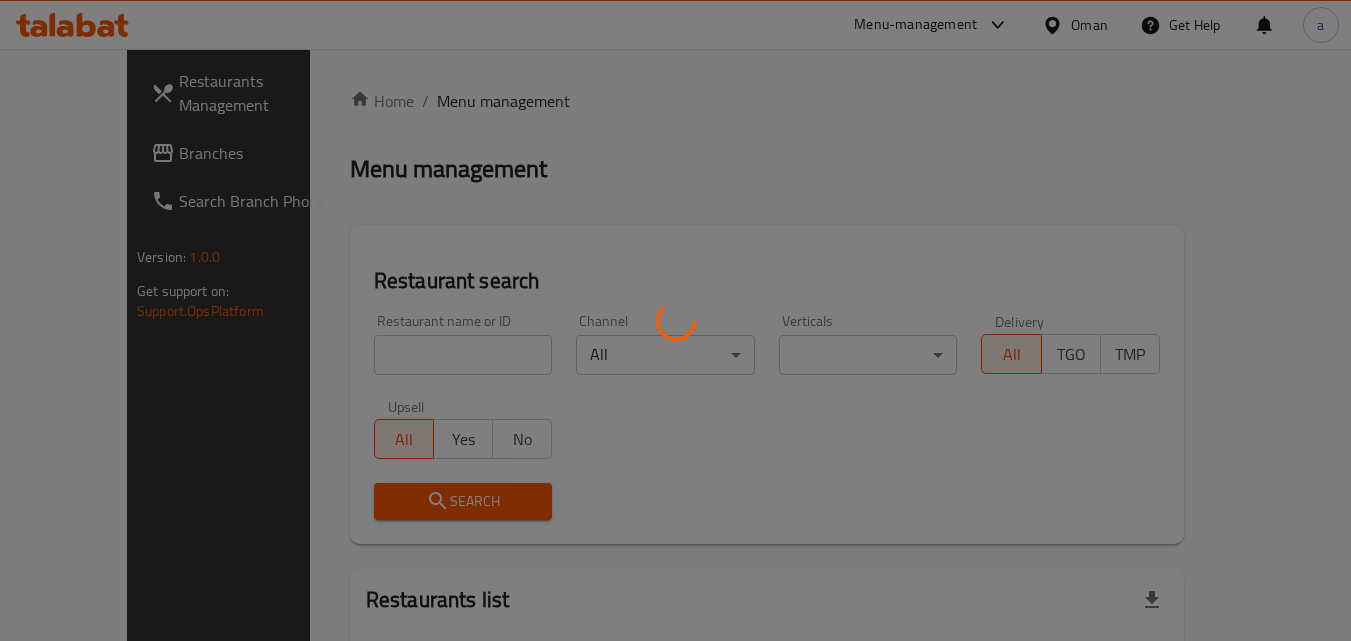 click at bounding box center (675, 320) 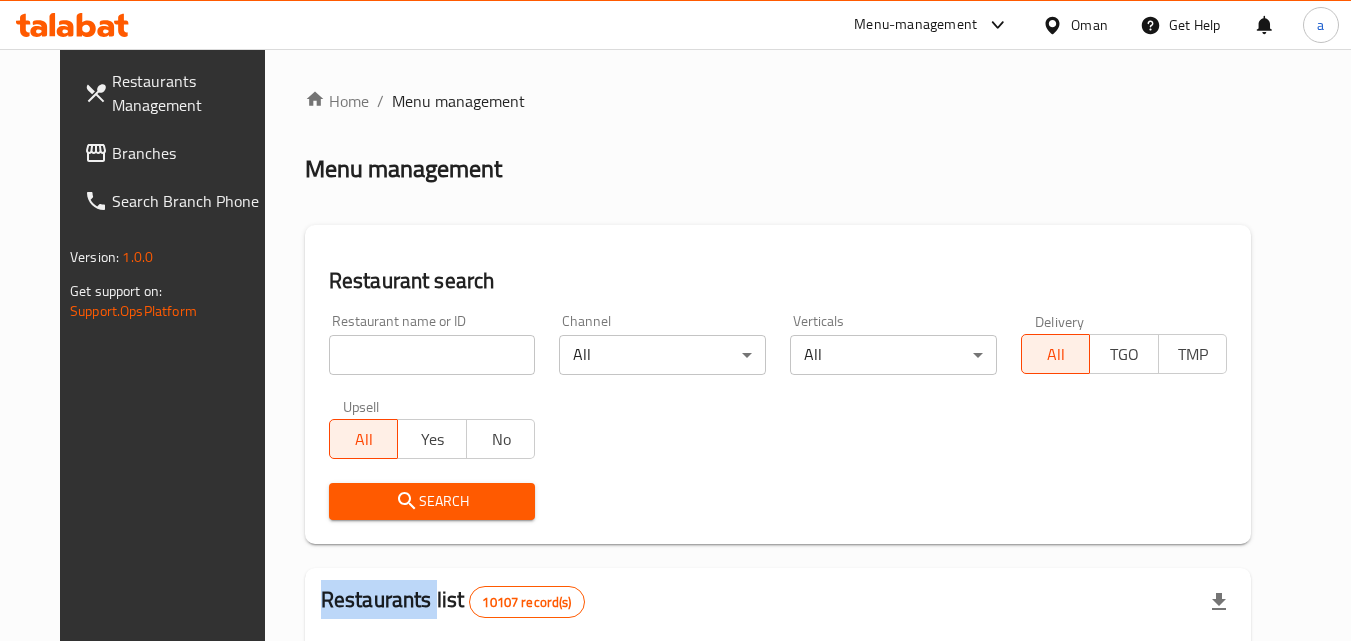 click at bounding box center (675, 320) 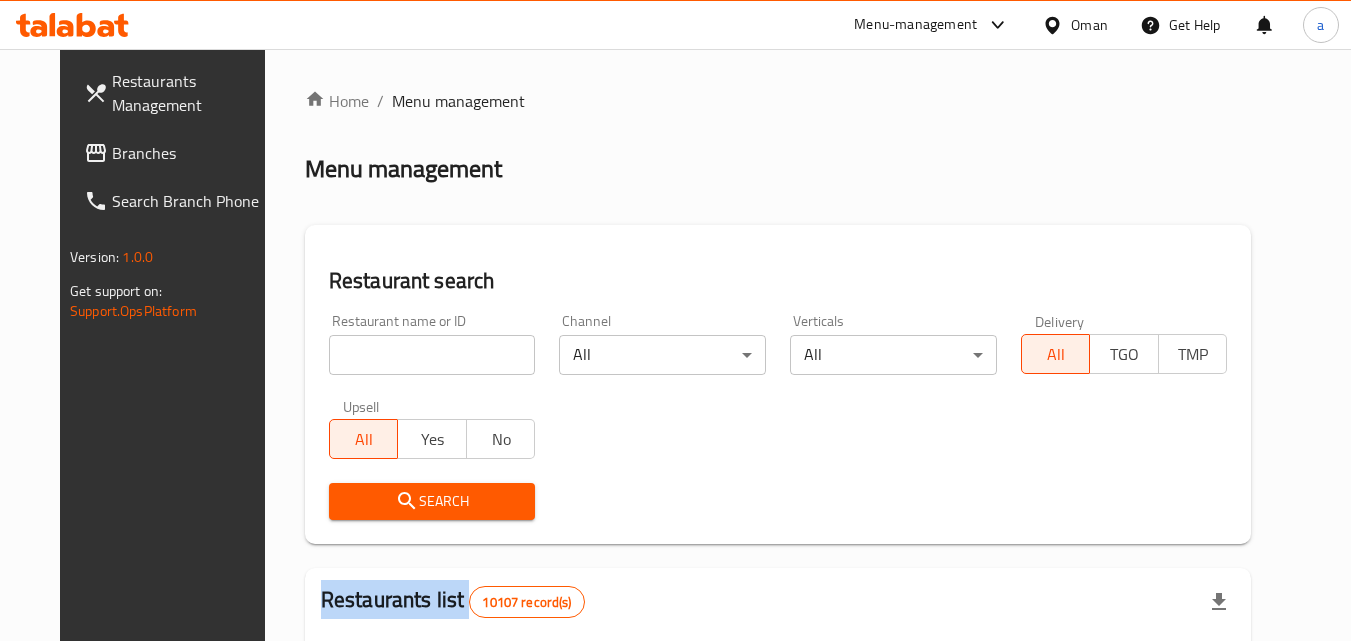 click on "Home / Menu management Menu management Restaurant search Restaurant name or ID Restaurant name or ID Channel All ​ Verticals All ​ Delivery All TGO TMP Upsell All Yes No   Search Restaurants list   10107 record(s) ID sorted ascending Name (En) Name (Ar) Ref. Name Logo Branches Open Busy Closed POS group Status Action 401 Spicy Village قرية التوابل 2 0 0 0 HIDDEN 412 NARENJ نارنج 1 1 0 0 HIDDEN 415 Best Burger بست برجر 2 0 0 0 INACTIVE 416 HOT POT RESTAURANT مطعم الوعاء الساخن Darsait Branch  1 0 0 0 INACTIVE 417 FUSION فيوجن 1 0 0 0 INACTIVE 420 BAMBOO KITCHEN بامبو كتشن 1 1 0 0 HIDDEN 422 GOLDEN BEAN CAFE مقهى البن الذهبي 1 1 0 0 INACTIVE 424 Just Grilled جست جريلد 1 0 0 0 INACTIVE 467 MEERATH FAMOUS ميرات المشهورة 1 1 0 0 OPEN 470 ZAIKA DELHI KA مذاق من دلهي  1 0 0 0 INACTIVE Rows per page: 10 1-10 of 10107" at bounding box center (778, 734) 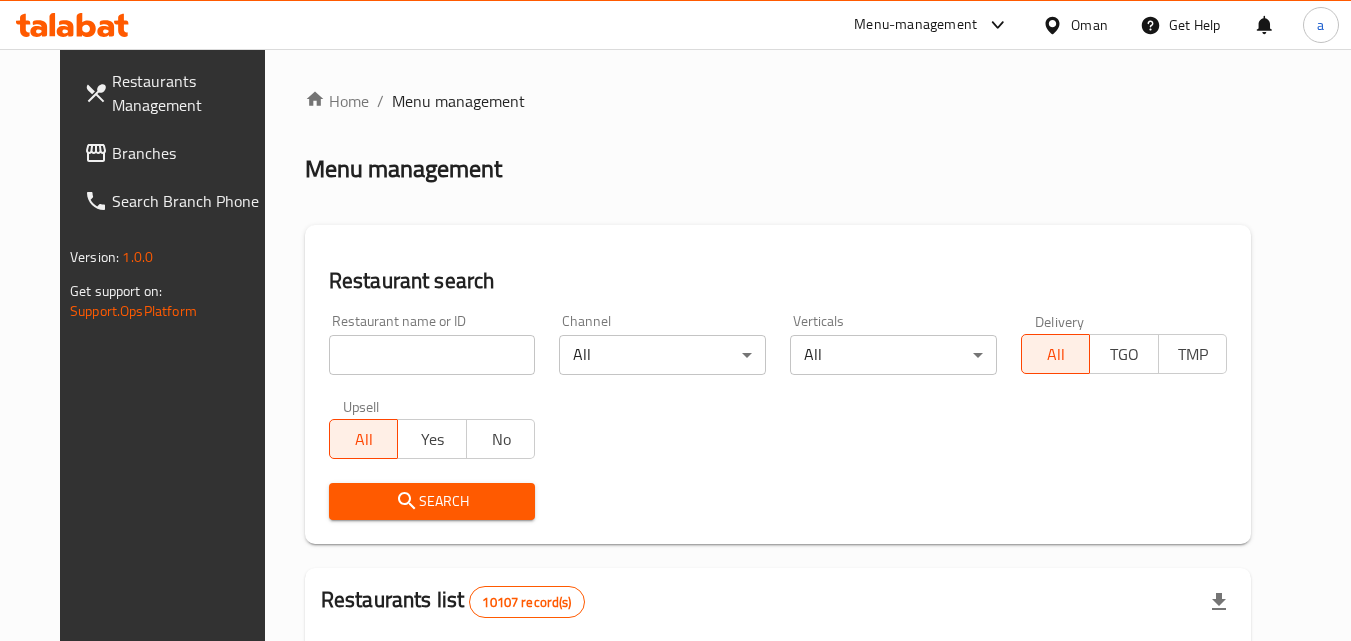 click at bounding box center [432, 355] 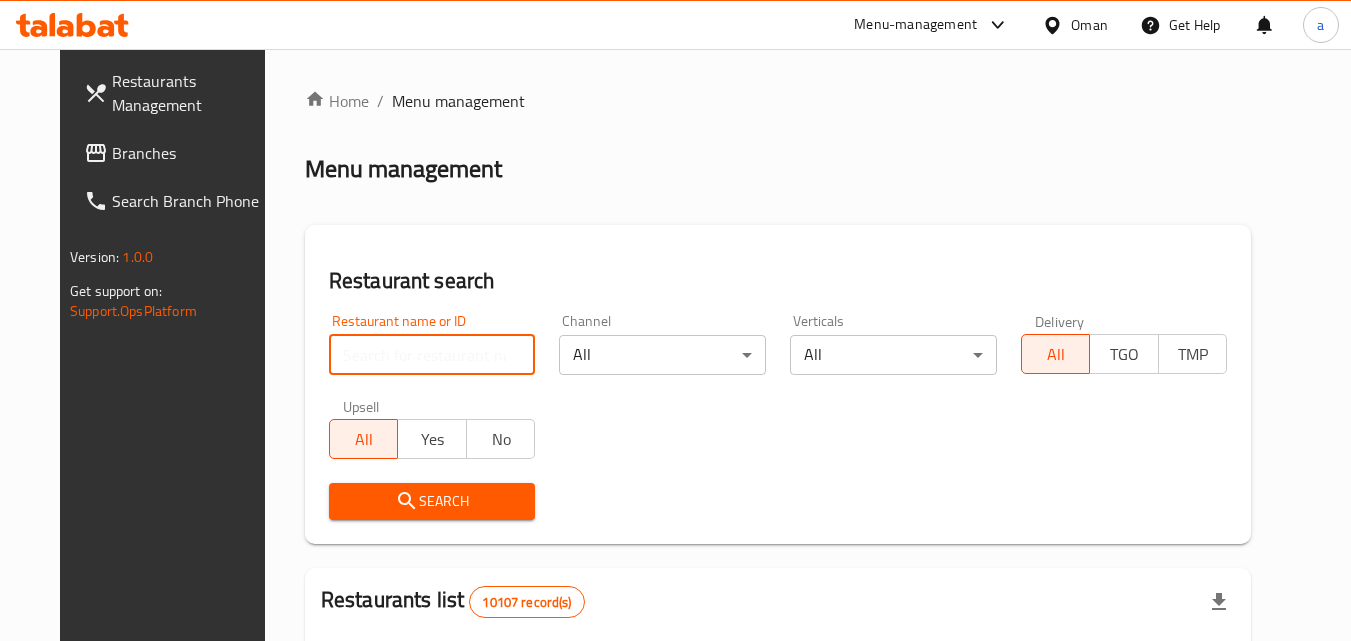 paste on "662649" 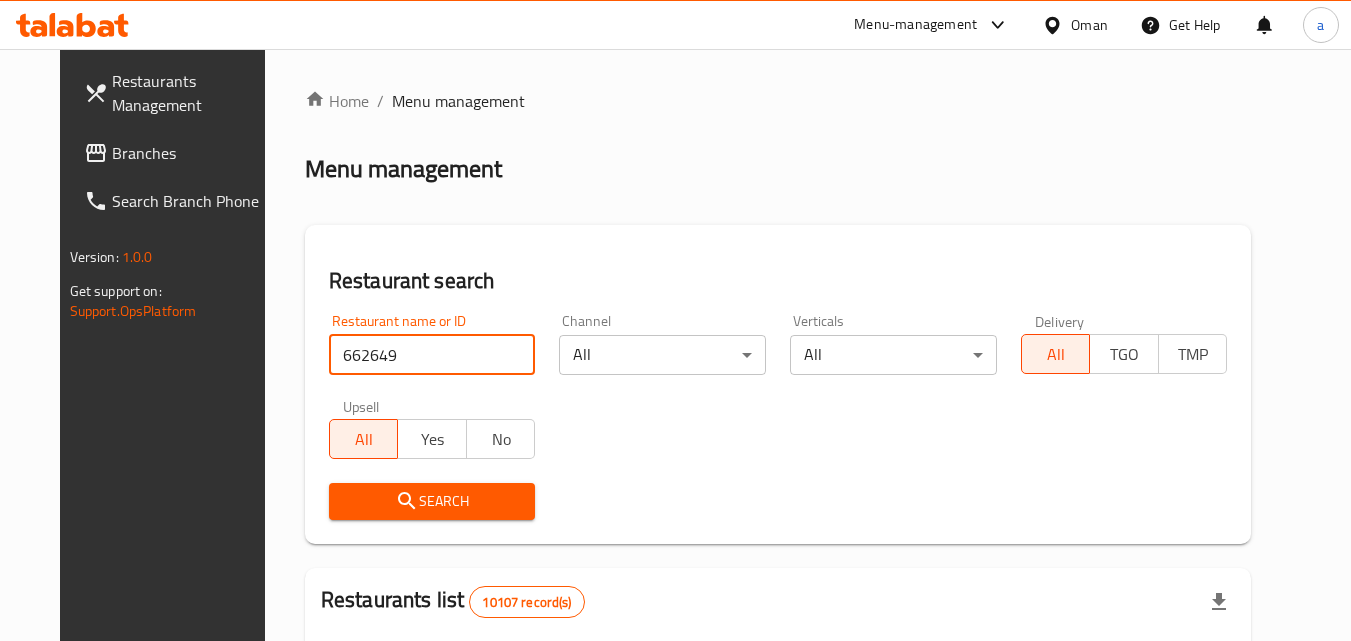 type on "662649" 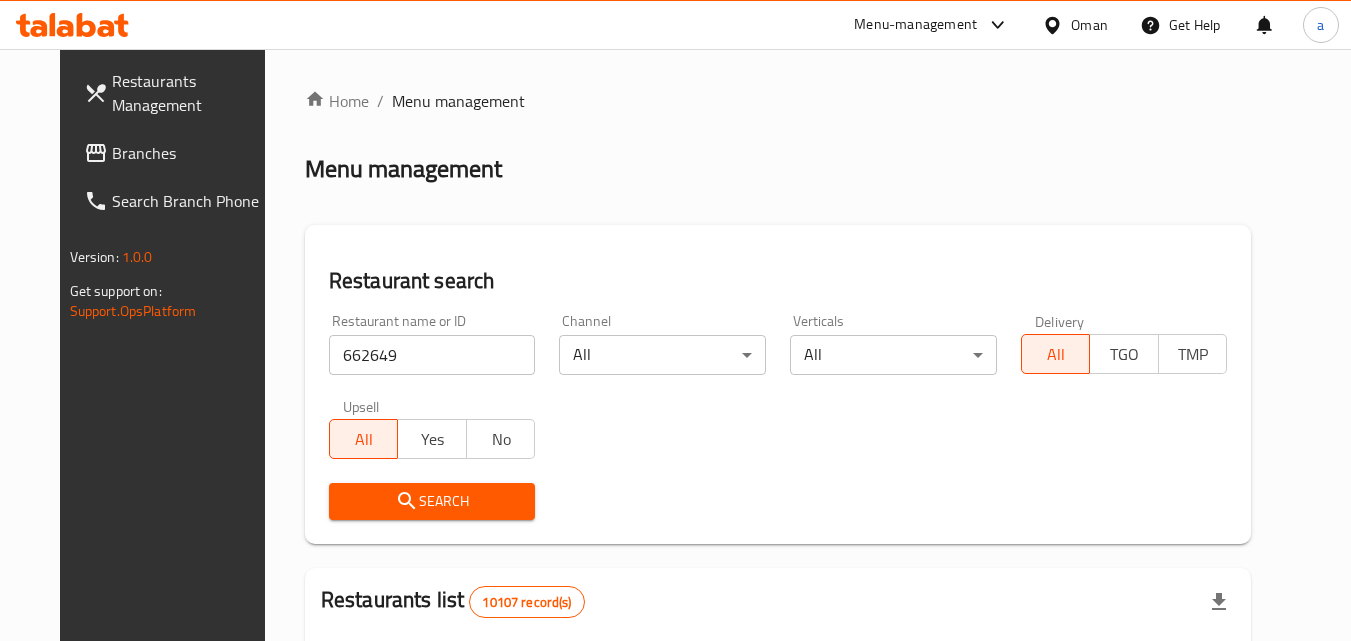 click on "Search" at bounding box center [432, 501] 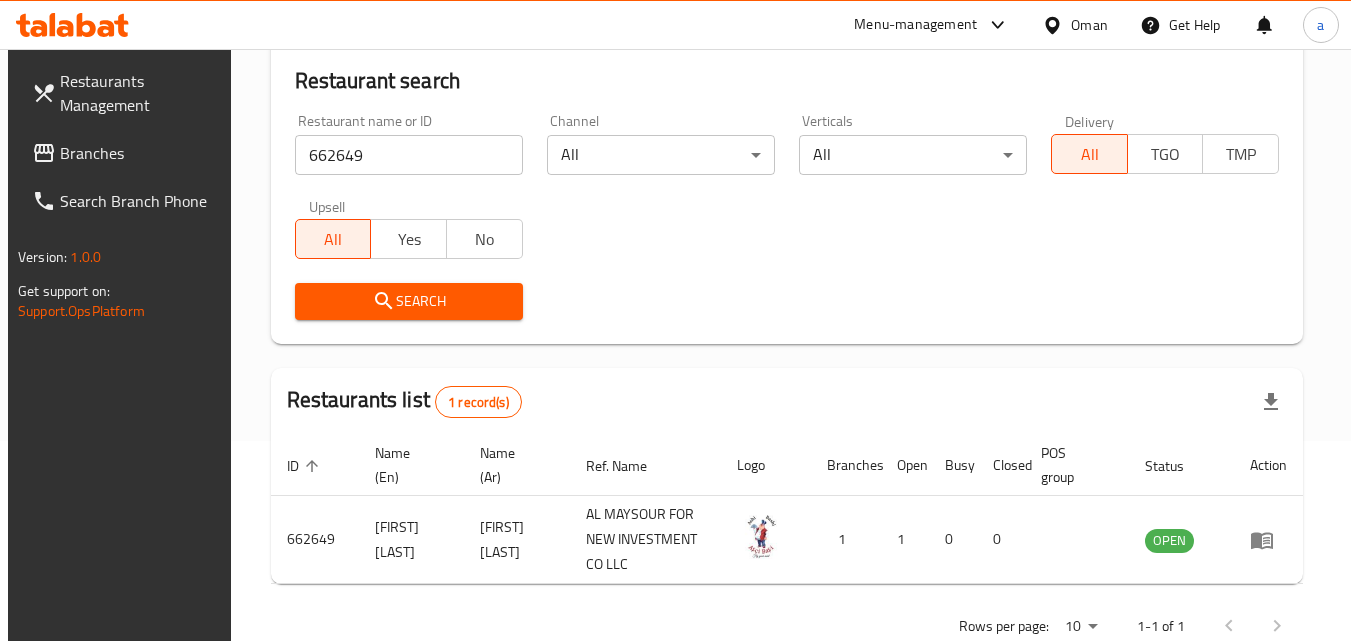 scroll, scrollTop: 251, scrollLeft: 0, axis: vertical 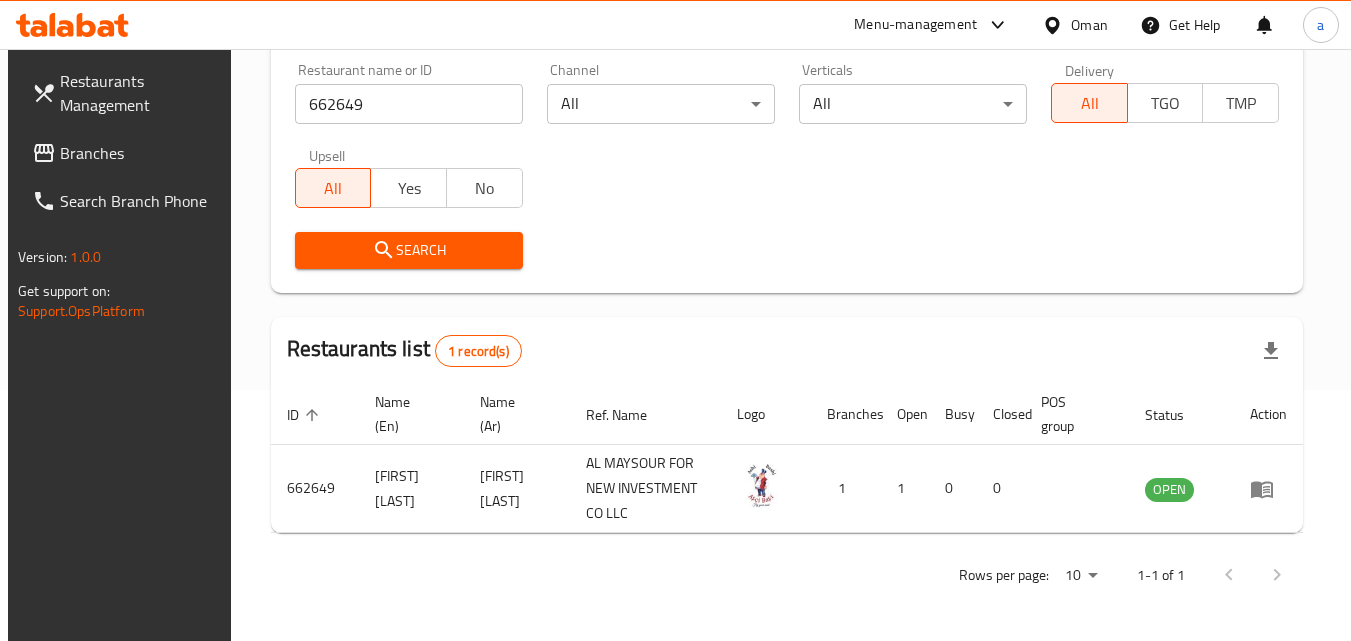 click at bounding box center [1056, 25] 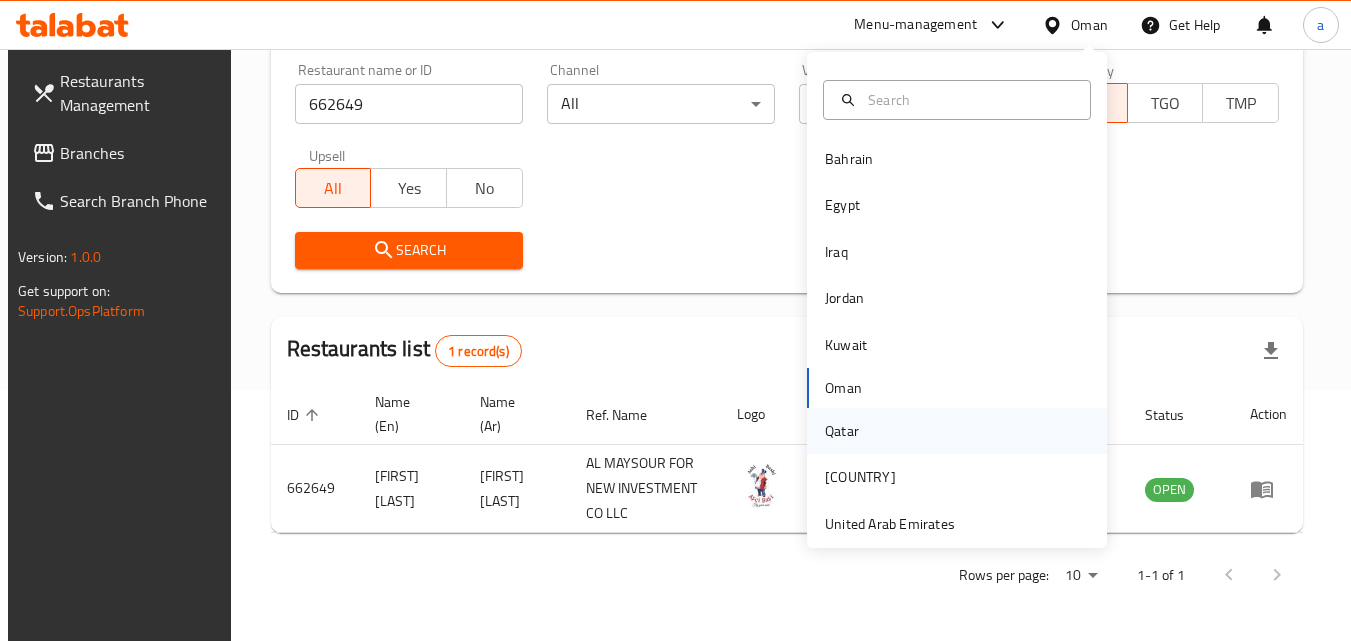 click on "Qatar" at bounding box center (842, 431) 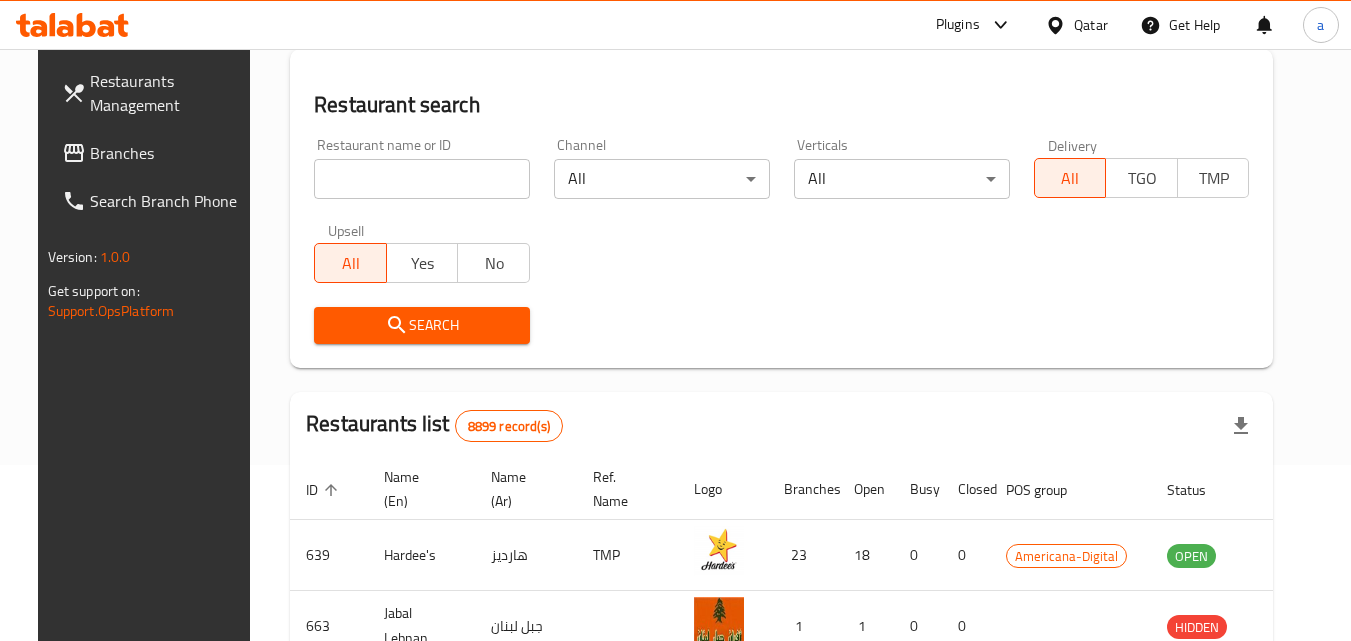 scroll, scrollTop: 251, scrollLeft: 0, axis: vertical 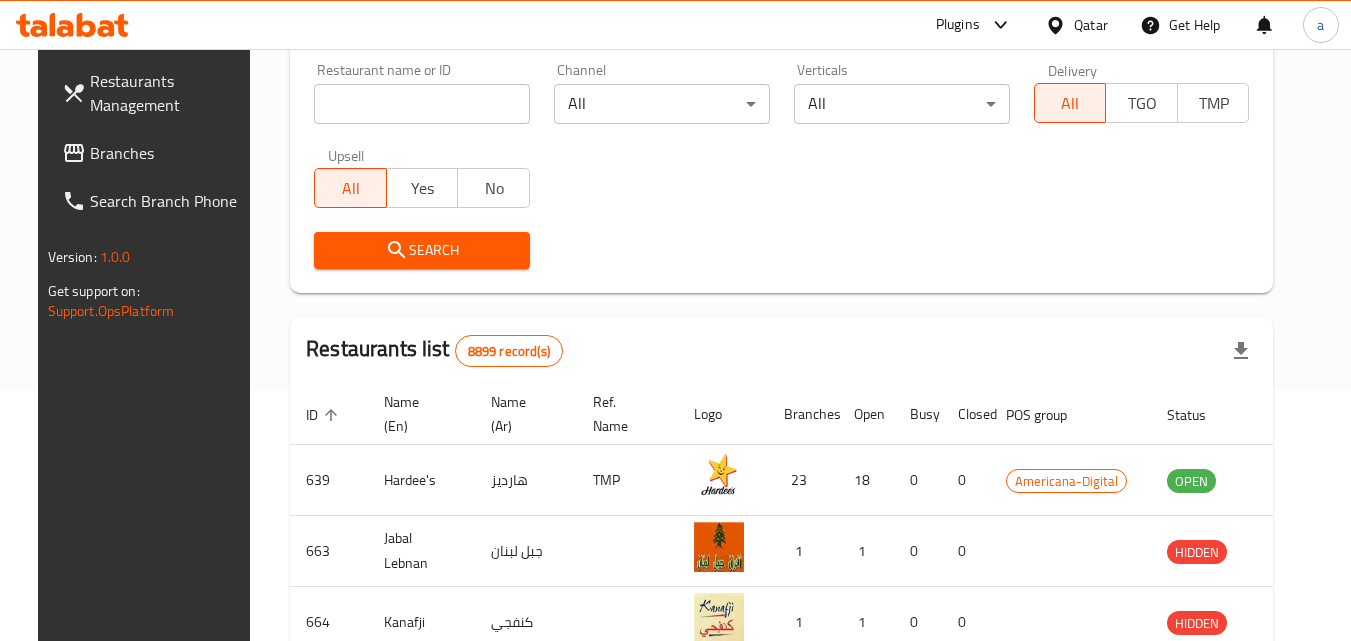 click on "Branches" at bounding box center (169, 153) 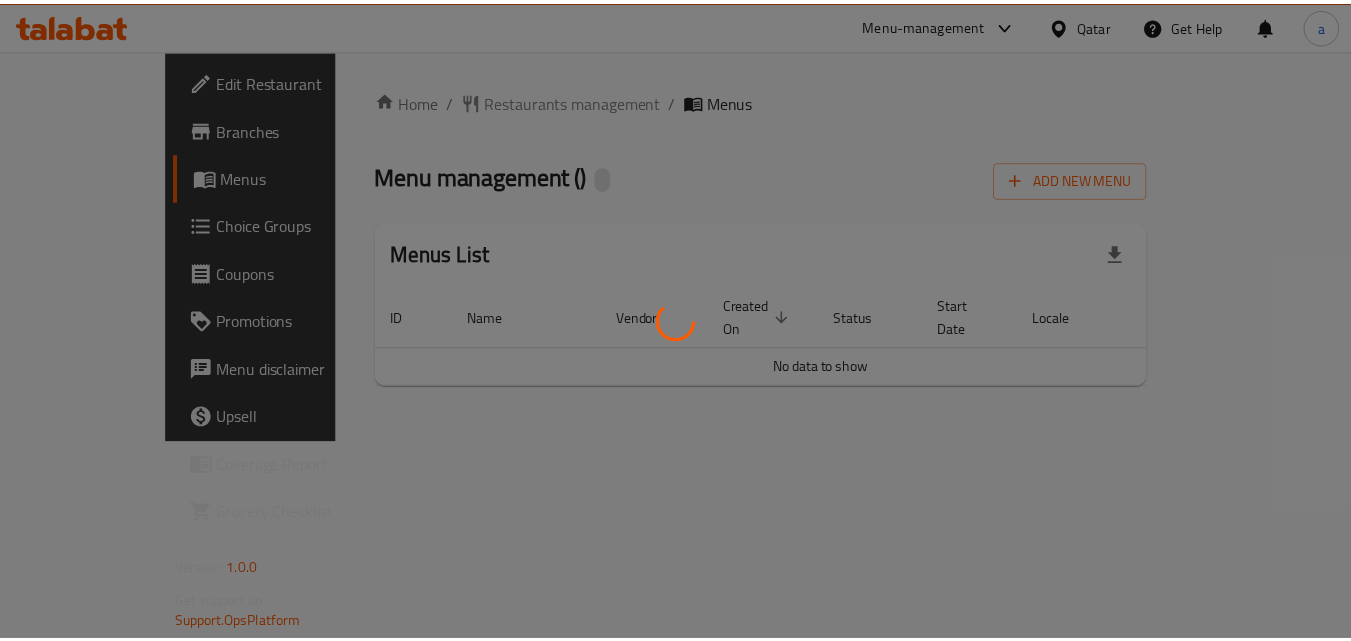 scroll, scrollTop: 0, scrollLeft: 0, axis: both 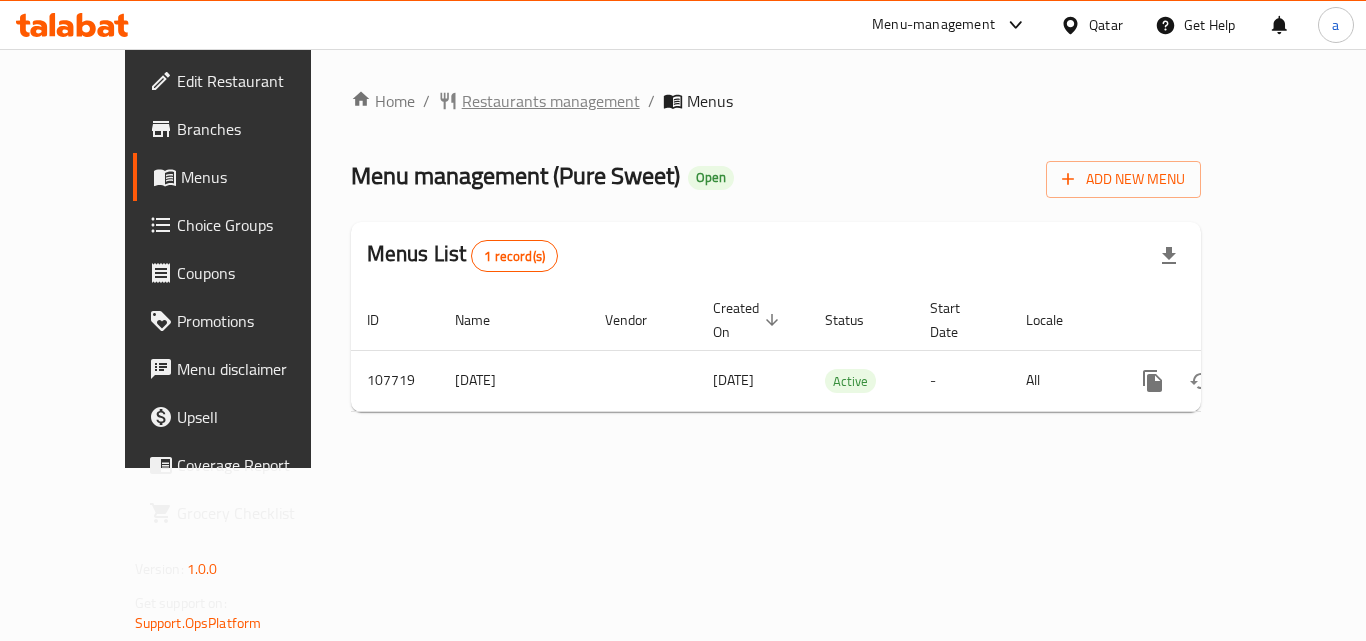 drag, startPoint x: 0, startPoint y: 0, endPoint x: 428, endPoint y: 109, distance: 441.66162 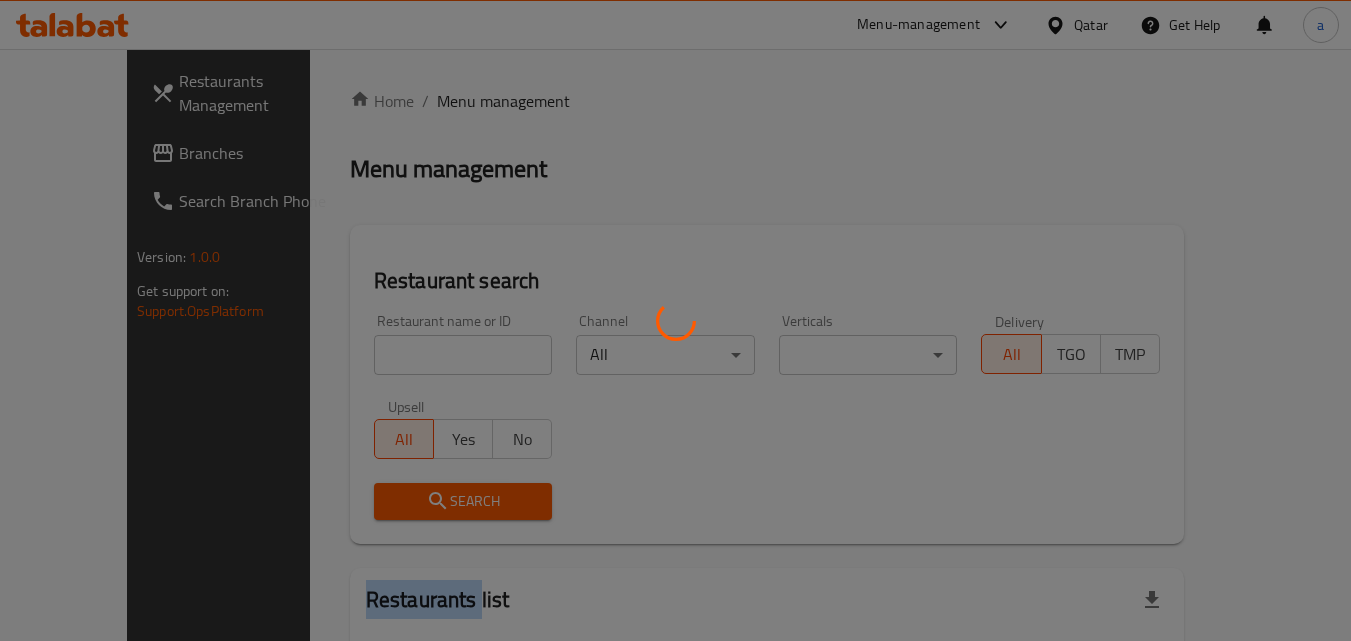 click at bounding box center (675, 320) 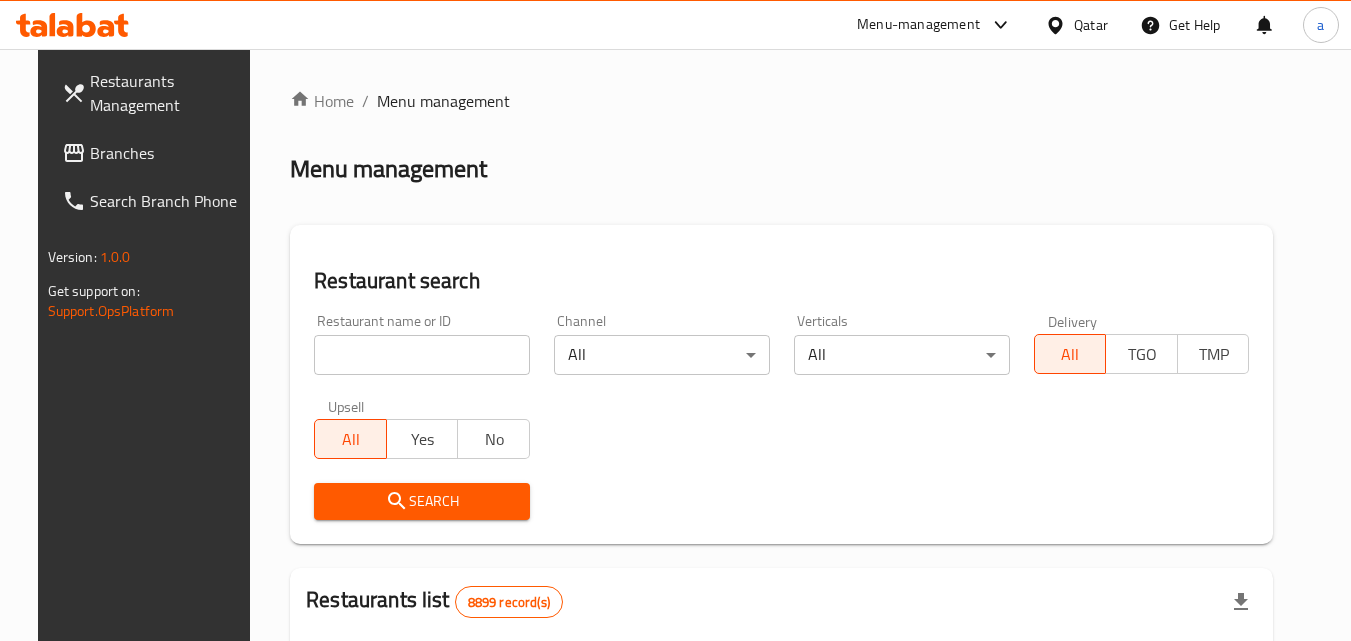 click at bounding box center (422, 355) 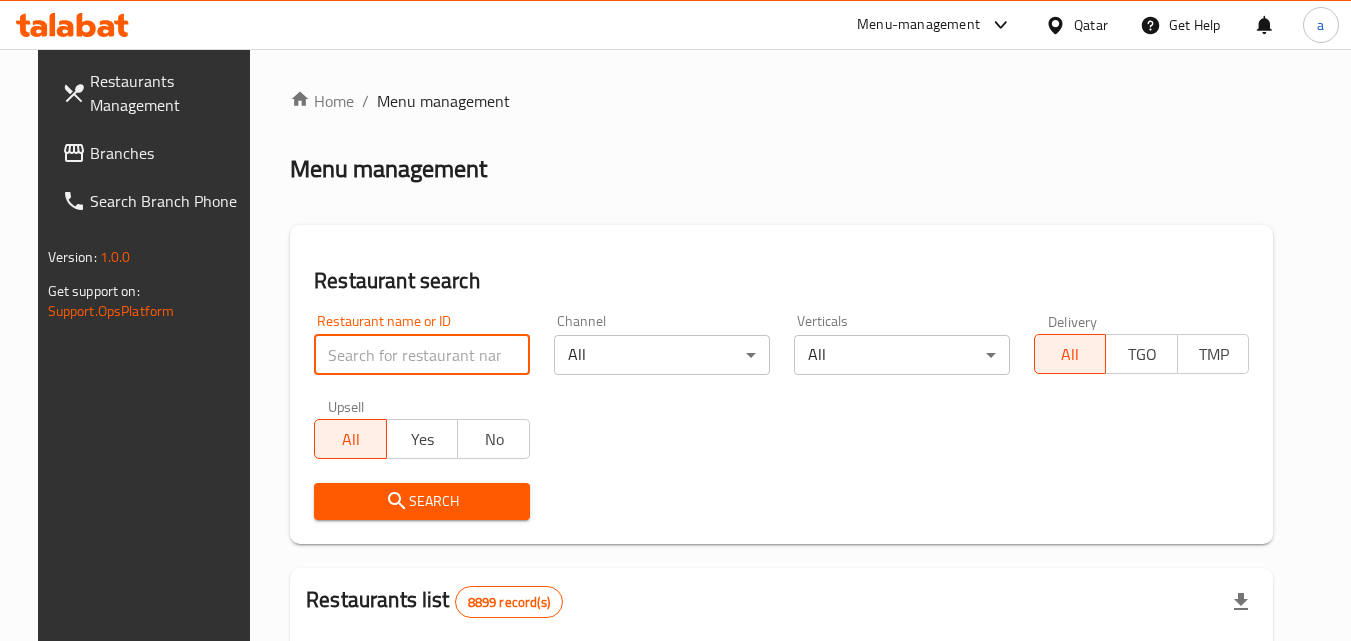 click at bounding box center (422, 355) 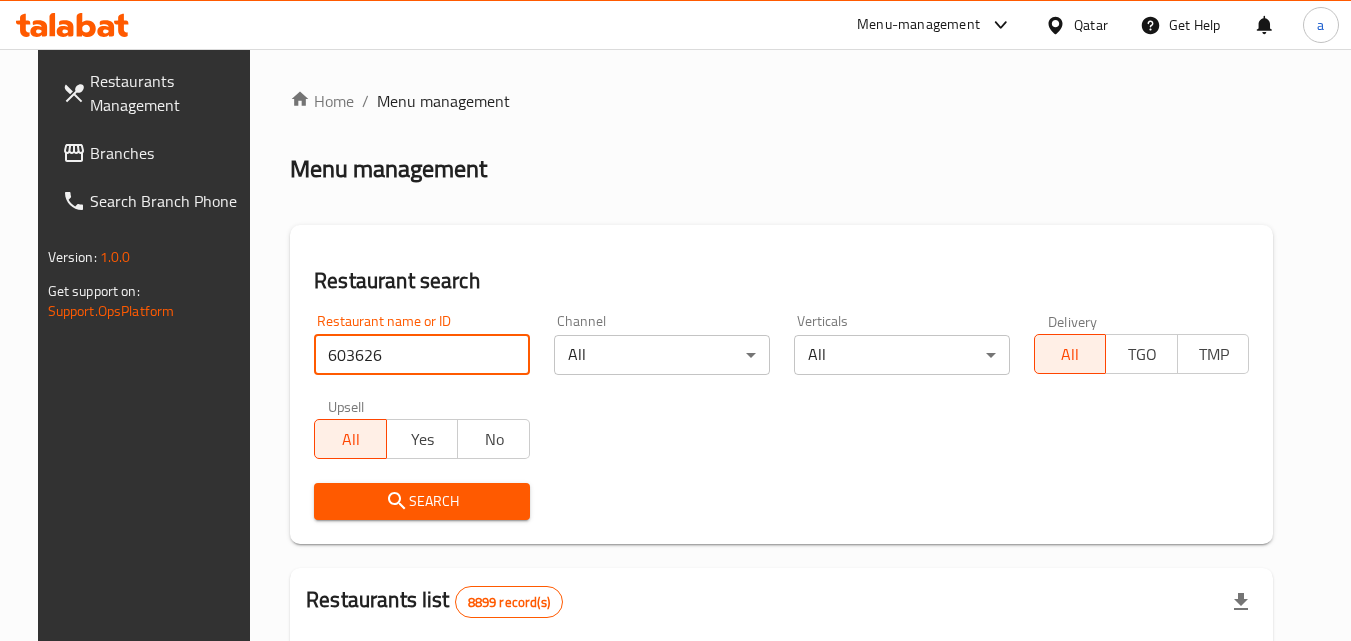 type on "603626" 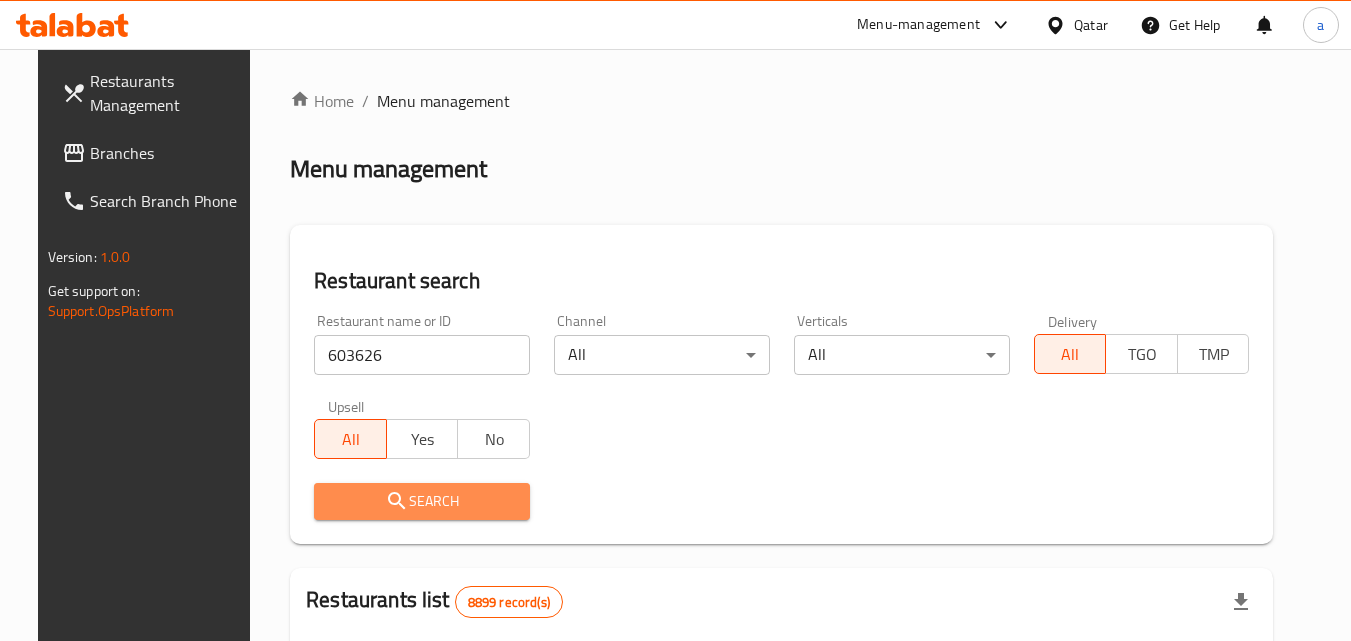 click on "Search" at bounding box center [422, 501] 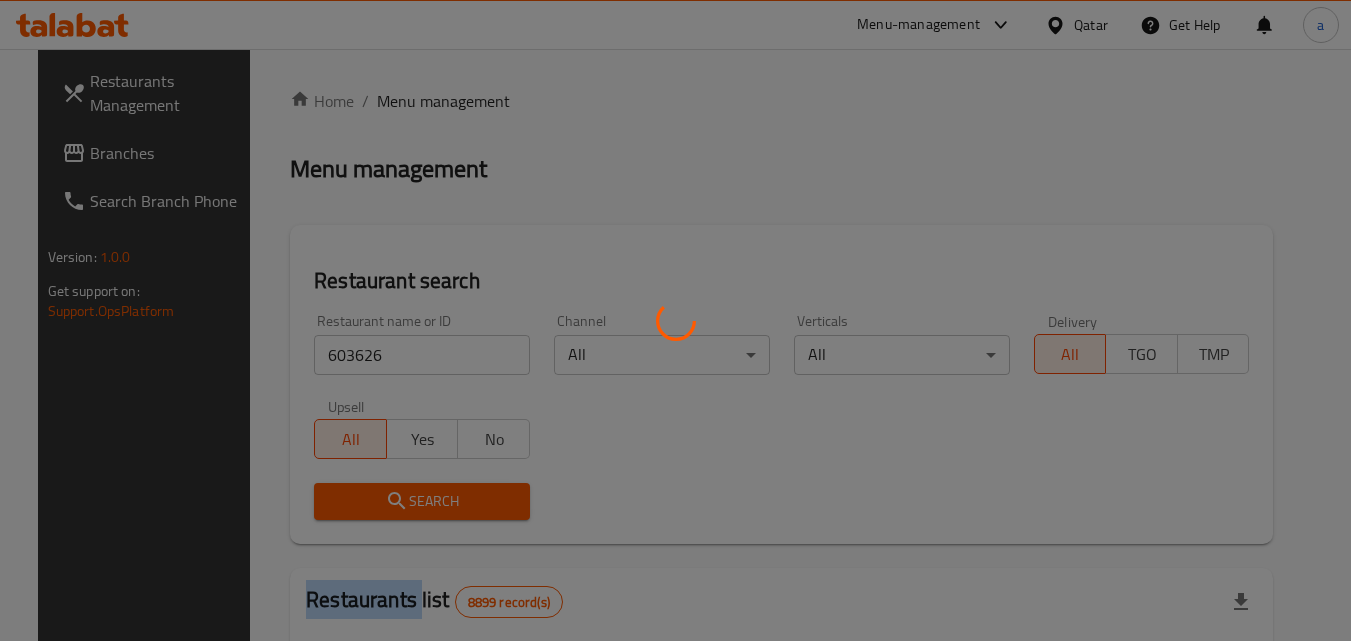 click at bounding box center (675, 320) 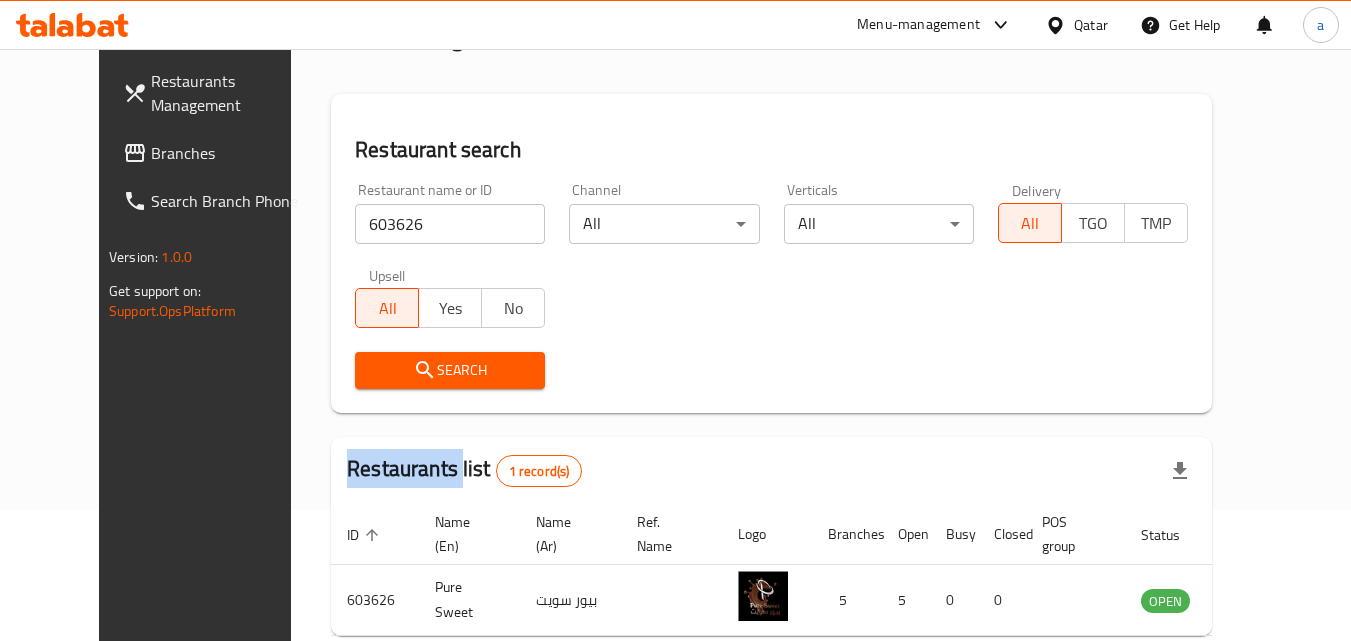 scroll, scrollTop: 34, scrollLeft: 0, axis: vertical 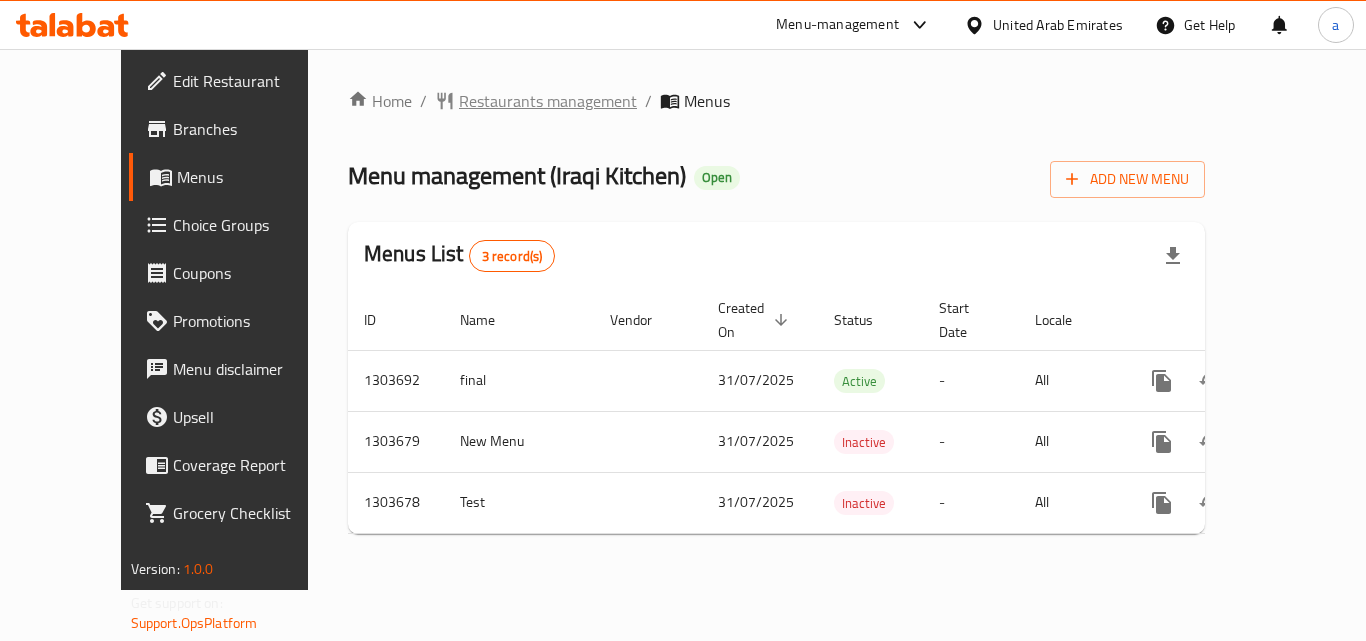 click on "Restaurants management" at bounding box center (548, 101) 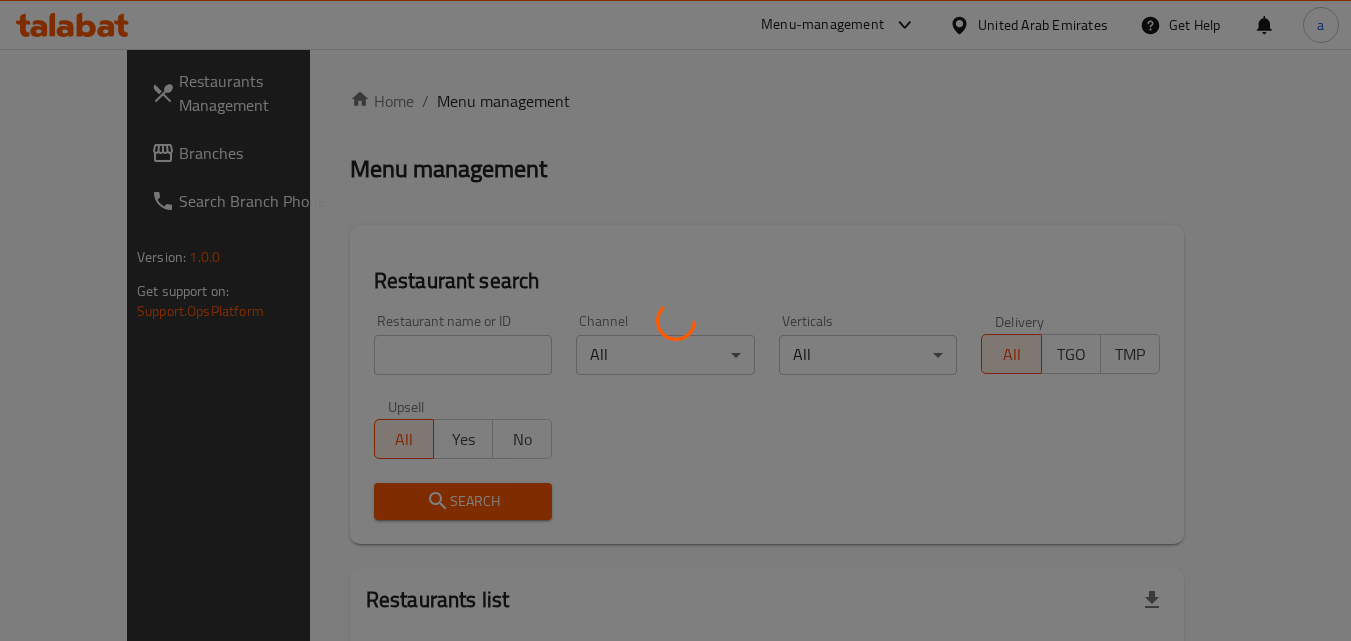 click at bounding box center (675, 320) 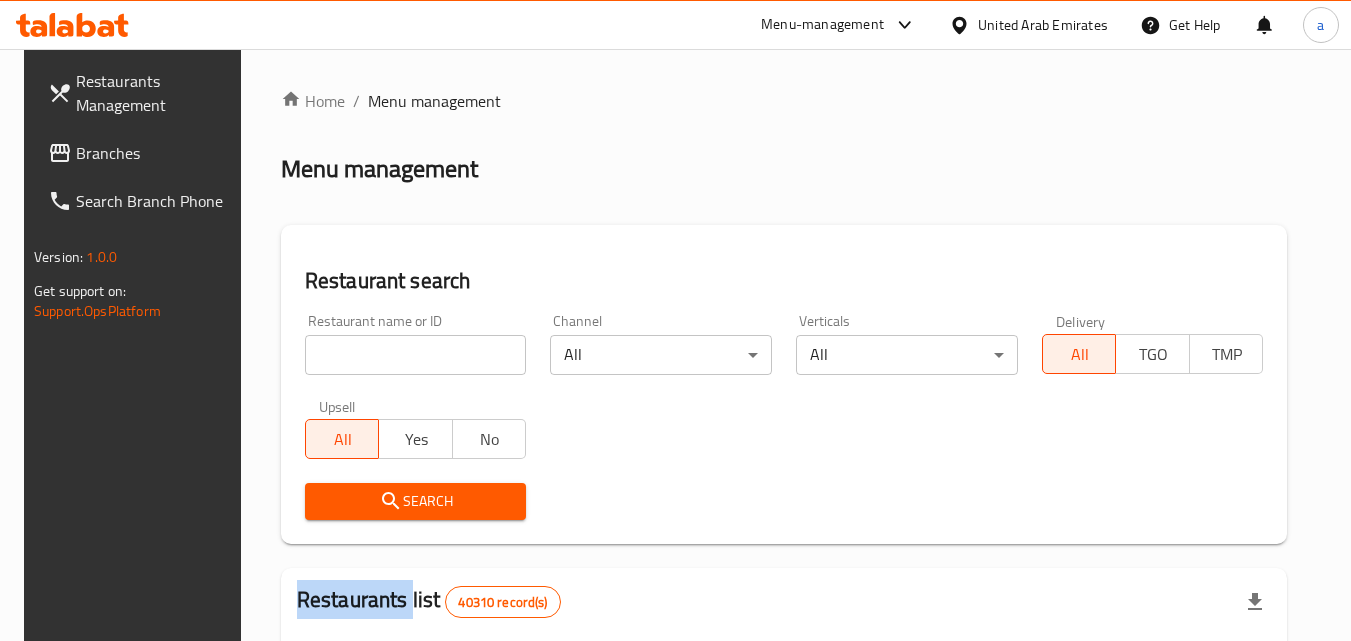 click at bounding box center (675, 320) 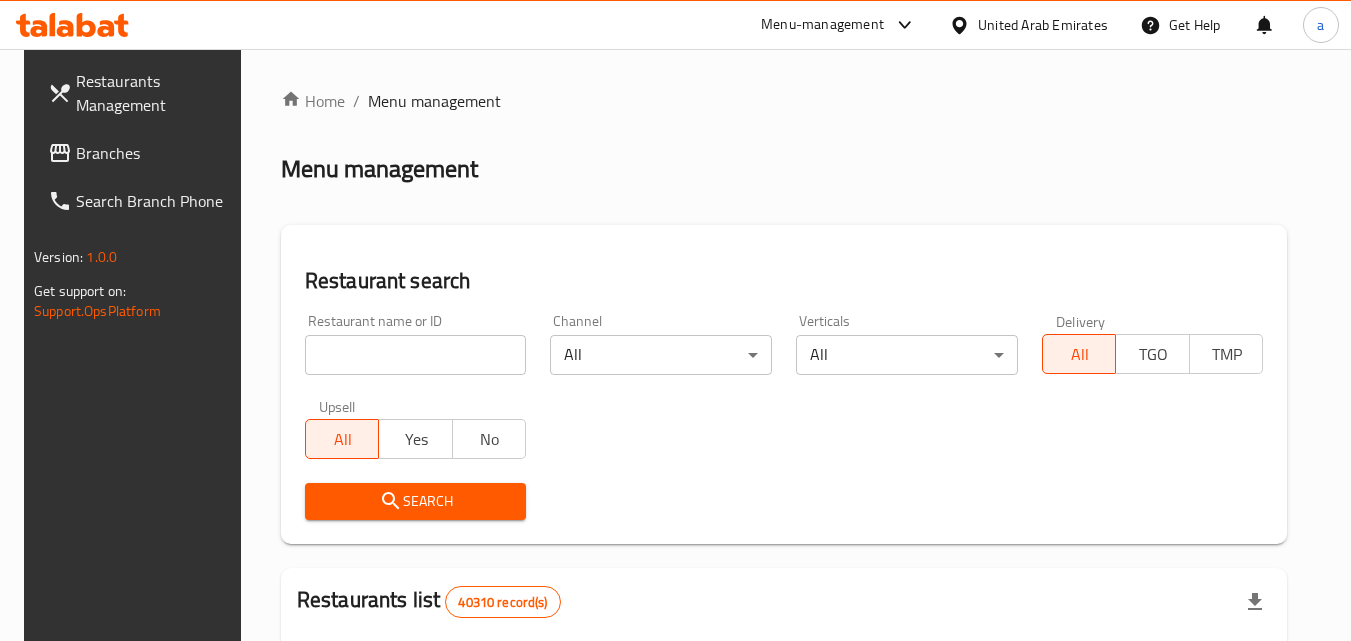 click at bounding box center (416, 355) 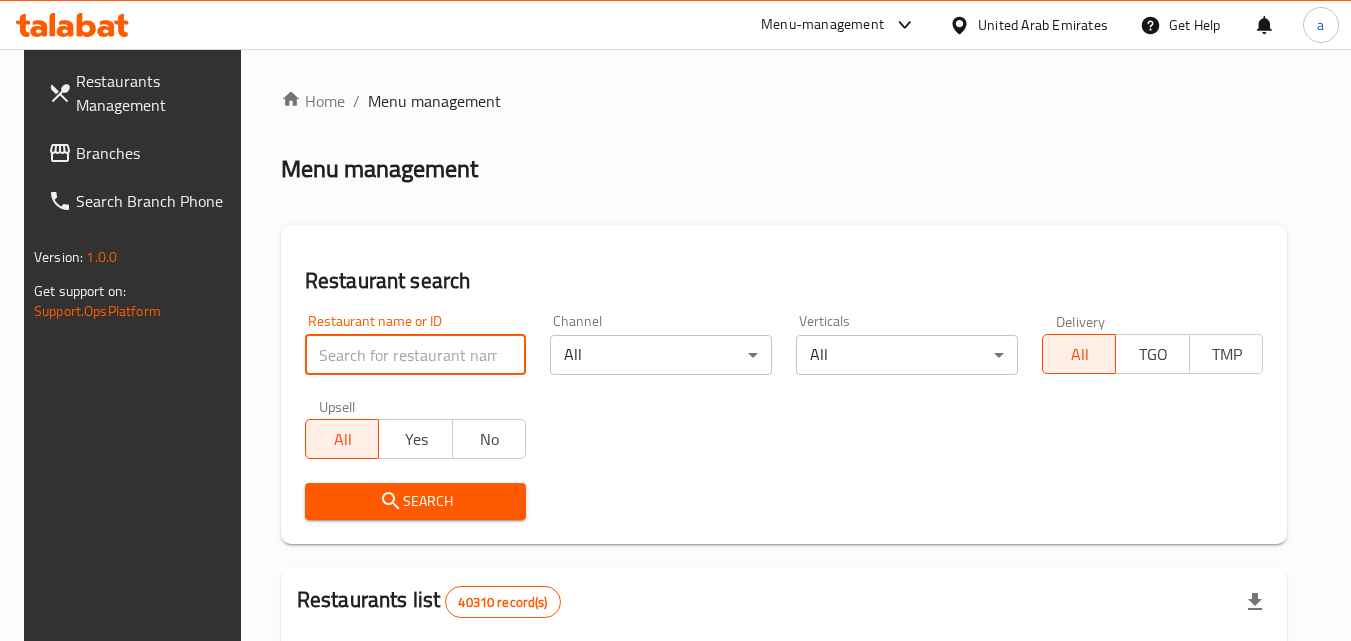 click at bounding box center (416, 355) 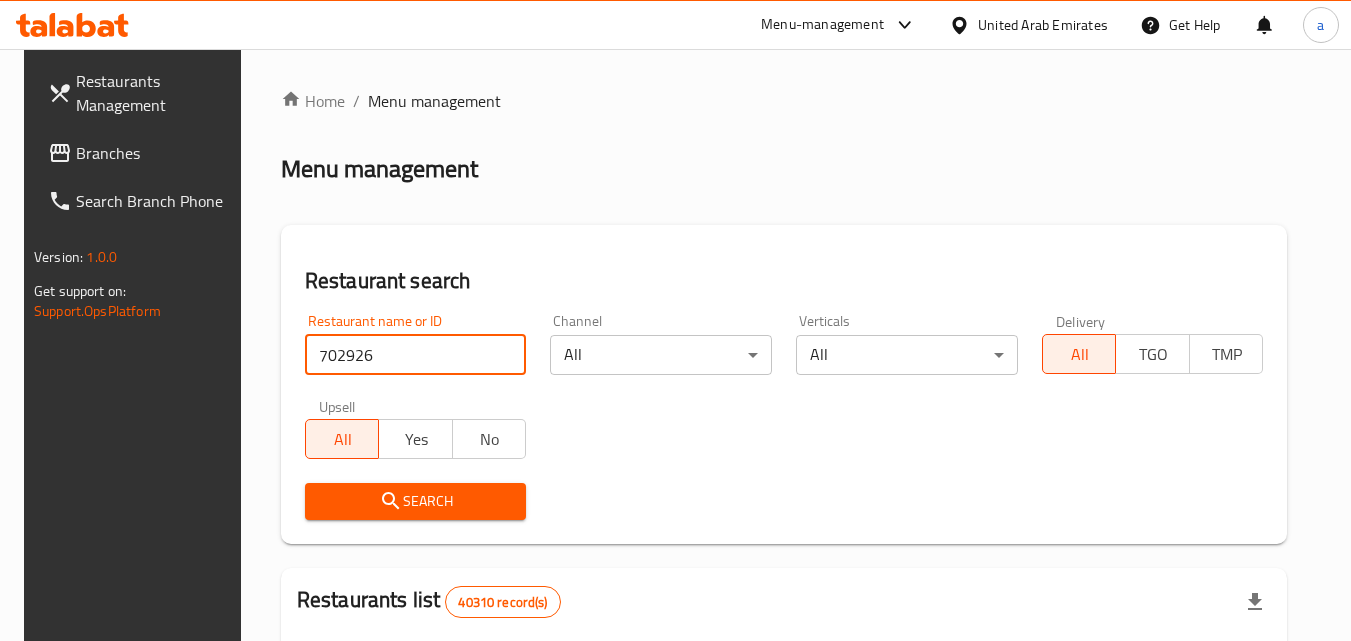 type on "702926" 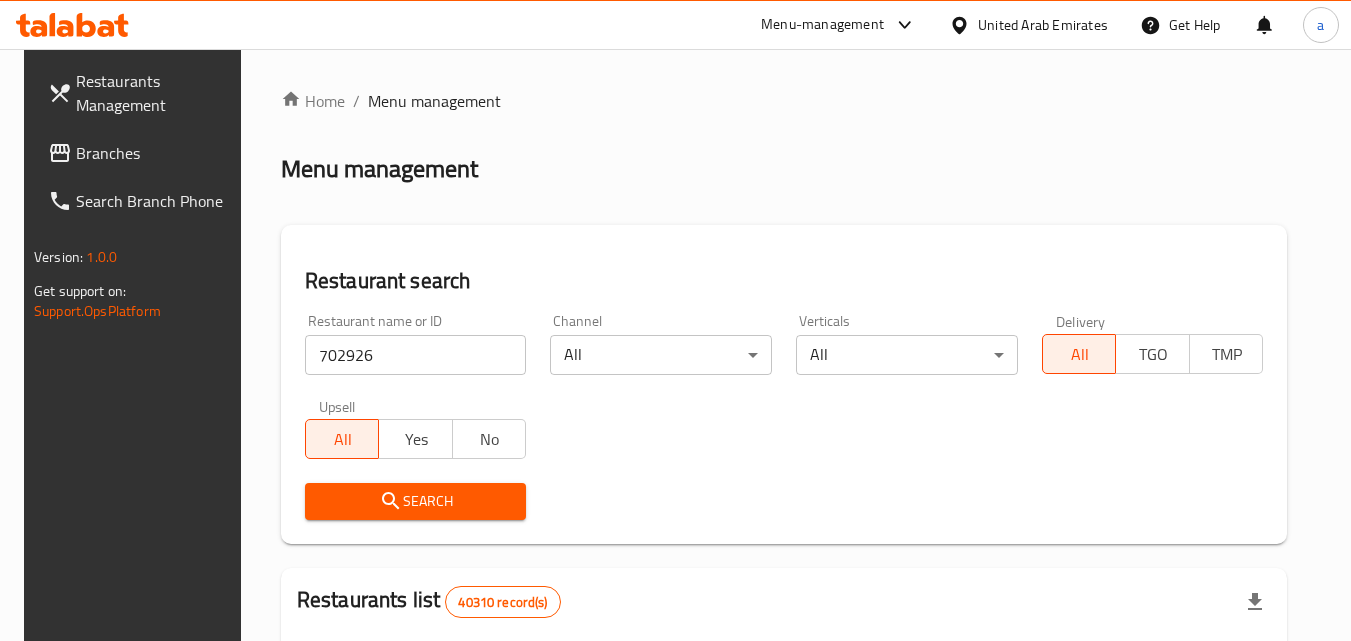 click on "Search" at bounding box center [416, 501] 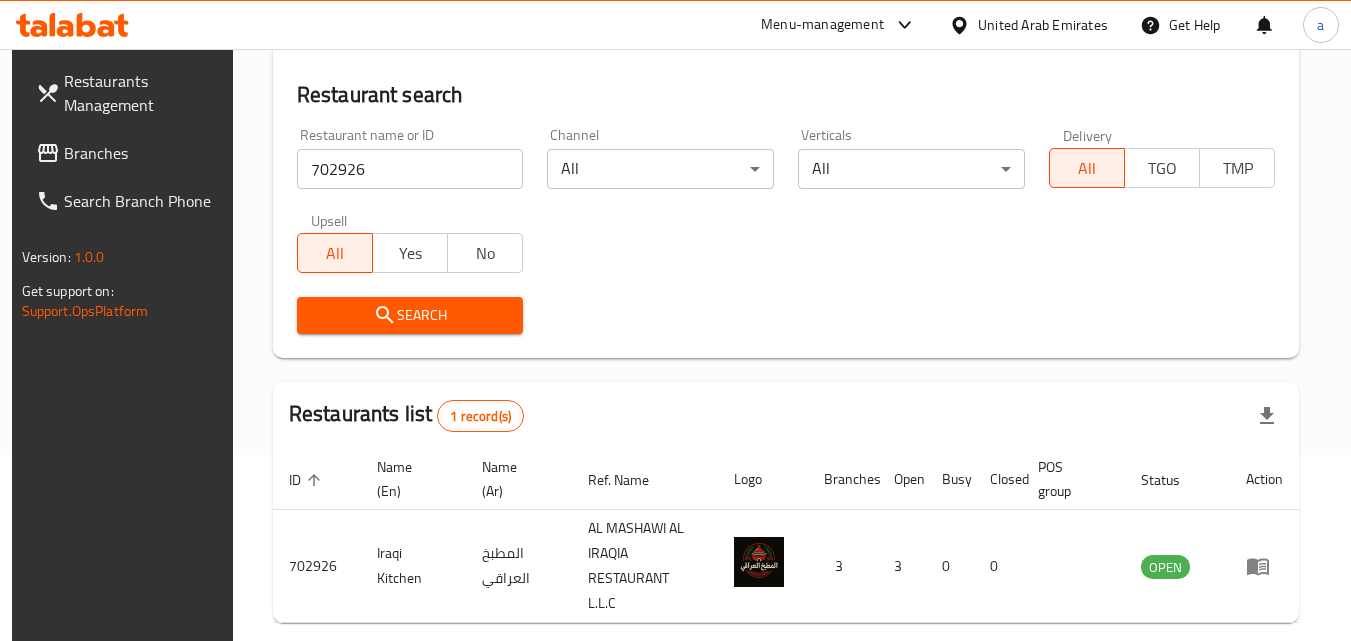 scroll, scrollTop: 151, scrollLeft: 0, axis: vertical 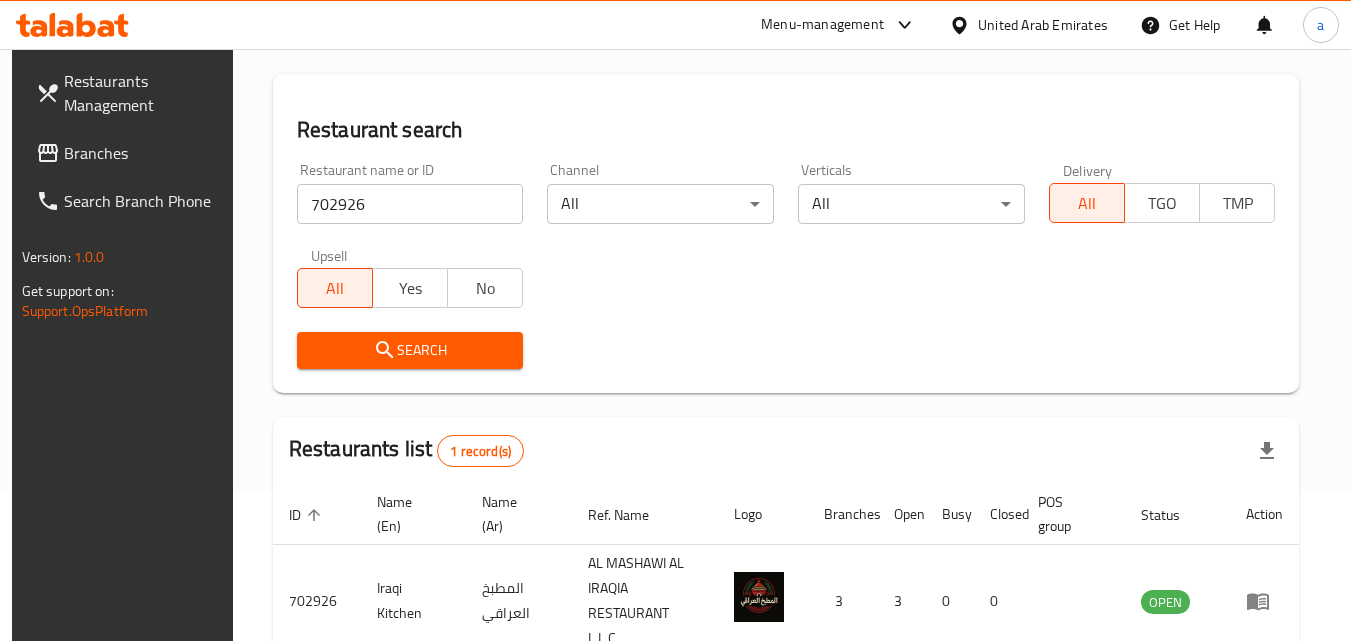 click on "Branches" at bounding box center [143, 153] 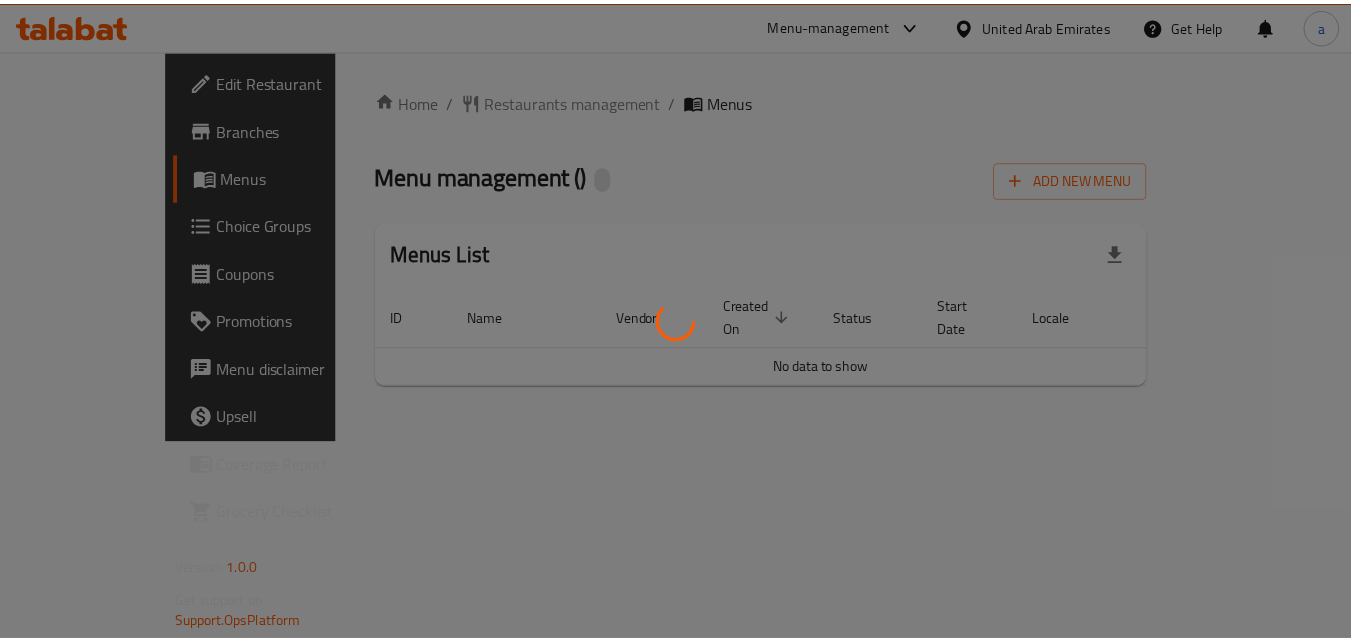 scroll, scrollTop: 0, scrollLeft: 0, axis: both 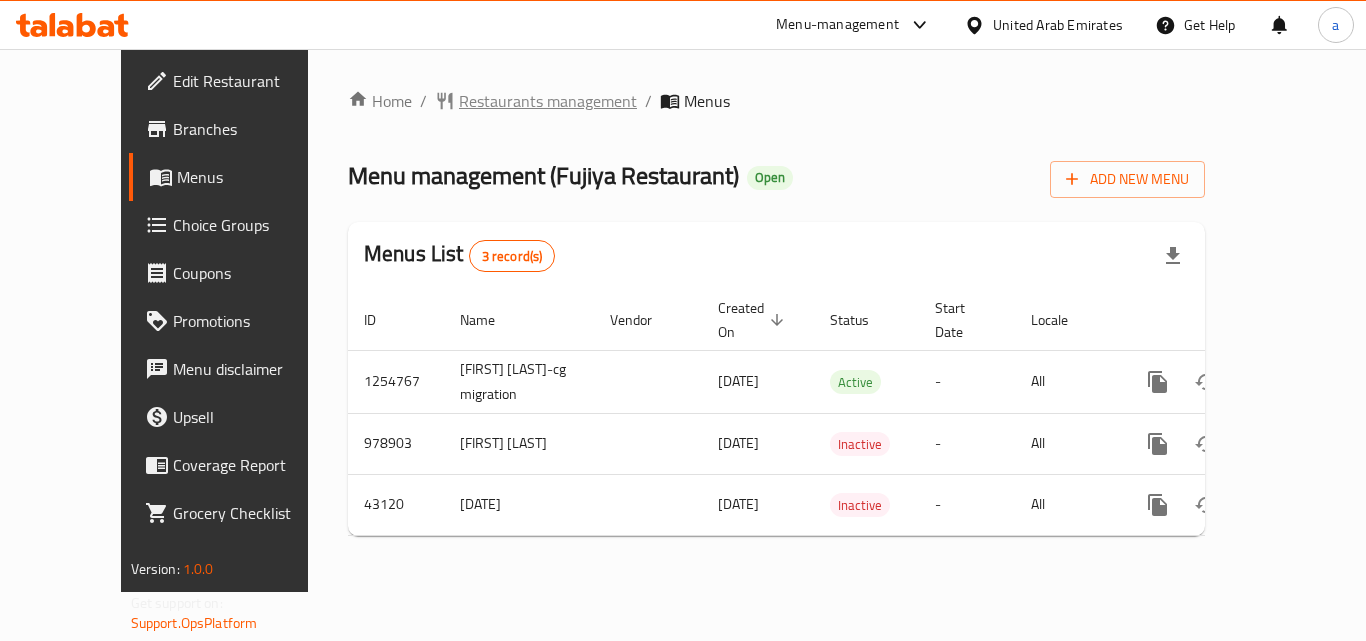 click on "Restaurants management" at bounding box center (548, 101) 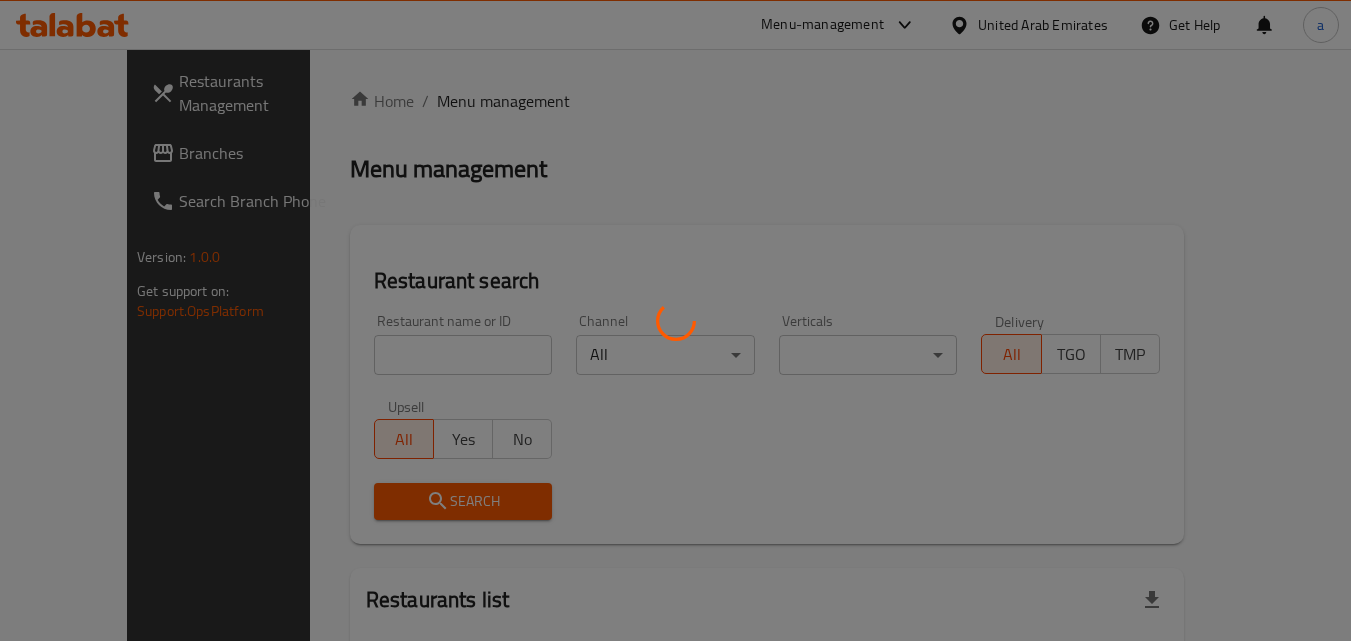 click at bounding box center (675, 320) 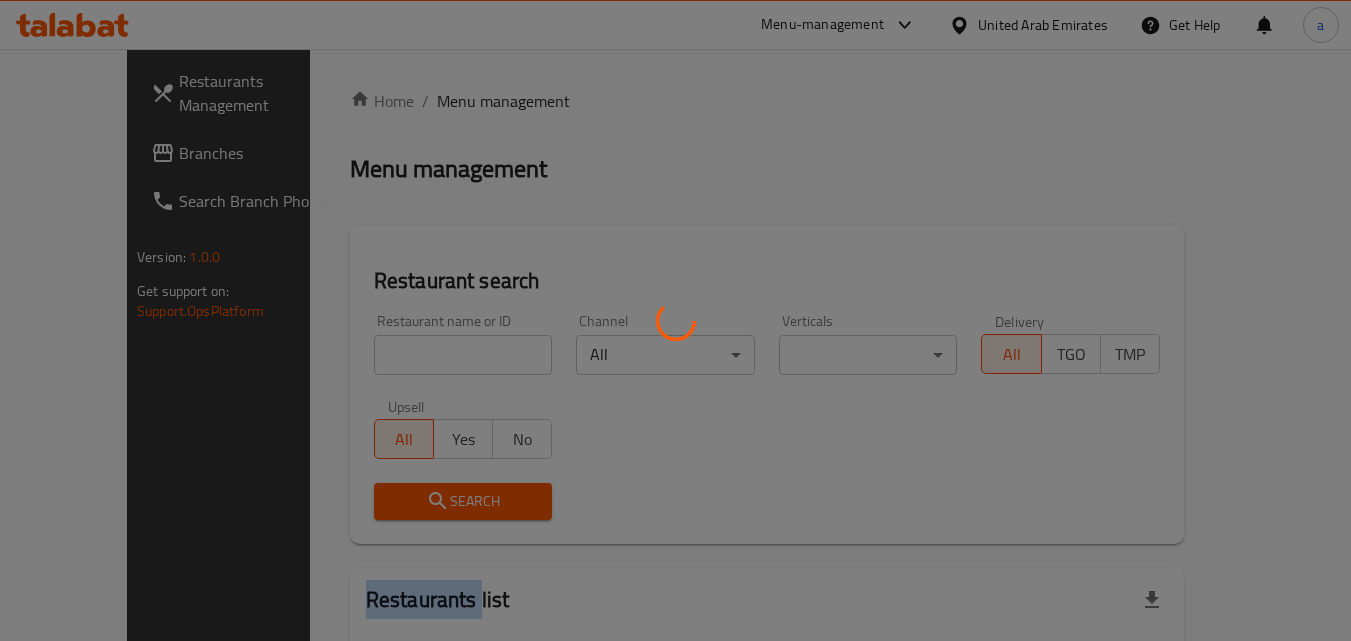 click at bounding box center (675, 320) 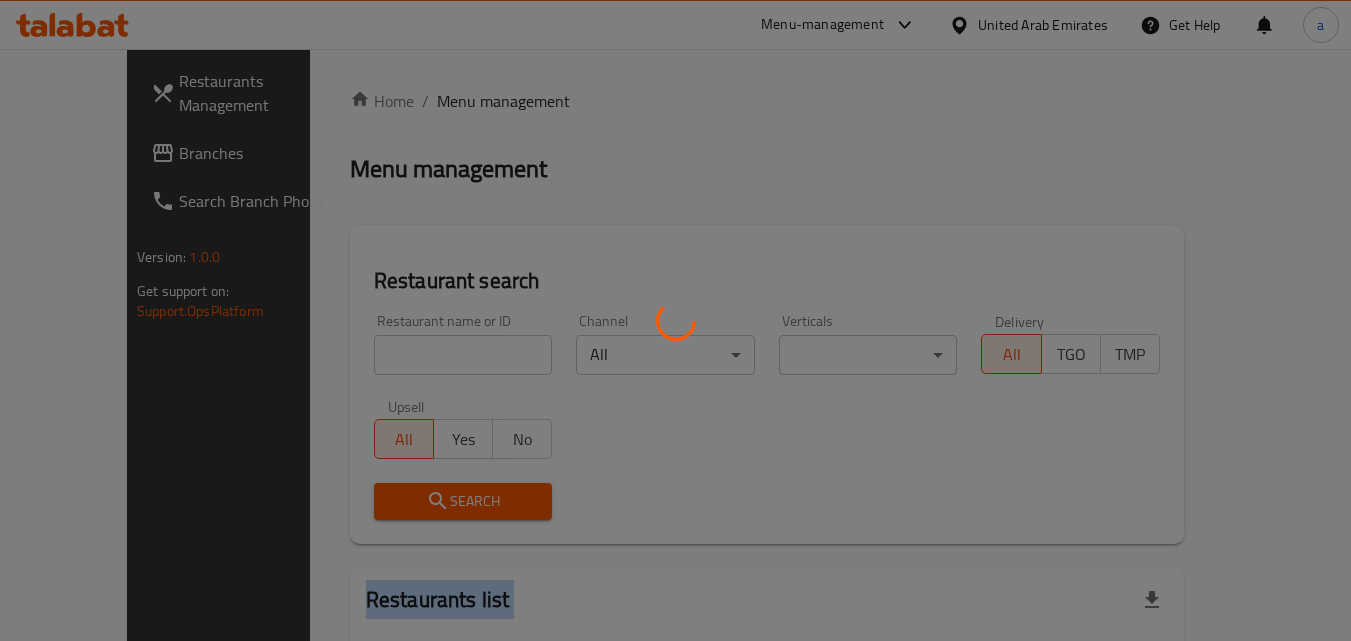 click at bounding box center [675, 320] 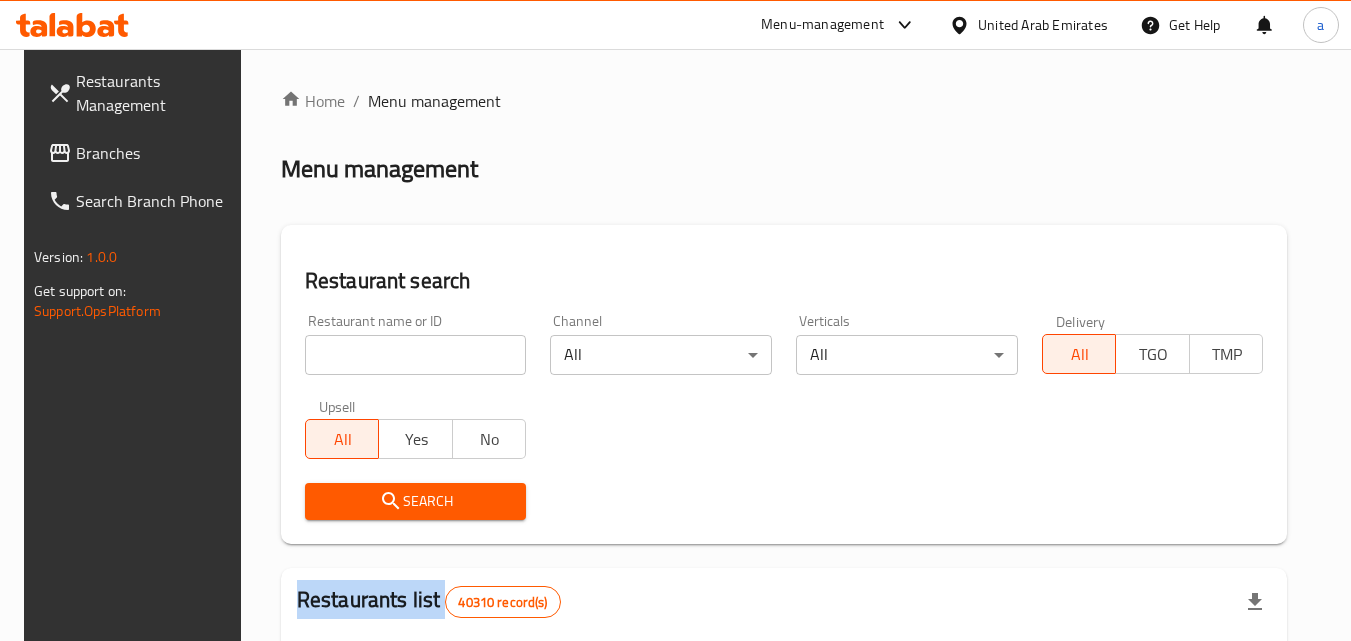 click at bounding box center [675, 320] 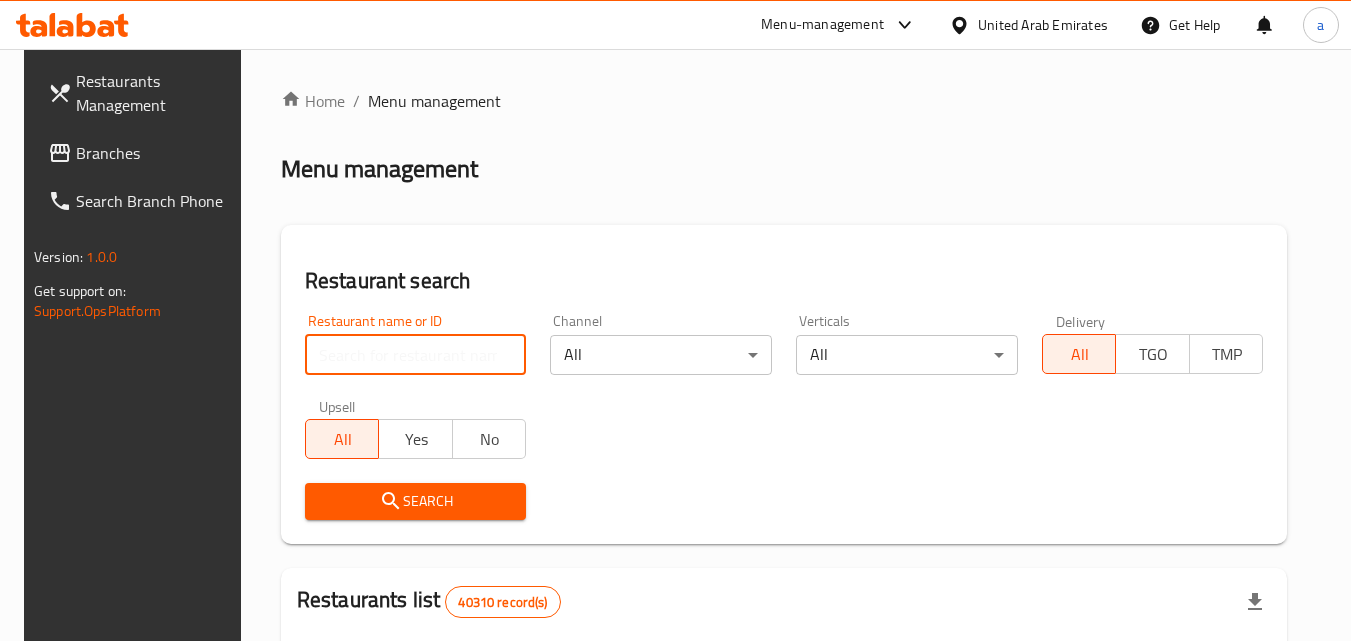 click at bounding box center [416, 355] 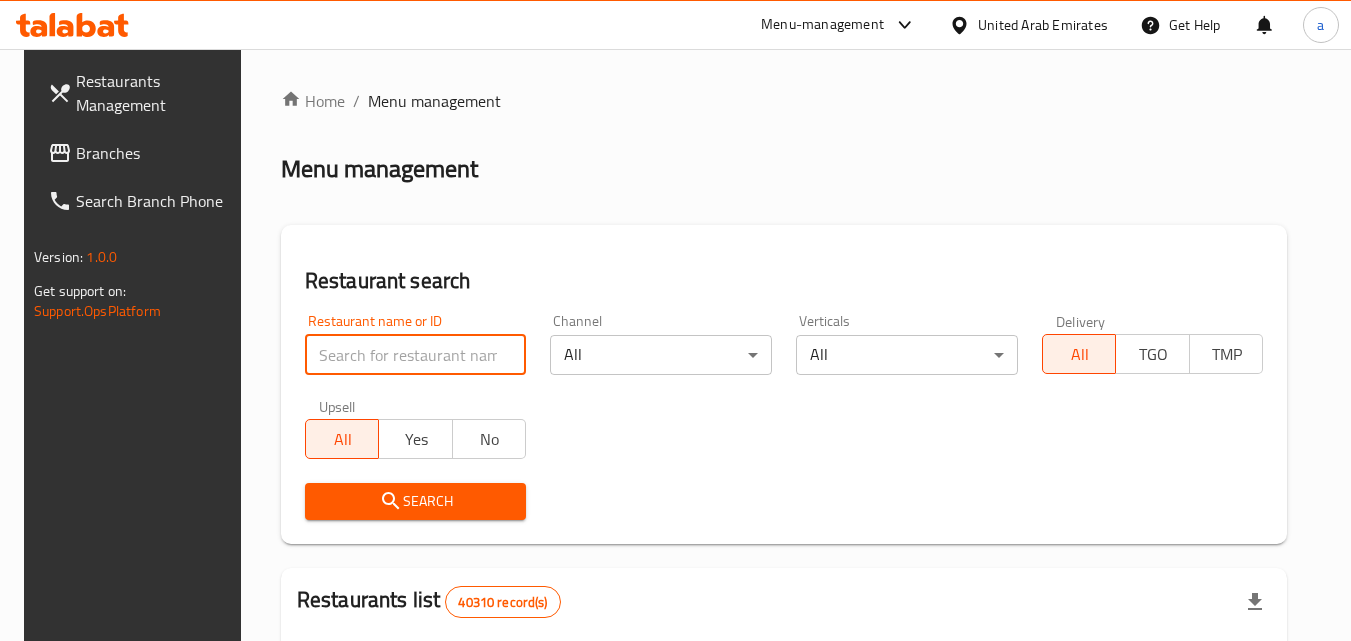 click at bounding box center (416, 355) 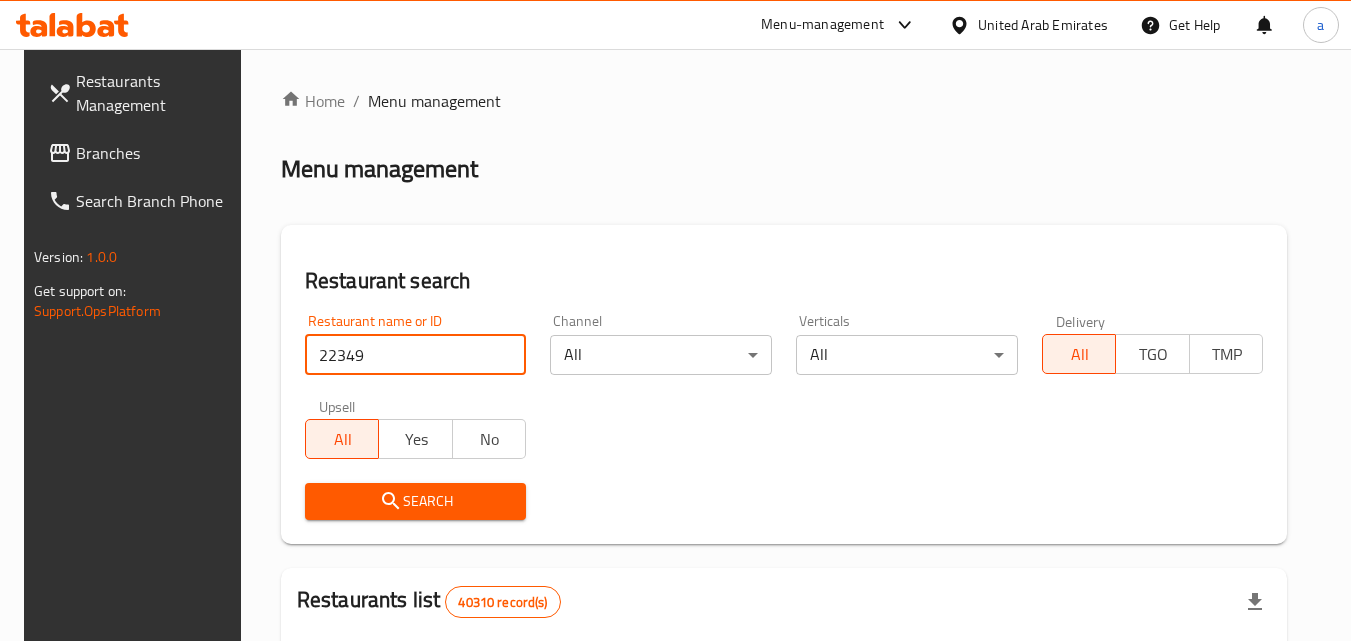 type on "22349" 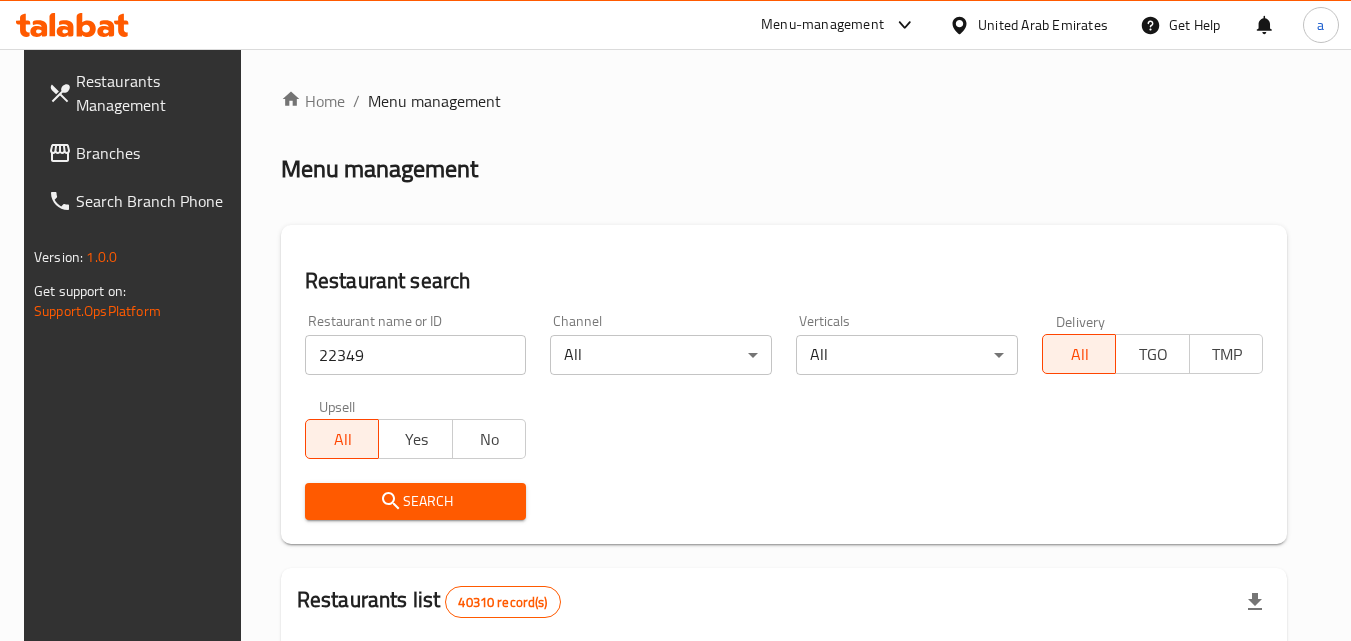 click 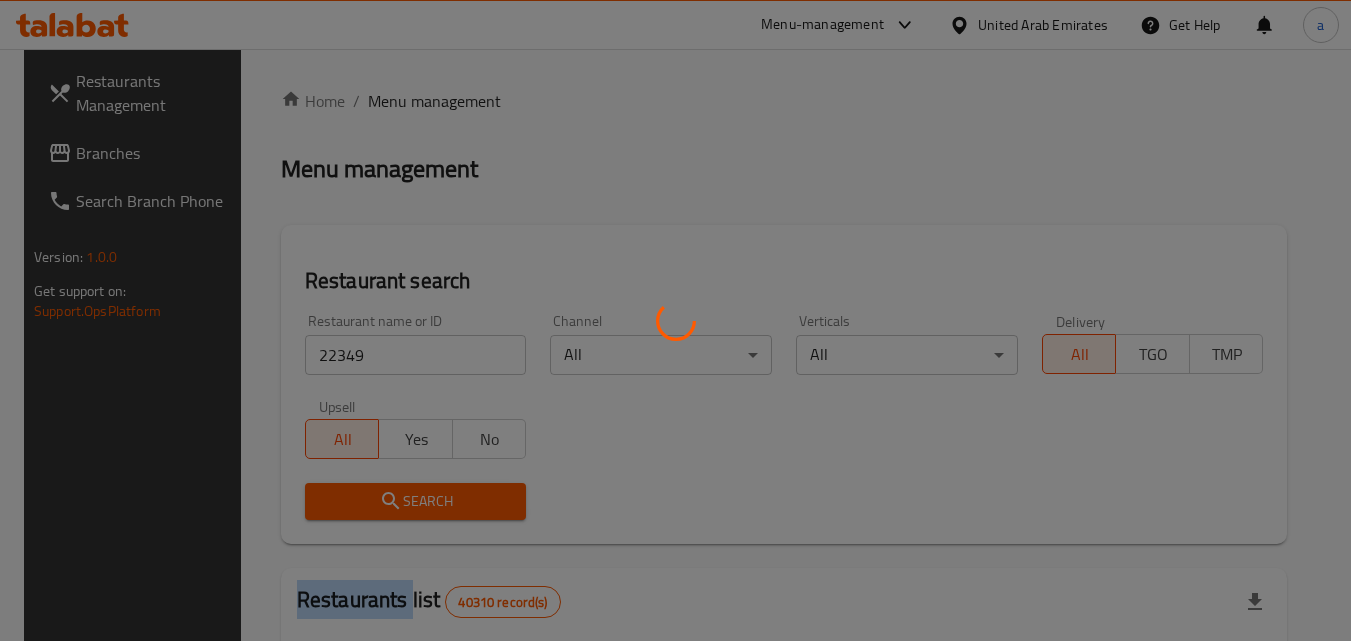 click at bounding box center (675, 320) 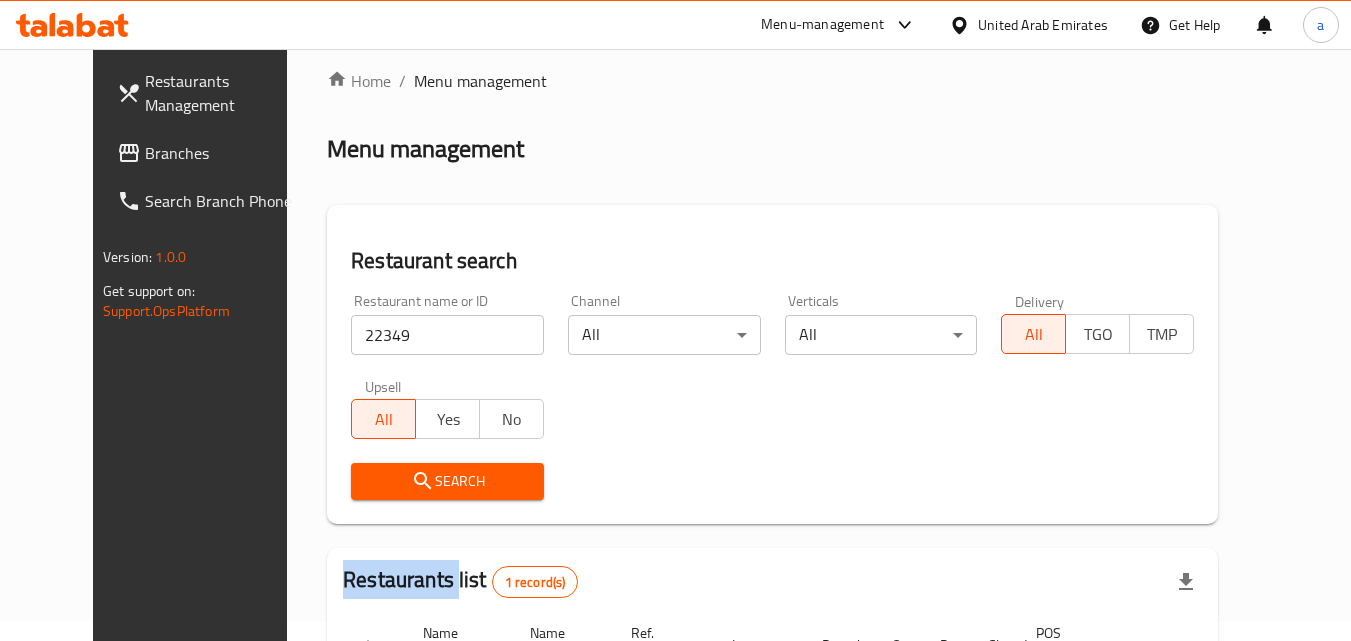 scroll, scrollTop: 234, scrollLeft: 0, axis: vertical 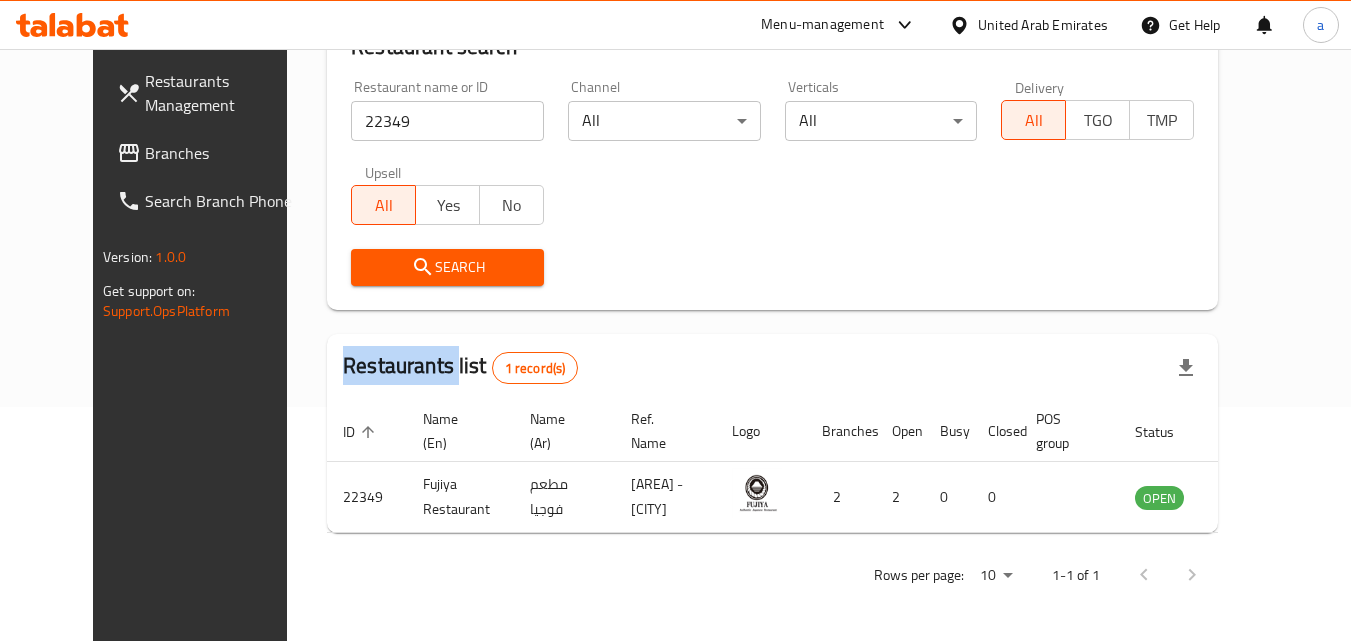 click on "Branches" at bounding box center [224, 153] 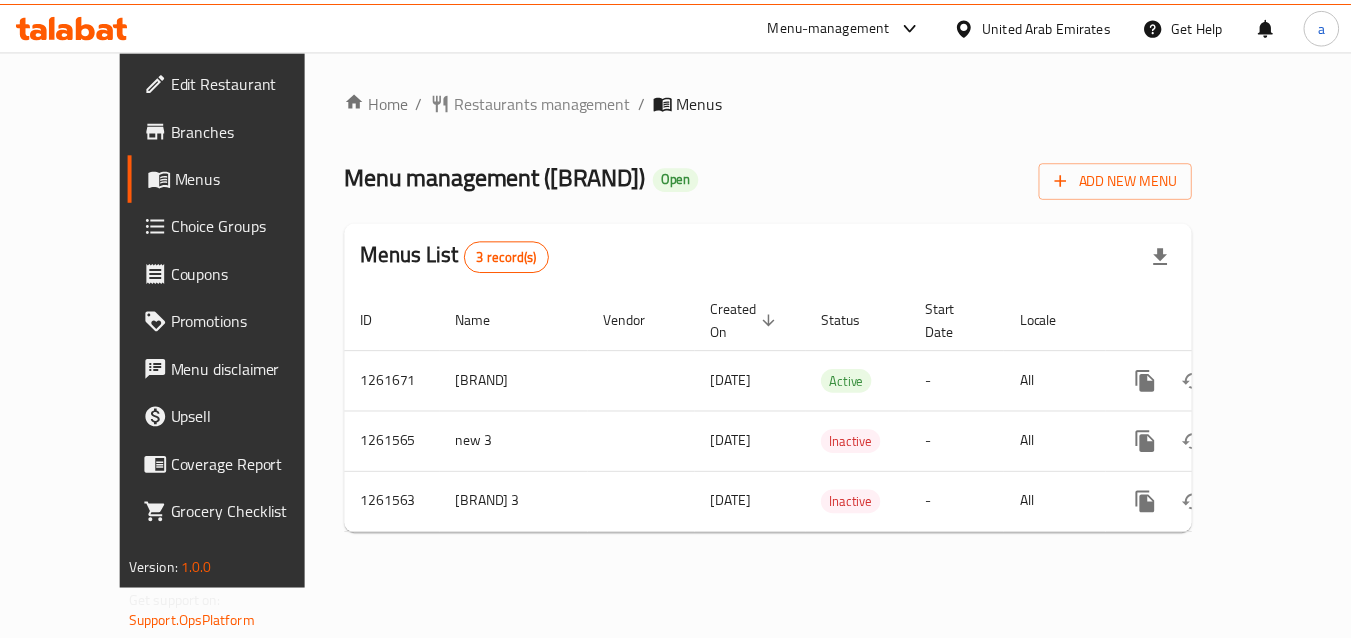 scroll, scrollTop: 0, scrollLeft: 0, axis: both 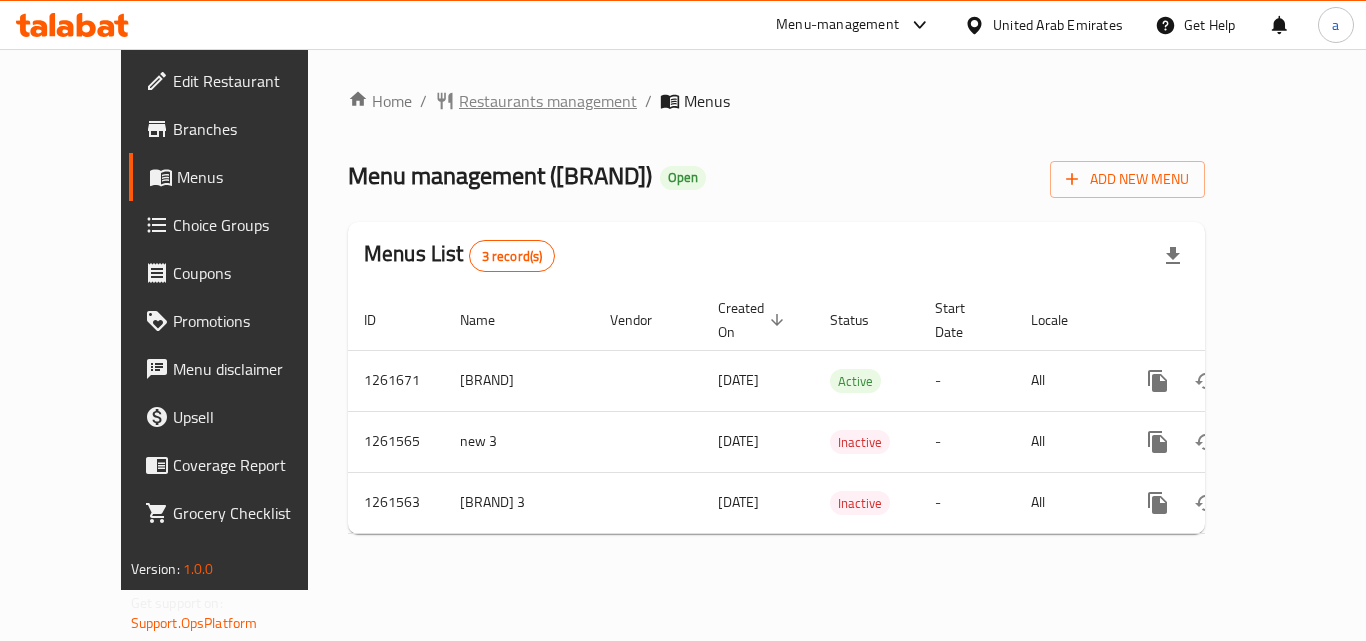 click on "Restaurants management" at bounding box center (548, 101) 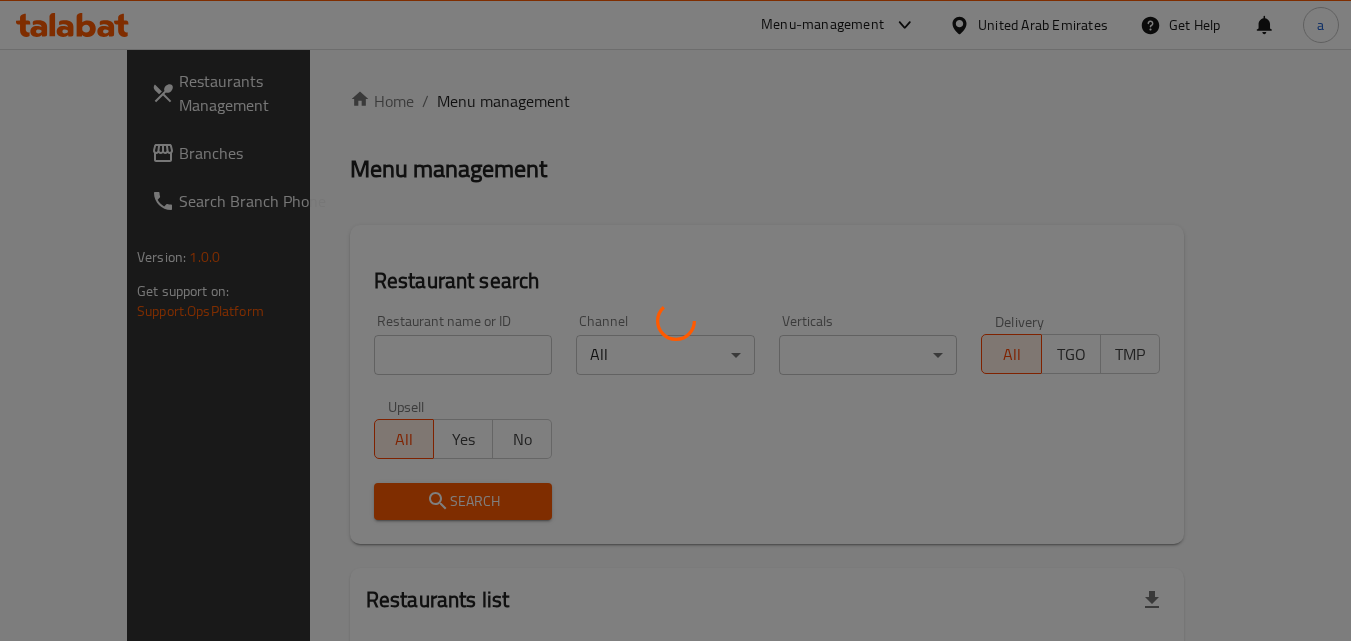 click at bounding box center [675, 320] 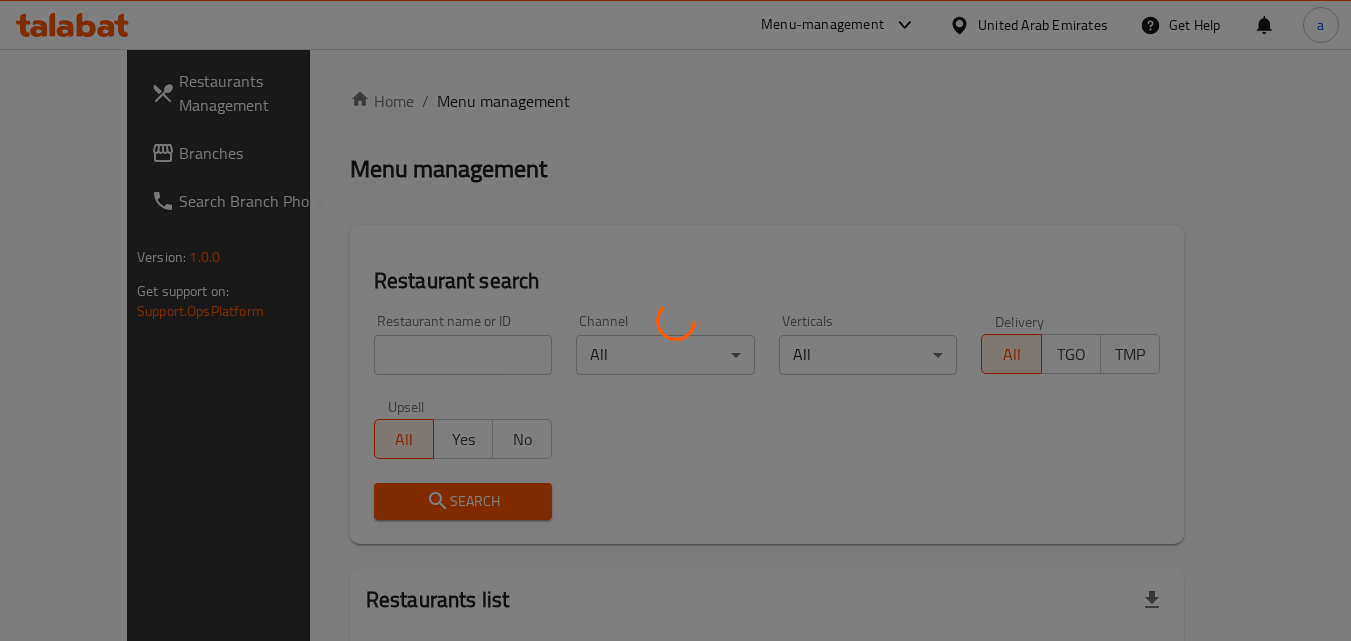 click at bounding box center (675, 320) 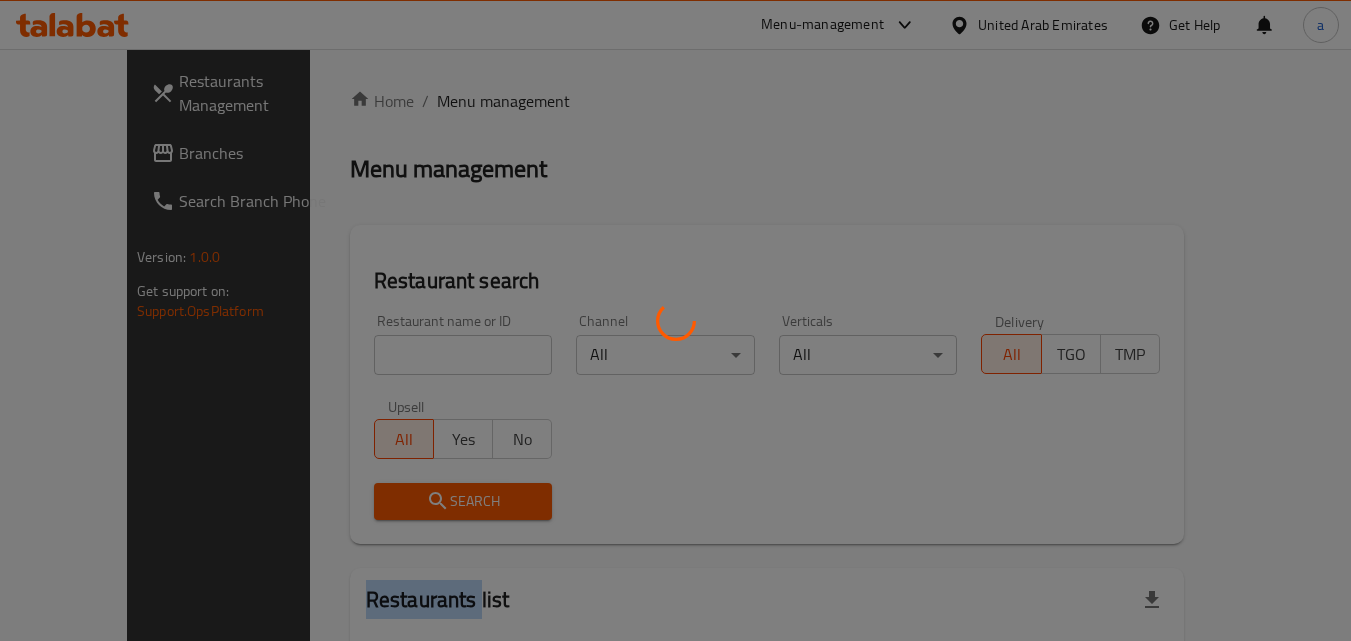 click at bounding box center (675, 320) 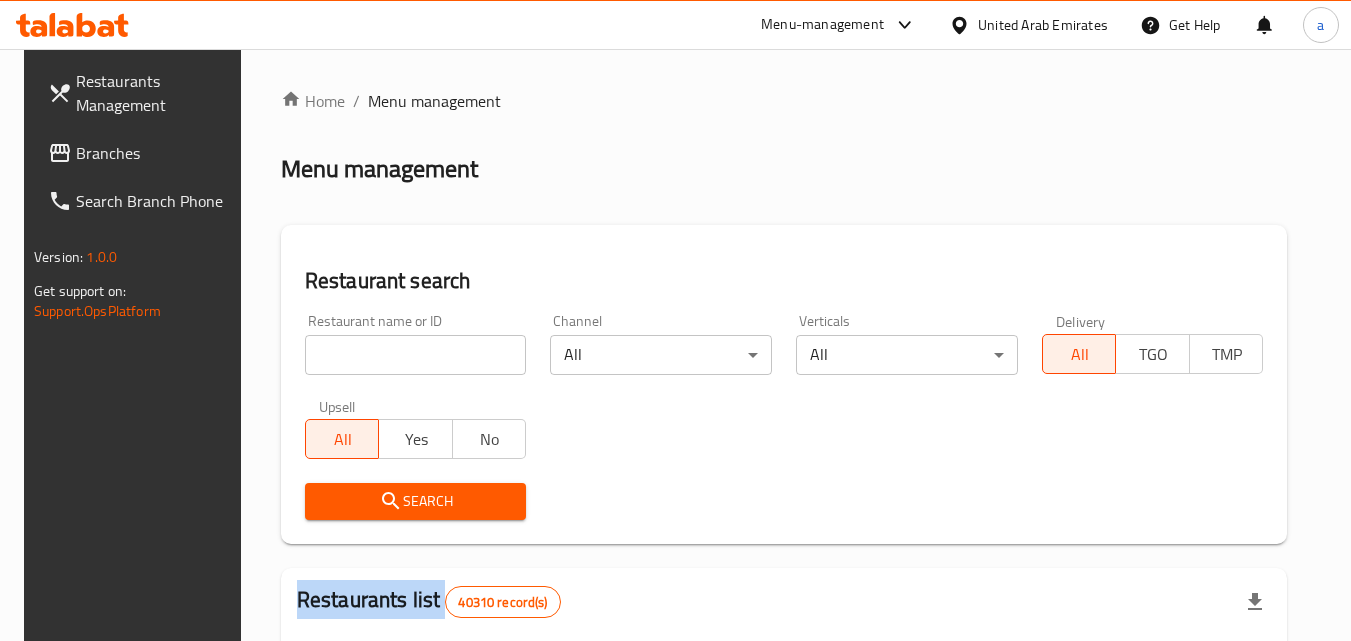 click on "Home / Menu management Menu management Restaurant search Restaurant name or ID Restaurant name or ID Channel All ​ Verticals All ​ Delivery All TGO TMP Upsell All Yes No   Search Restaurants list   40310 record(s) ID sorted ascending Name (En) Name (Ar) Ref. Name Logo Branches Open Busy Closed POS group Status Action 328 Johnny Rockets جوني روكيتس 37 0 1 0 OPEN 330 French Connection فرنش كونكشن 1 0 0 0 INACTIVE 339 Arz Lebanon أرز لبنان Al Karama,Al Barsha & Mirdif 9 1 0 2 OPEN 340 Mega Wraps ميجا رابس 3 0 0 0 INACTIVE 342 Sandella's Flatbread Cafe سانديلاز فلات براد 7 0 0 0 INACTIVE 343 Dragon Hut كوخ التنين 1 0 0 0 INACTIVE 348 Thai Kitchen المطبخ التايلندى 1 0 0 0 INACTIVE 349 Mughal  موغل 1 0 0 0 HIDDEN 350 HOT N COOL (Old) هوت و كول 1 0 0 0 INACTIVE 355 Al Habasha  الحبشة 11 1 0 0 HIDDEN Rows per page: 10 1-10 of 40310" at bounding box center (784, 721) 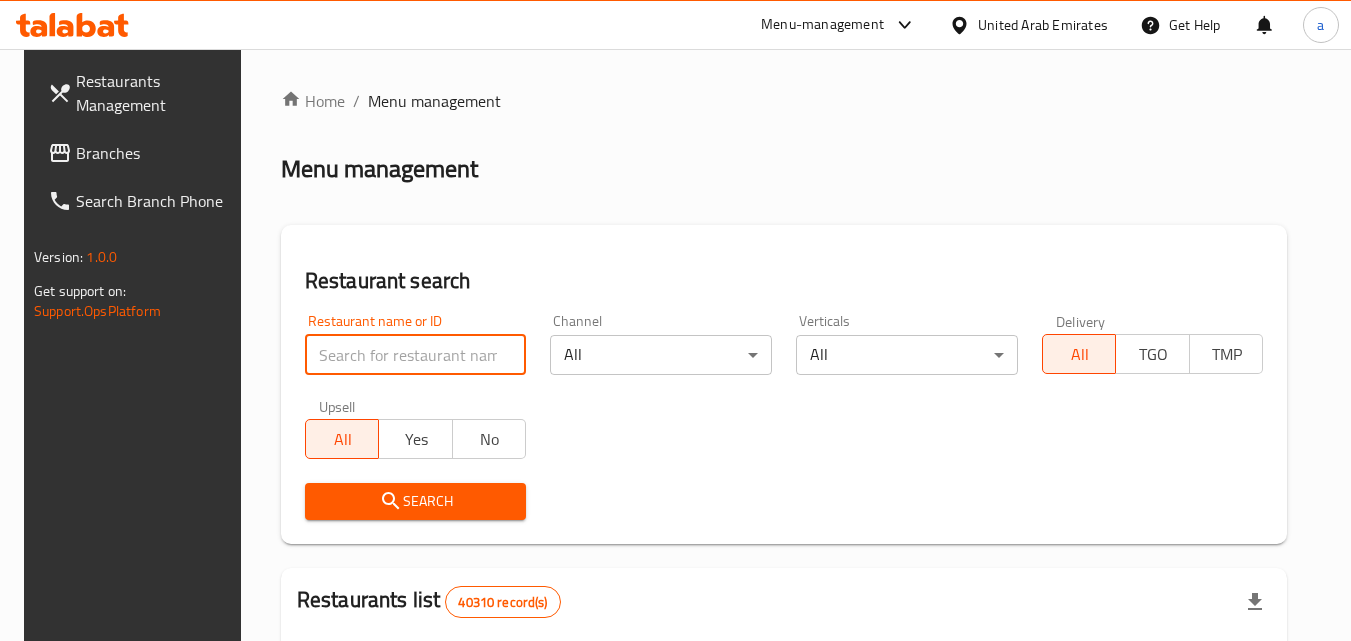 click at bounding box center (416, 355) 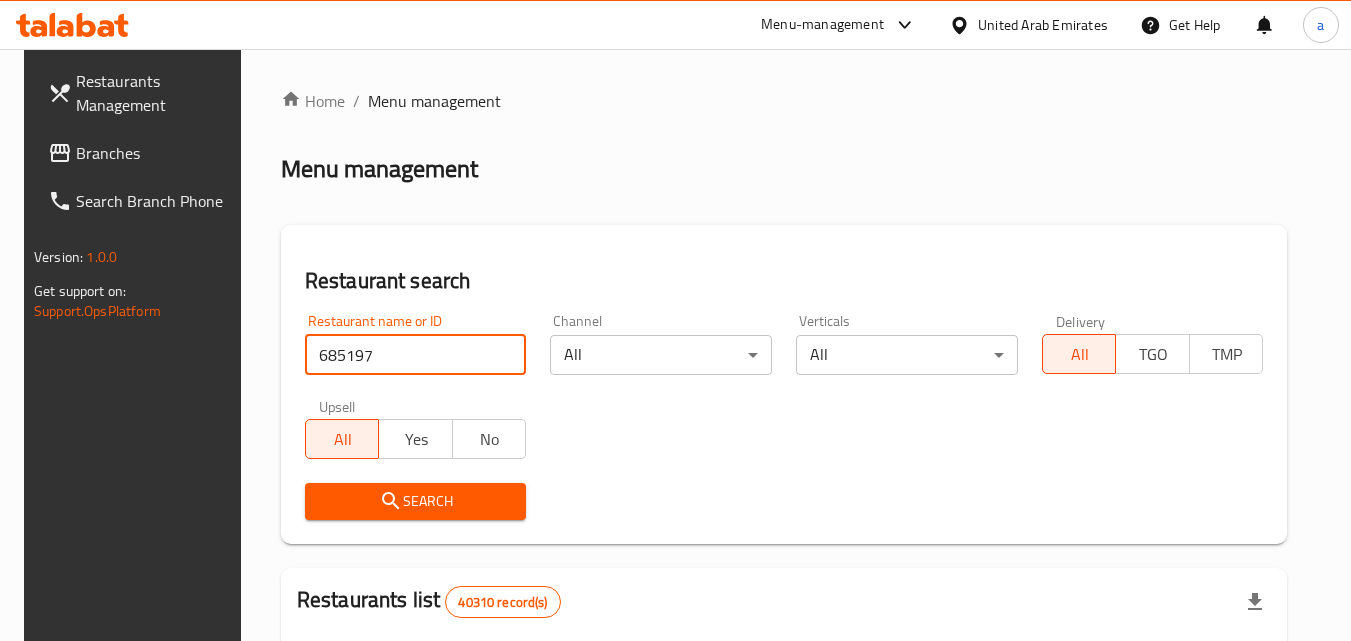 type on "685197" 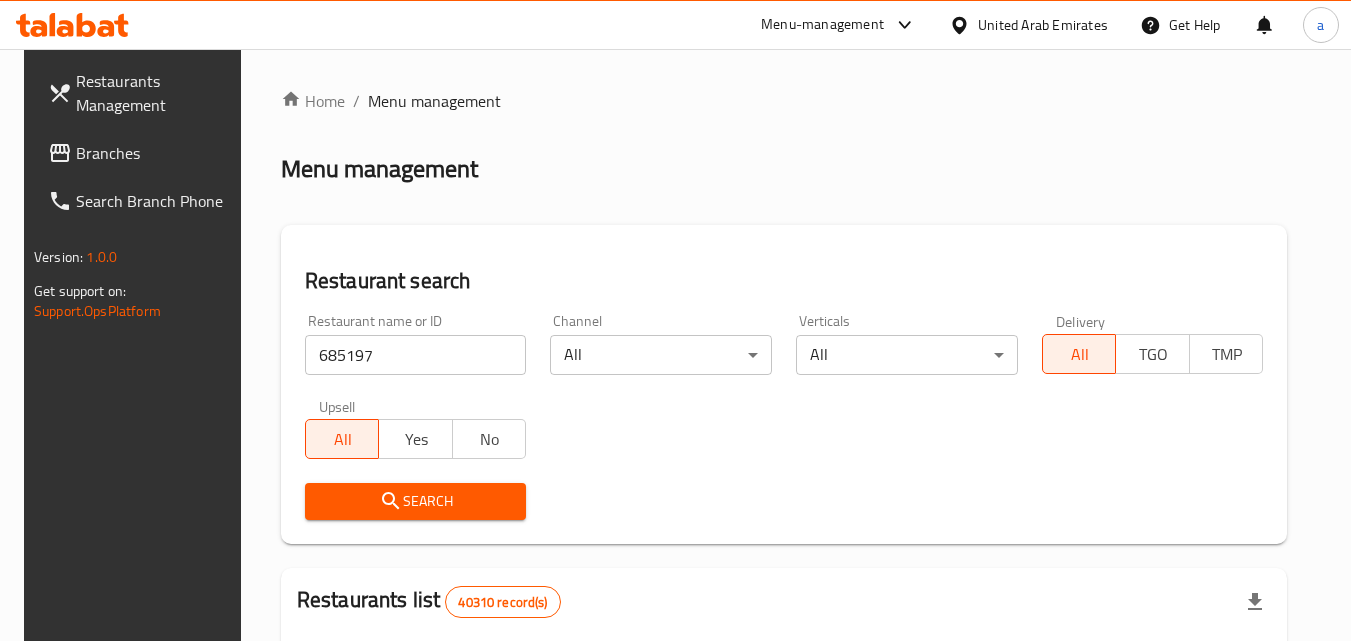click on "Search" at bounding box center (416, 501) 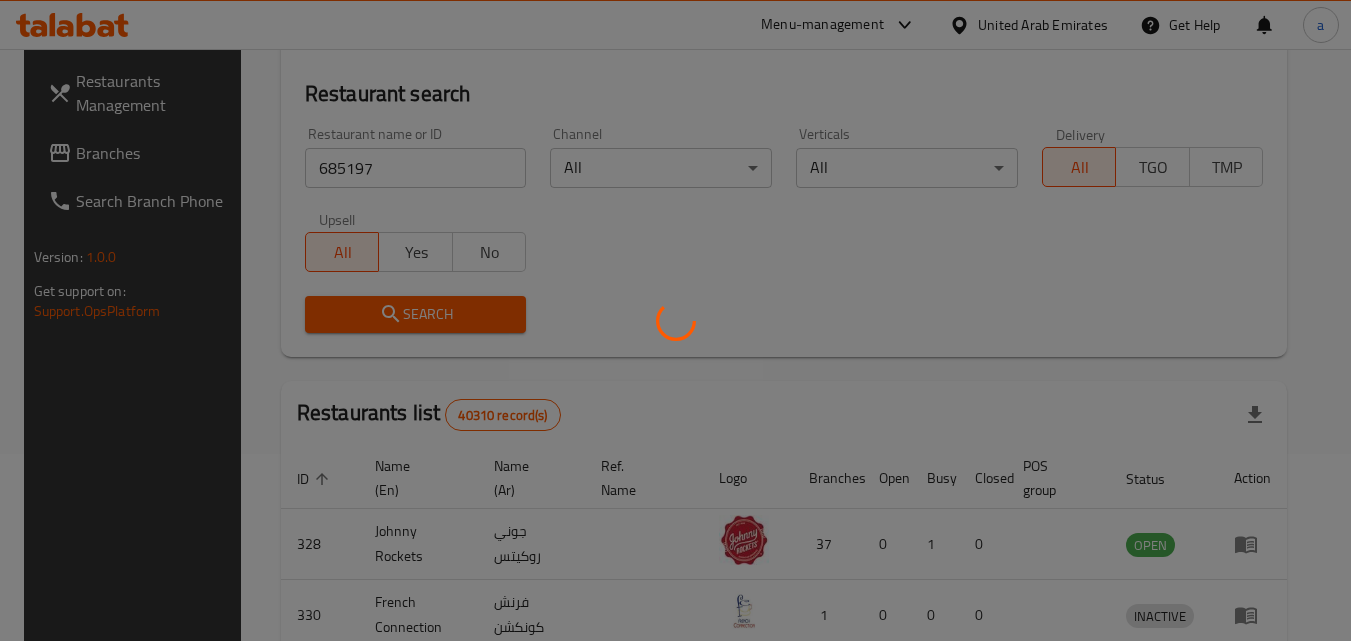 scroll, scrollTop: 100, scrollLeft: 0, axis: vertical 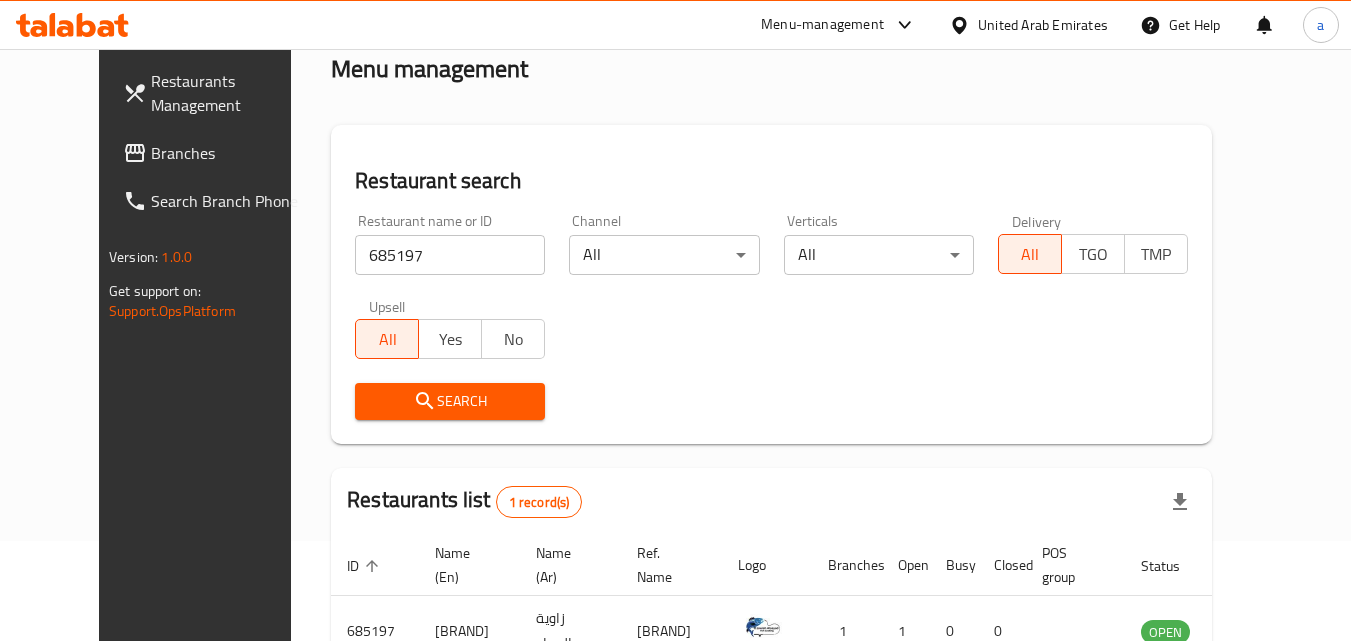 drag, startPoint x: 50, startPoint y: 131, endPoint x: 49, endPoint y: 144, distance: 13.038404 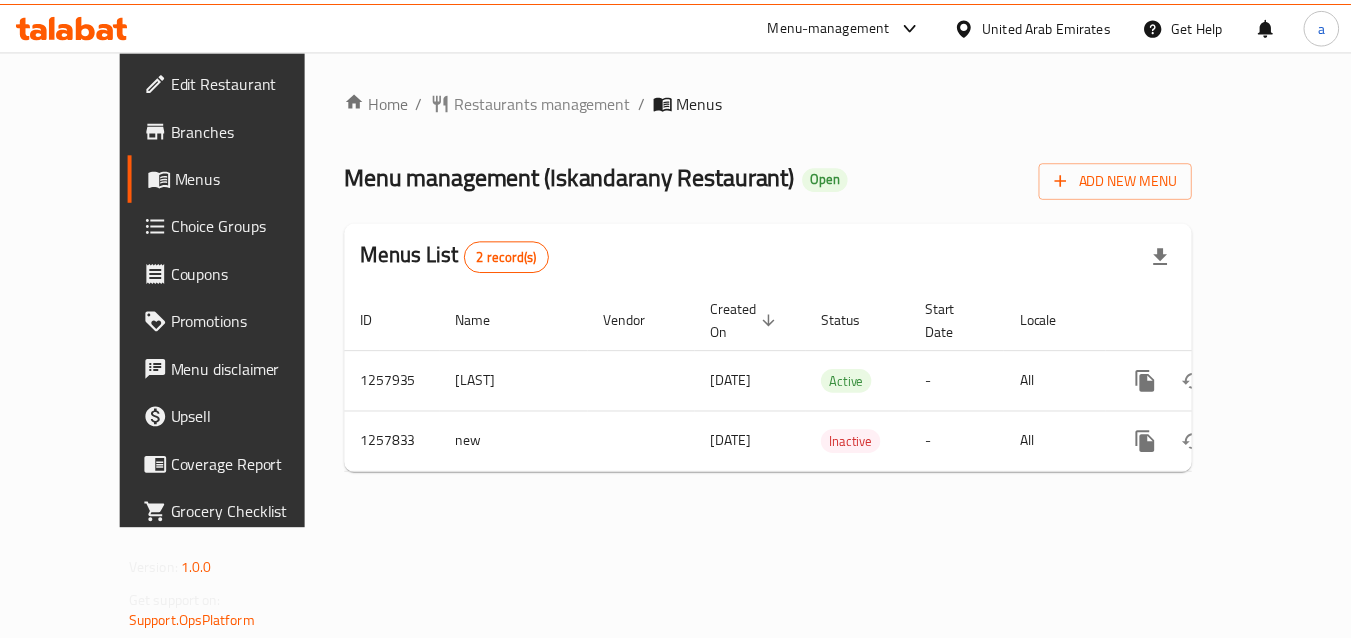 scroll, scrollTop: 0, scrollLeft: 0, axis: both 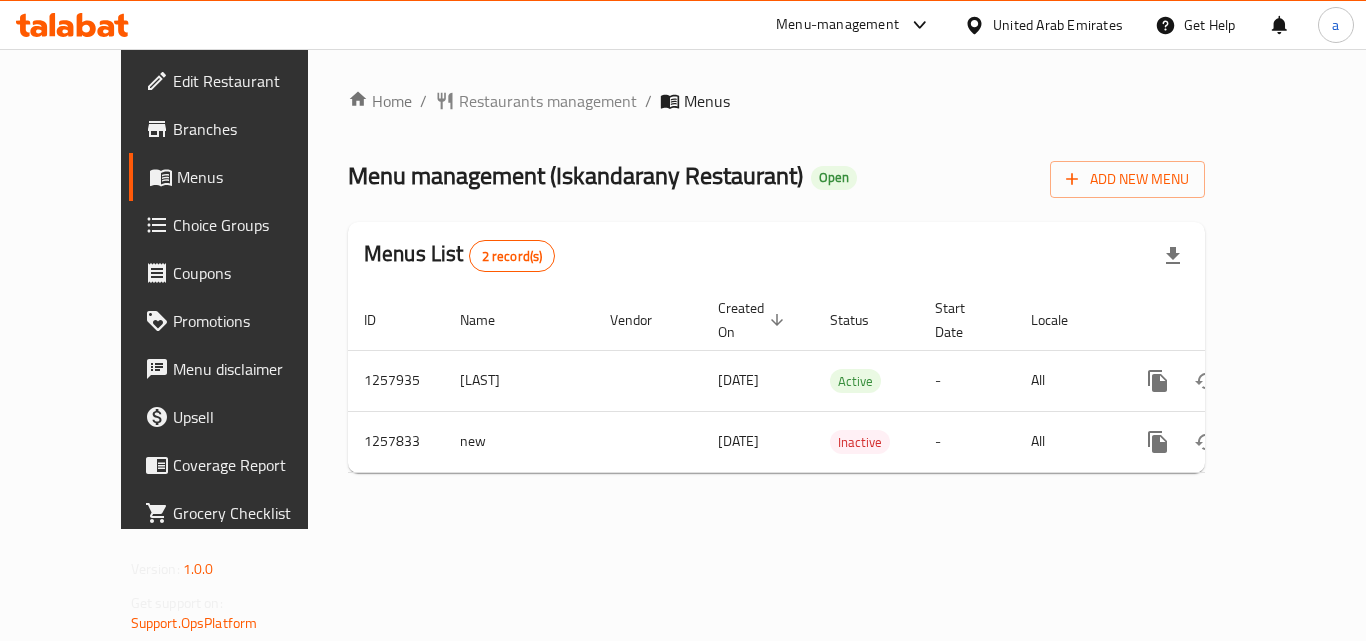 click on "Restaurants management" at bounding box center [548, 101] 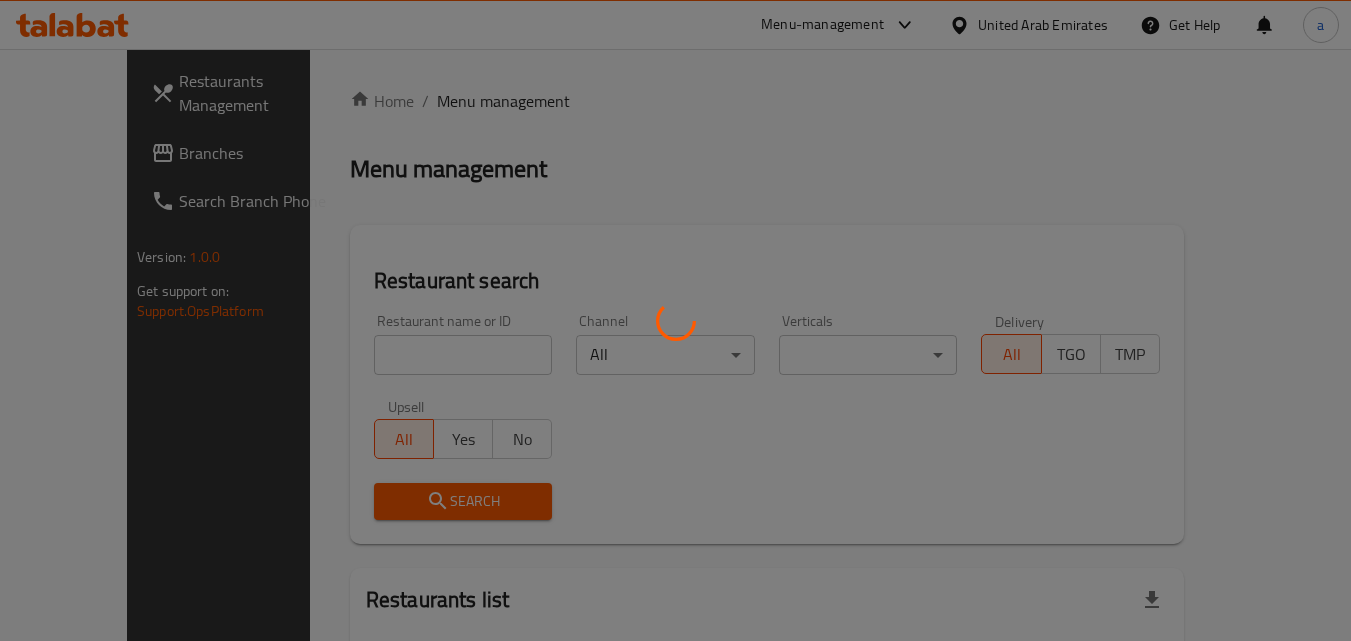 click at bounding box center [675, 320] 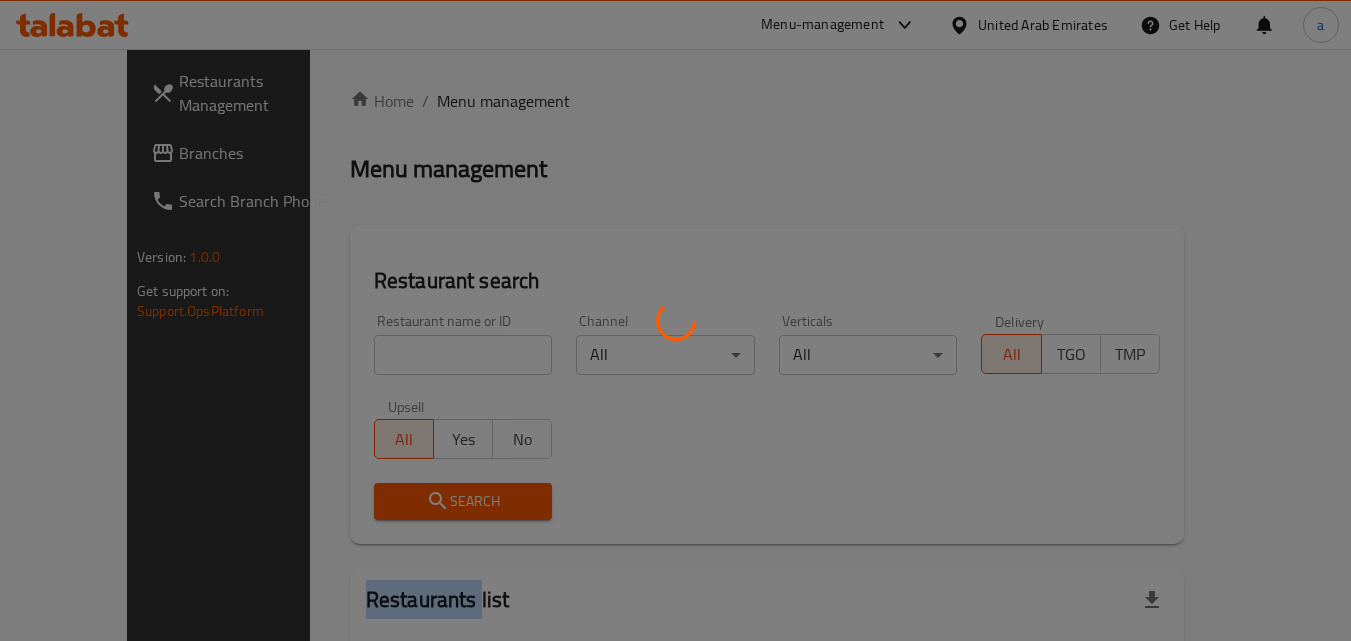 click at bounding box center (675, 320) 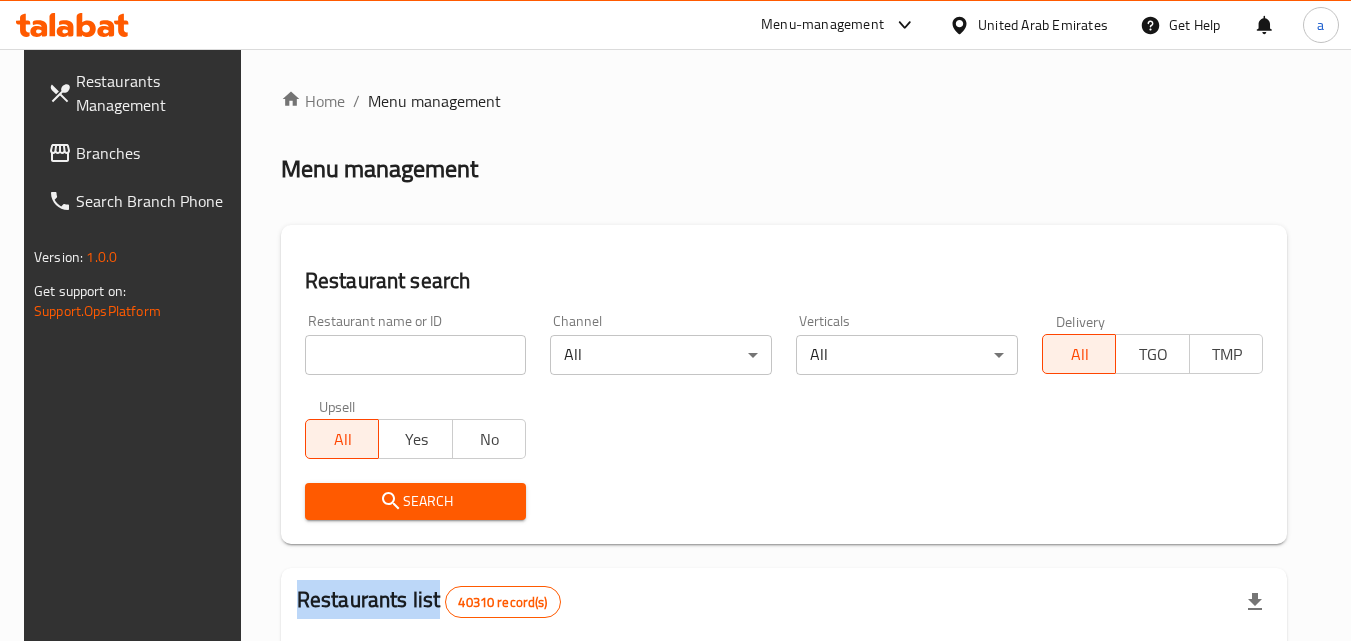 click on "Home / Menu management Menu management Restaurant search Restaurant name or ID Restaurant name or ID Channel All ​ Verticals All ​ Delivery All TGO TMP Upsell All Yes No   Search Restaurants list   40310 record(s) ID sorted ascending Name (En) Name (Ar) Ref. Name Logo Branches Open Busy Closed POS group Status Action 328 Johnny Rockets جوني روكيتس 37 0 1 0 OPEN 330 French Connection فرنش كونكشن 1 0 0 0 INACTIVE 339 Arz Lebanon أرز لبنان Al Karama,Al Barsha ​ Mirdif 9 1 0 2 OPEN 340 Mega Wraps ميجا رابس 3 0 0 0 INACTIVE 342 Sandella's Flatbread Cafe سانديلاز فلات براد 7 0 0 0 INACTIVE 343 Dragon Hut كوخ التنين 1 0 0 0 INACTIVE 348 Thai Kitchen المطبخ التايلندى 1 0 0 0 INACTIVE 349 Mughal  موغل 1 0 0 0 HIDDEN 350 HOT N COOL (Old) هوت و كول 1 0 0 0 INACTIVE 355 Al Habasha  الحبشة 11 1 0 0 HIDDEN Rows per page: 10 1-10 of 40310" at bounding box center (784, 721) 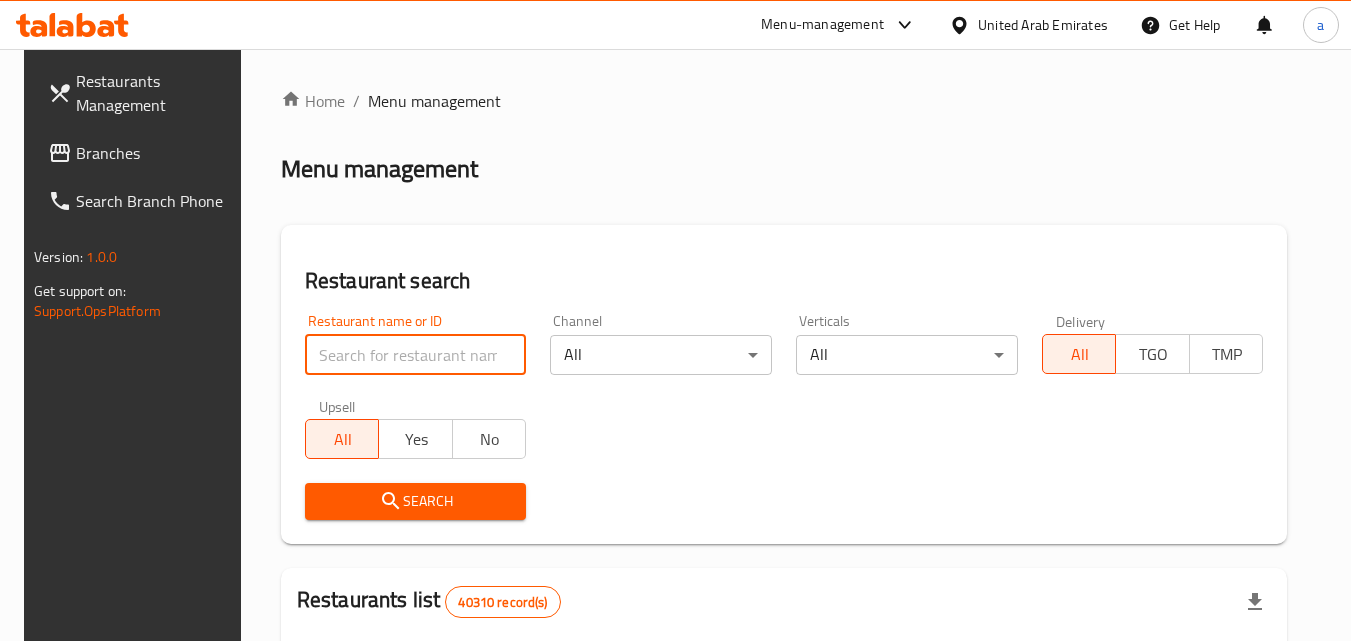 paste on "683665" 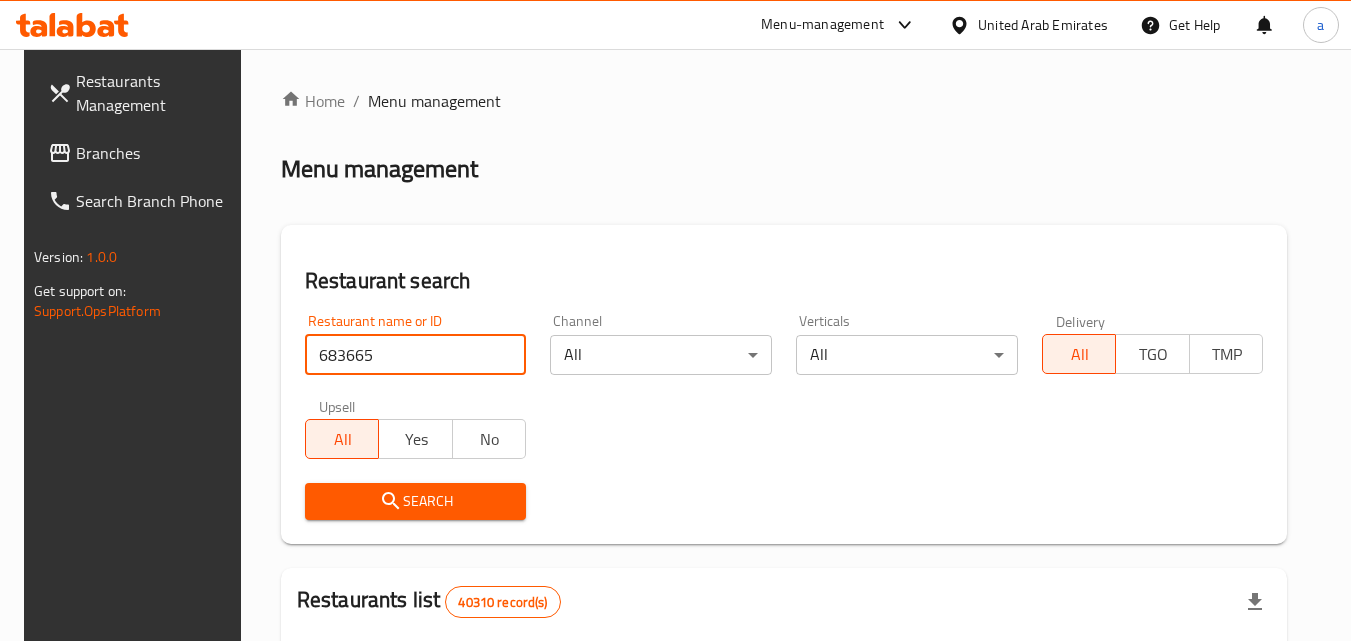 type on "683665" 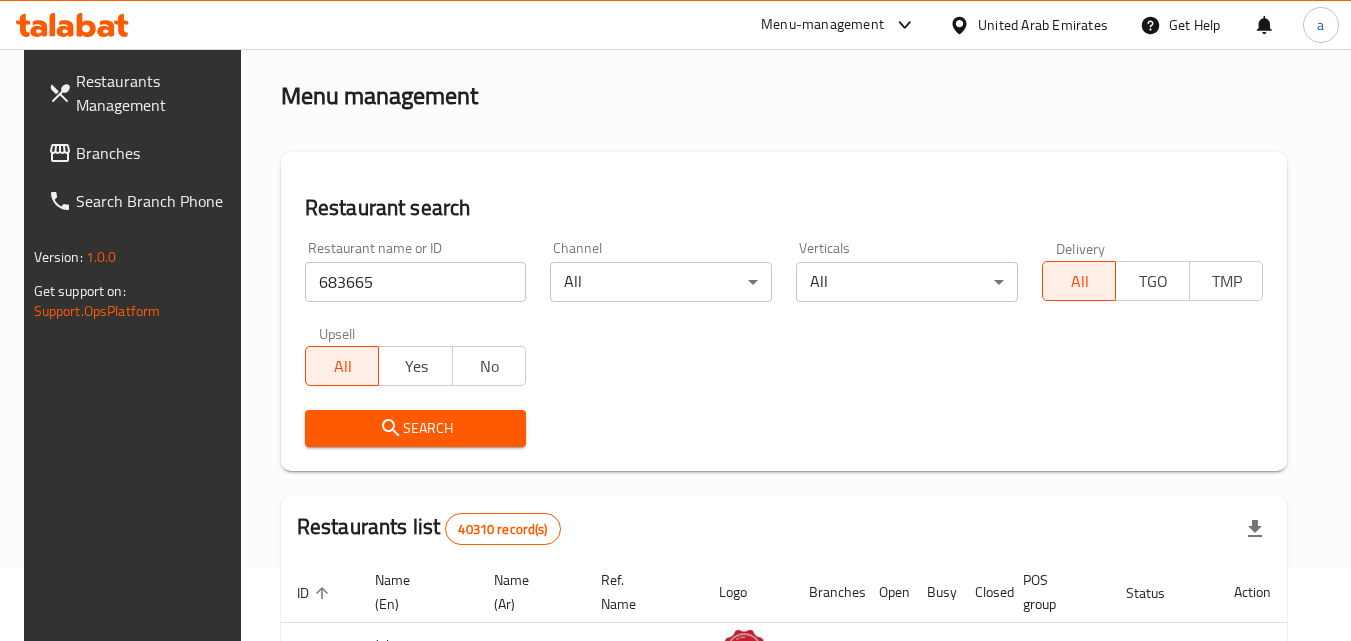 scroll, scrollTop: 0, scrollLeft: 0, axis: both 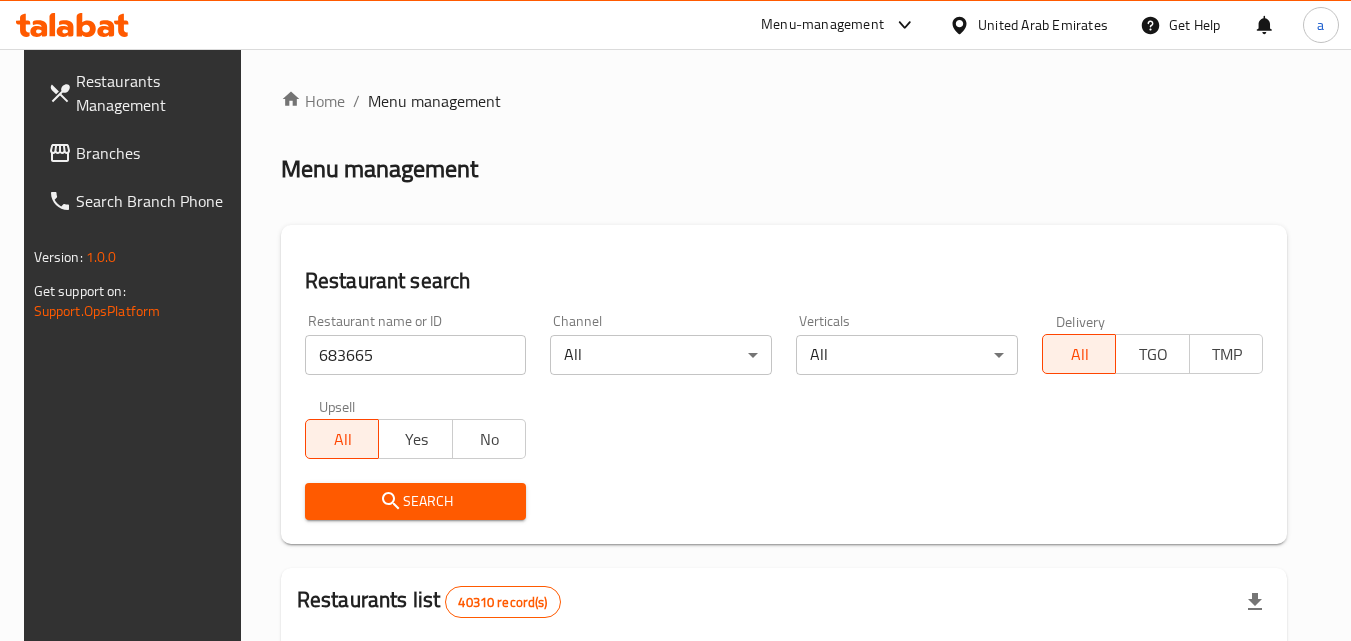 click on "Branches" at bounding box center [155, 153] 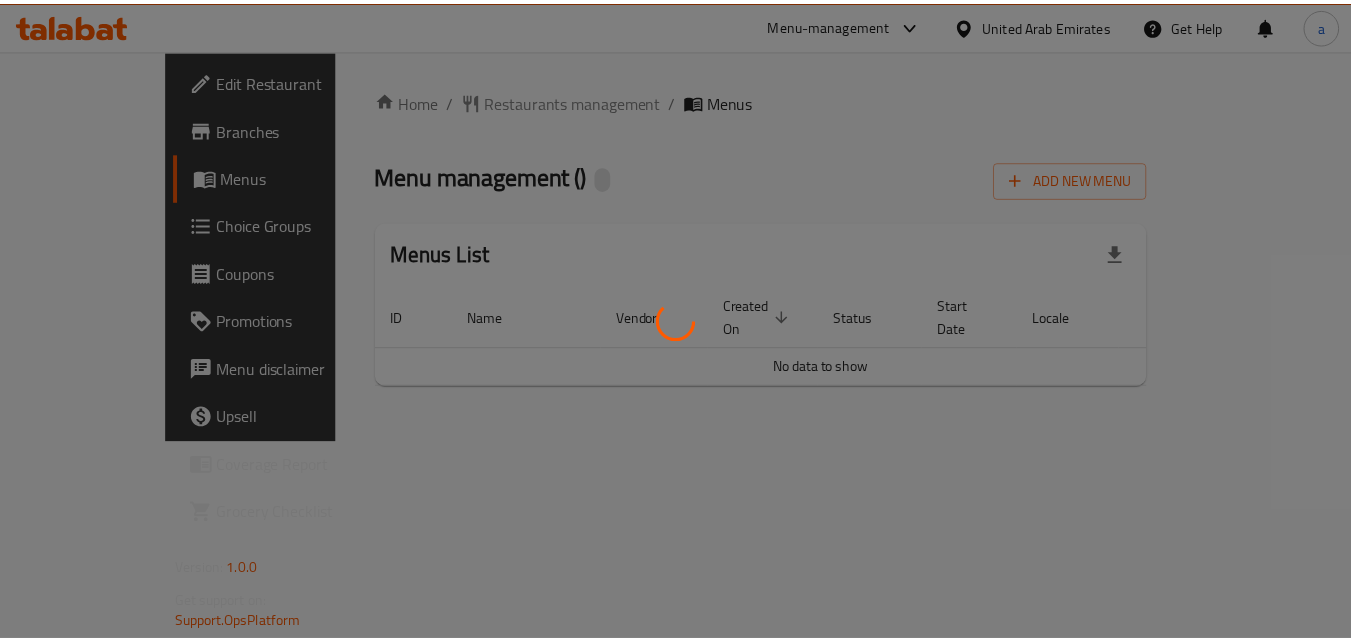 scroll, scrollTop: 0, scrollLeft: 0, axis: both 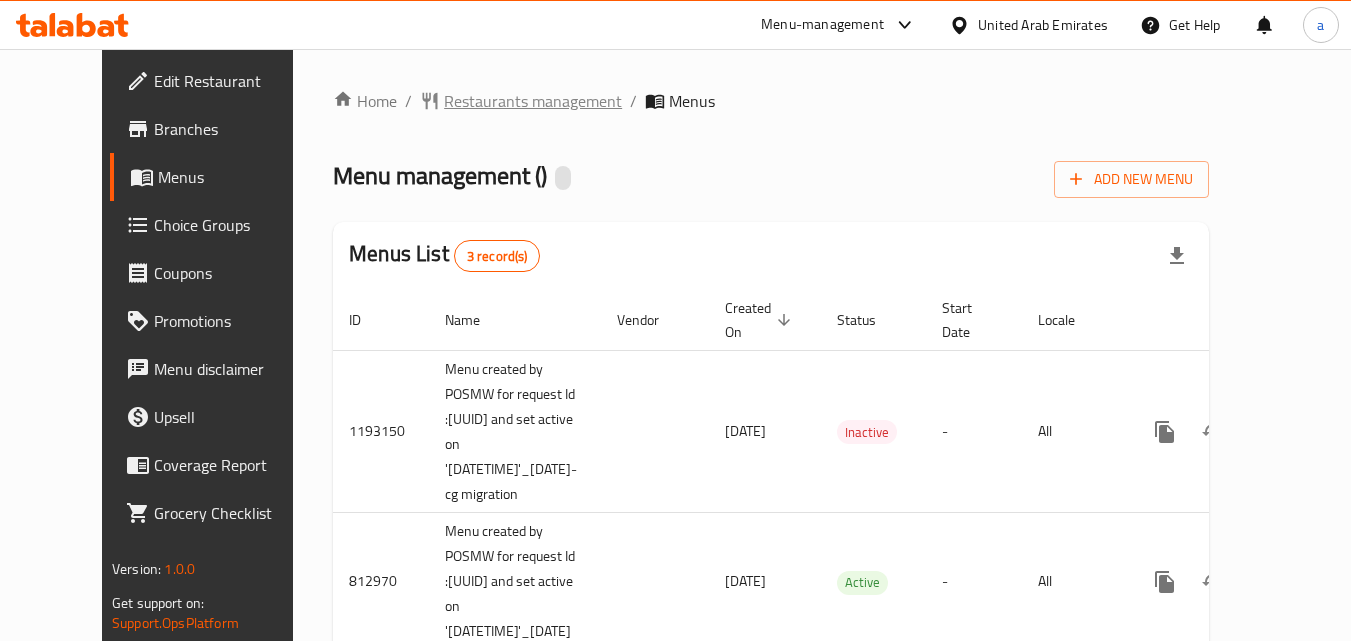 click on "Restaurants management" at bounding box center (533, 101) 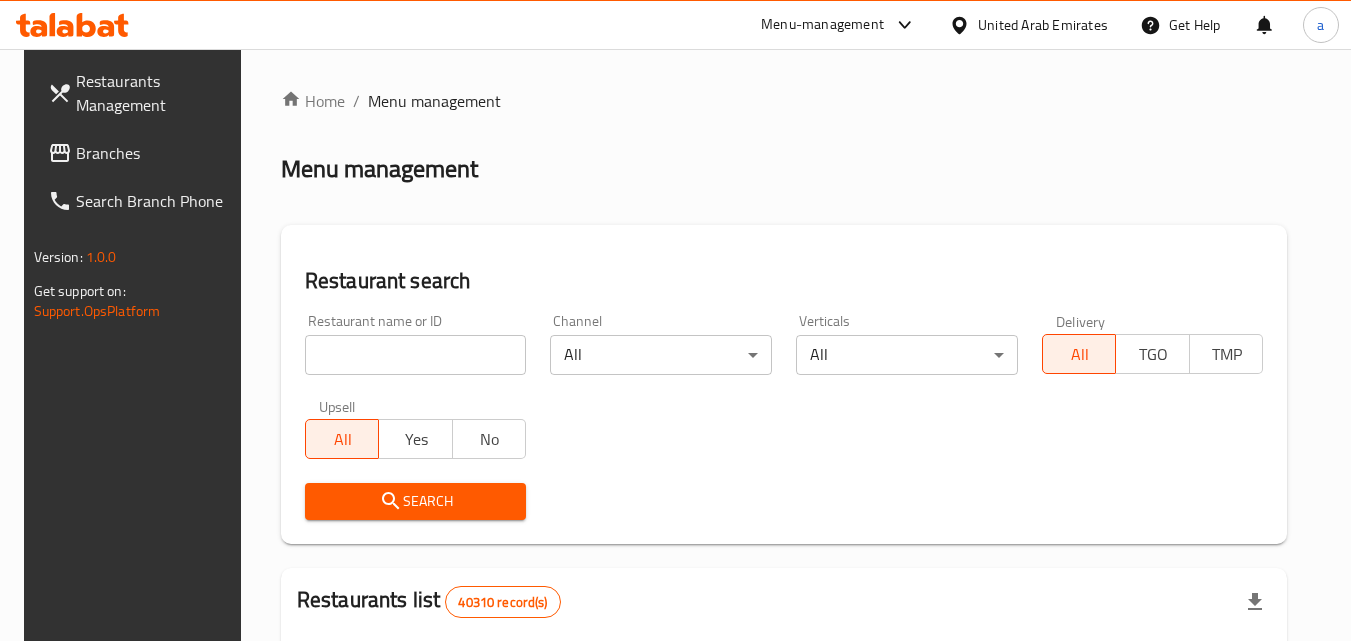 click at bounding box center (416, 355) 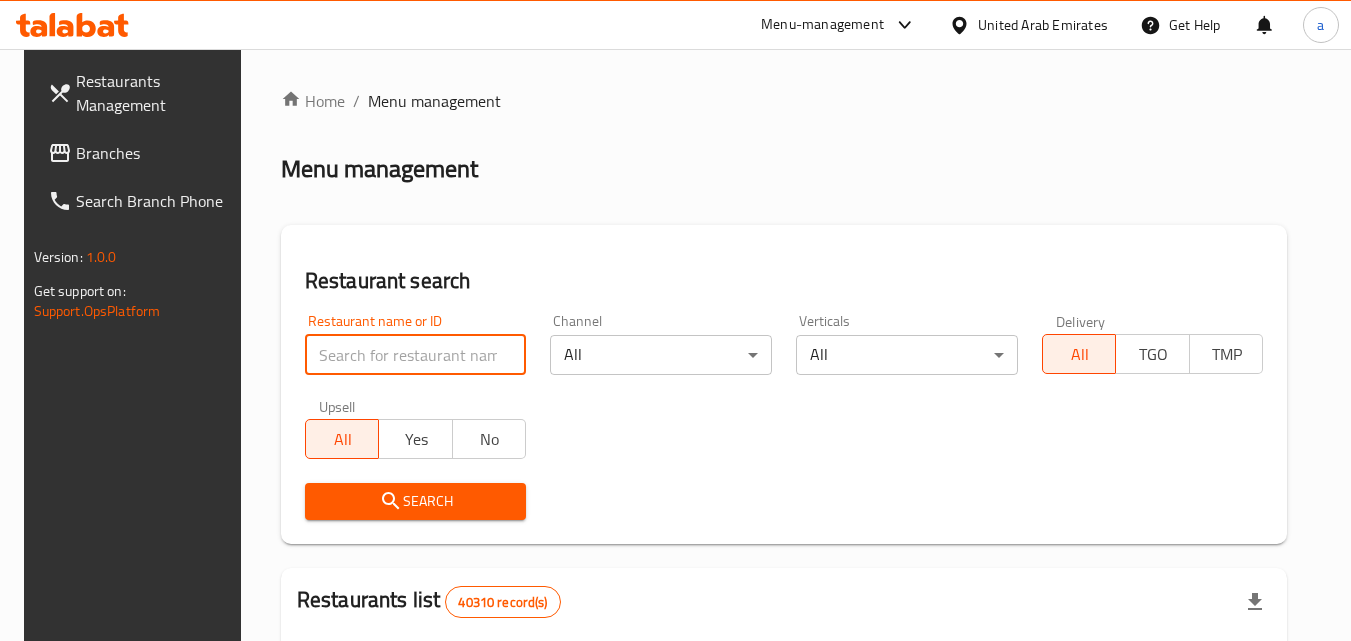 click at bounding box center (416, 355) 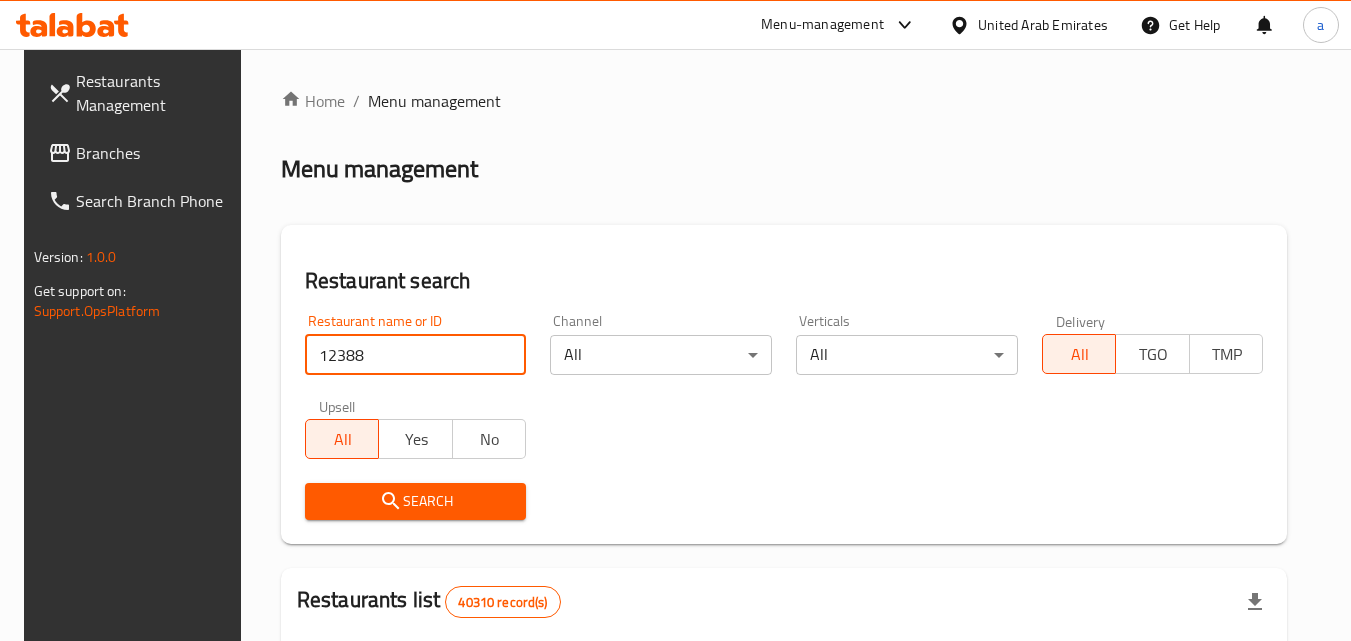 type on "12388" 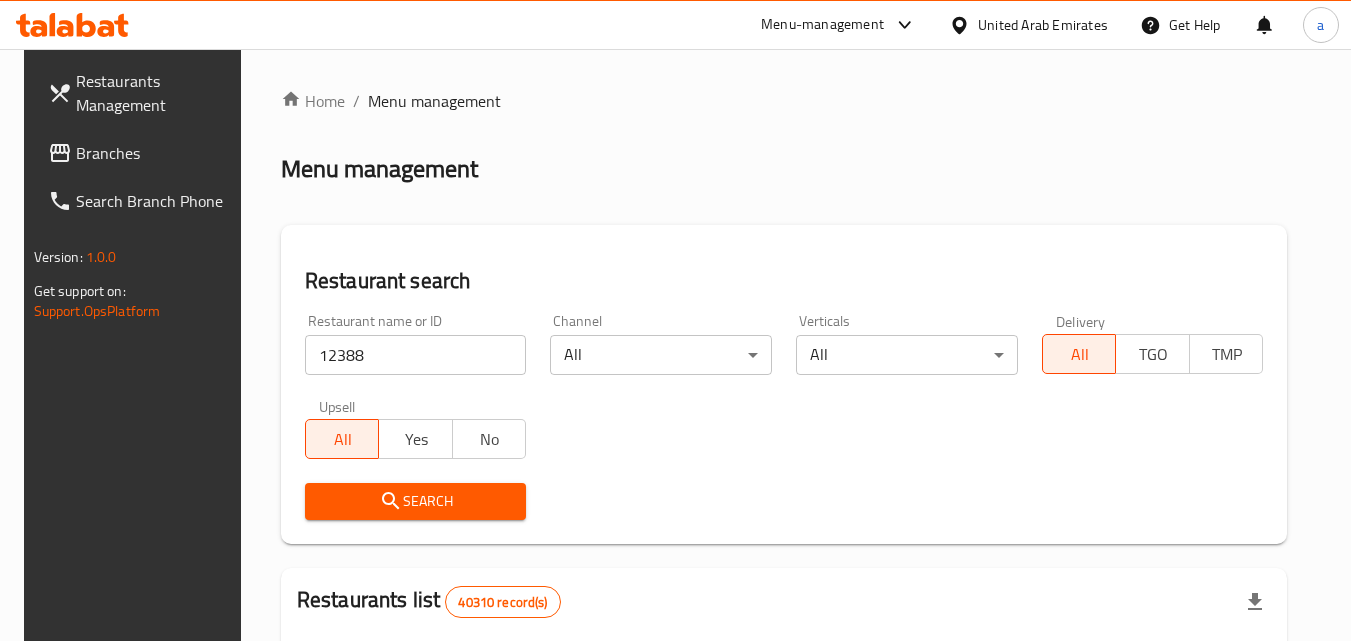 click on "Search" at bounding box center (416, 501) 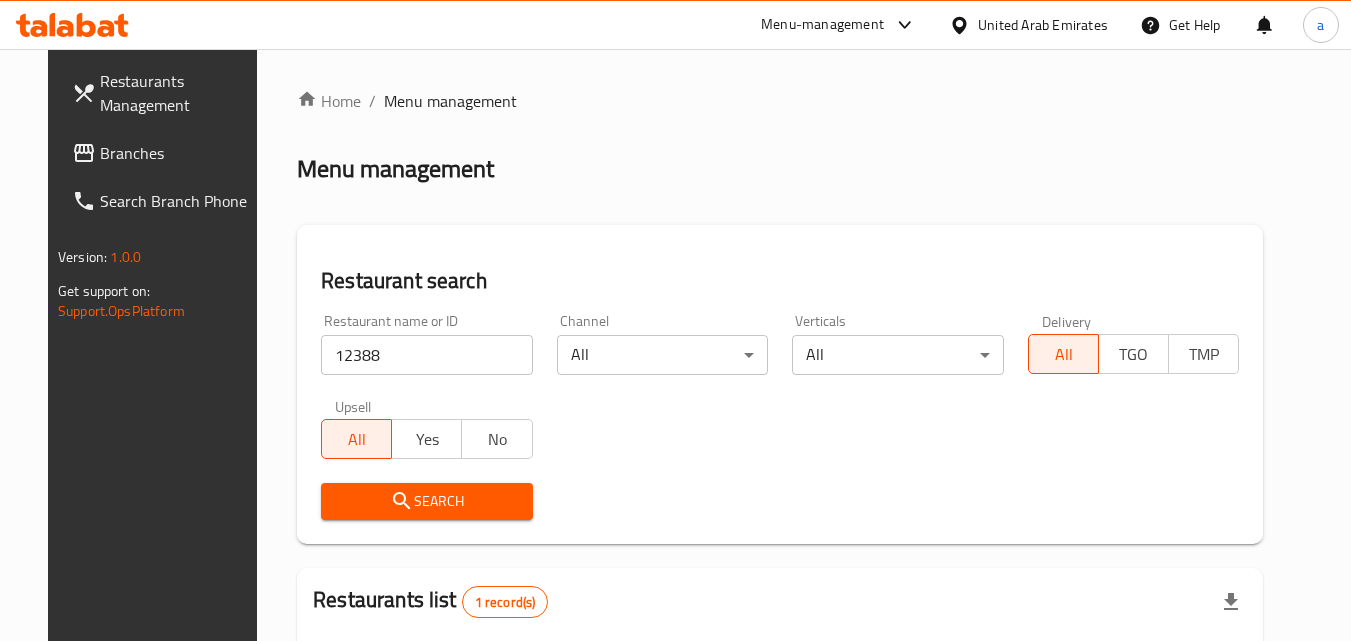 scroll, scrollTop: 200, scrollLeft: 0, axis: vertical 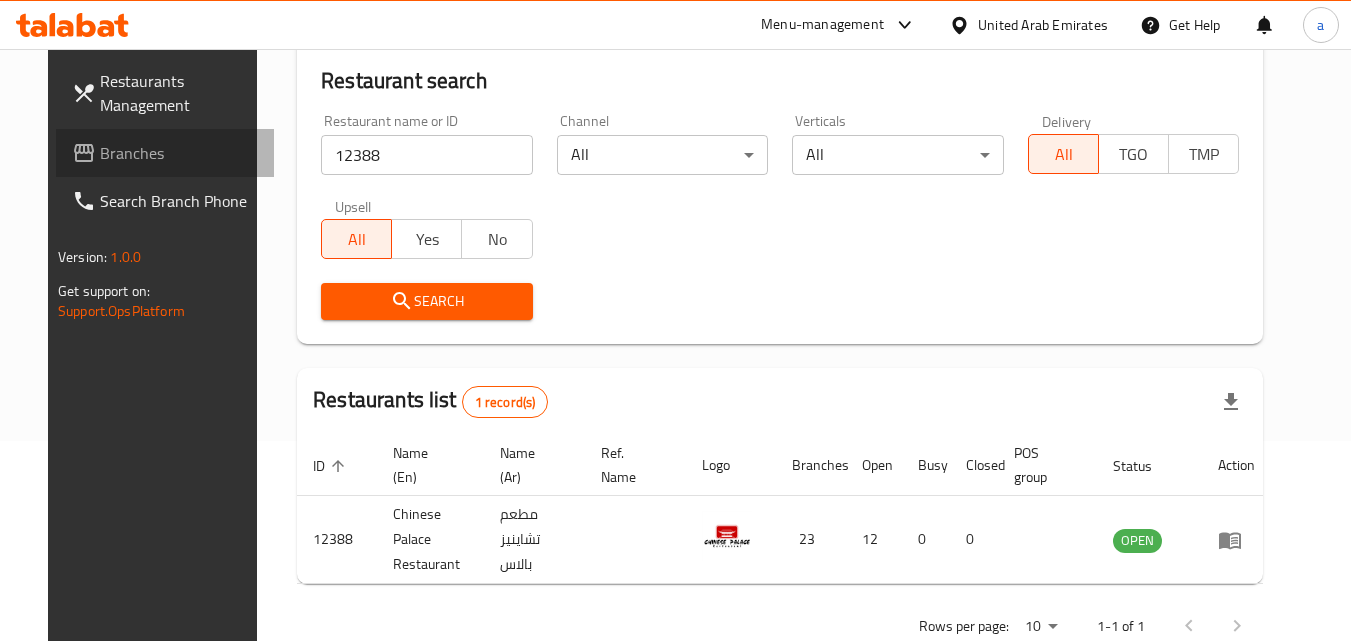 click on "Branches" at bounding box center [179, 153] 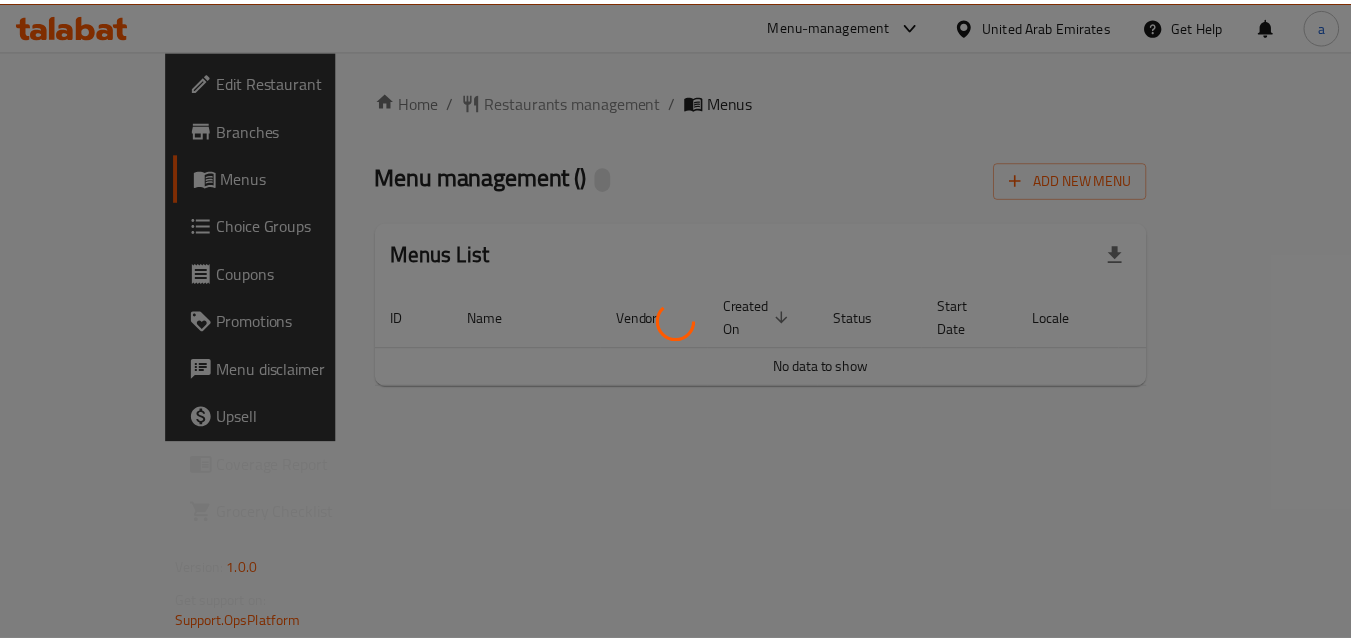 scroll, scrollTop: 0, scrollLeft: 0, axis: both 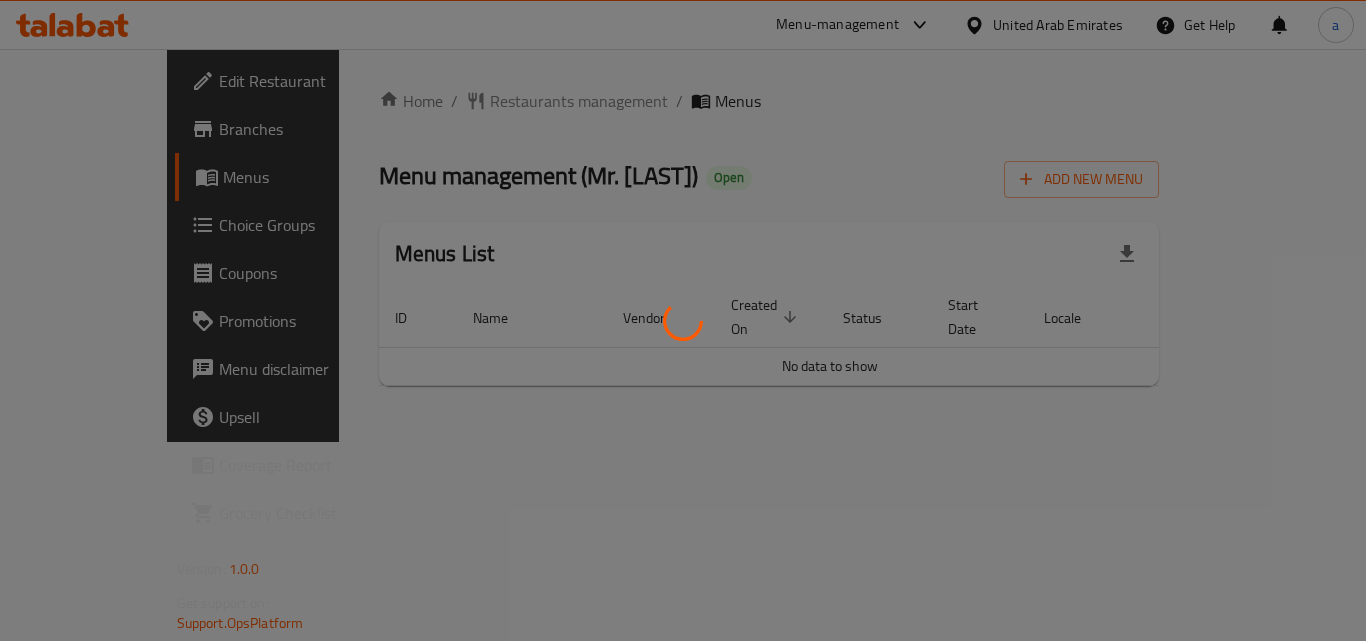 click at bounding box center [683, 320] 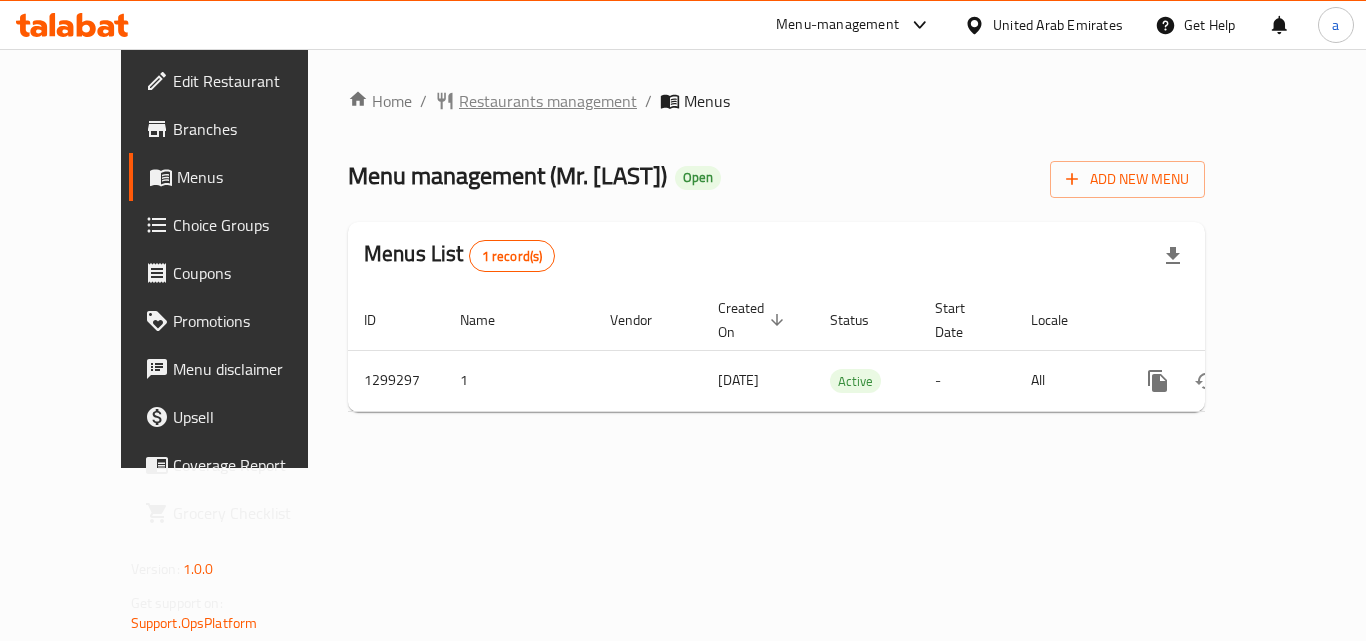 click on "Restaurants management" at bounding box center (548, 101) 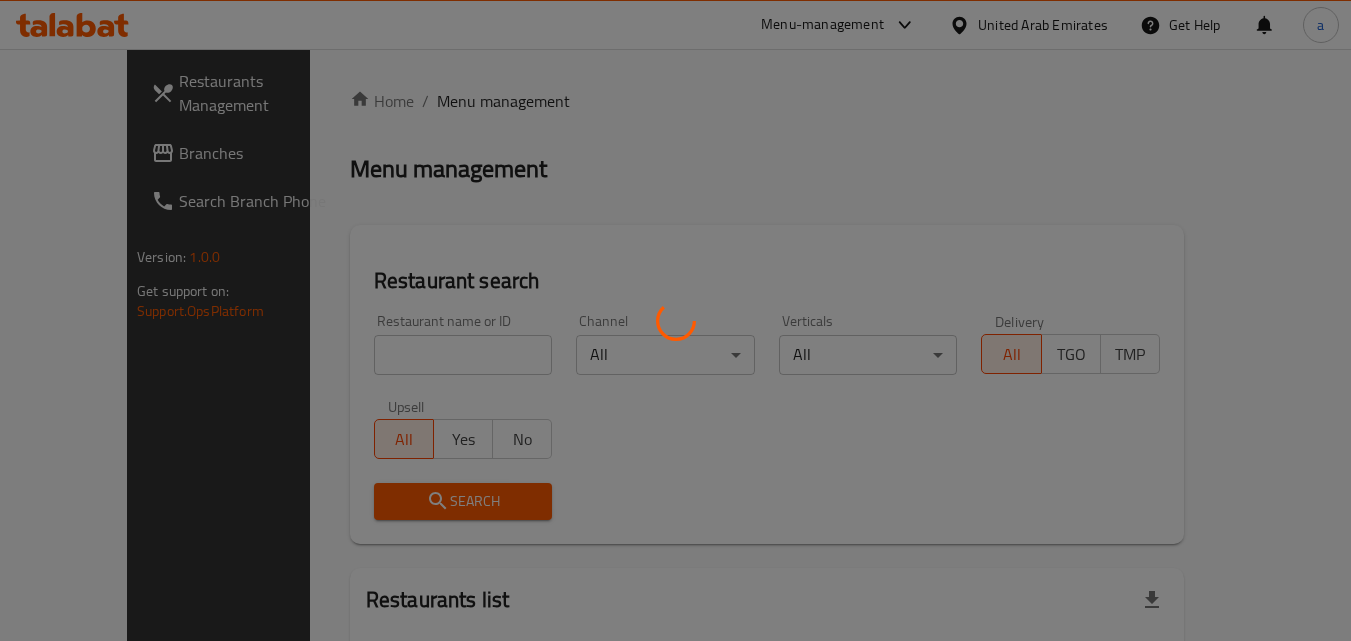 click at bounding box center (675, 320) 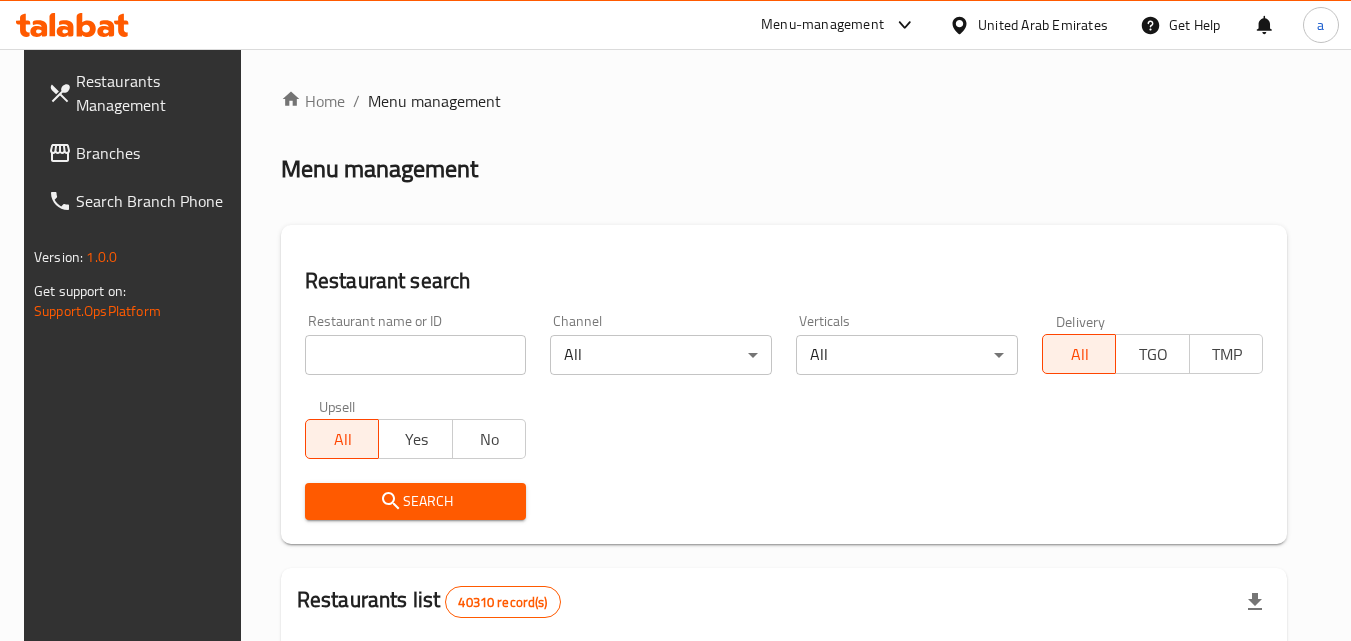 click on "Restaurant name or ID Restaurant name or ID" at bounding box center (416, 344) 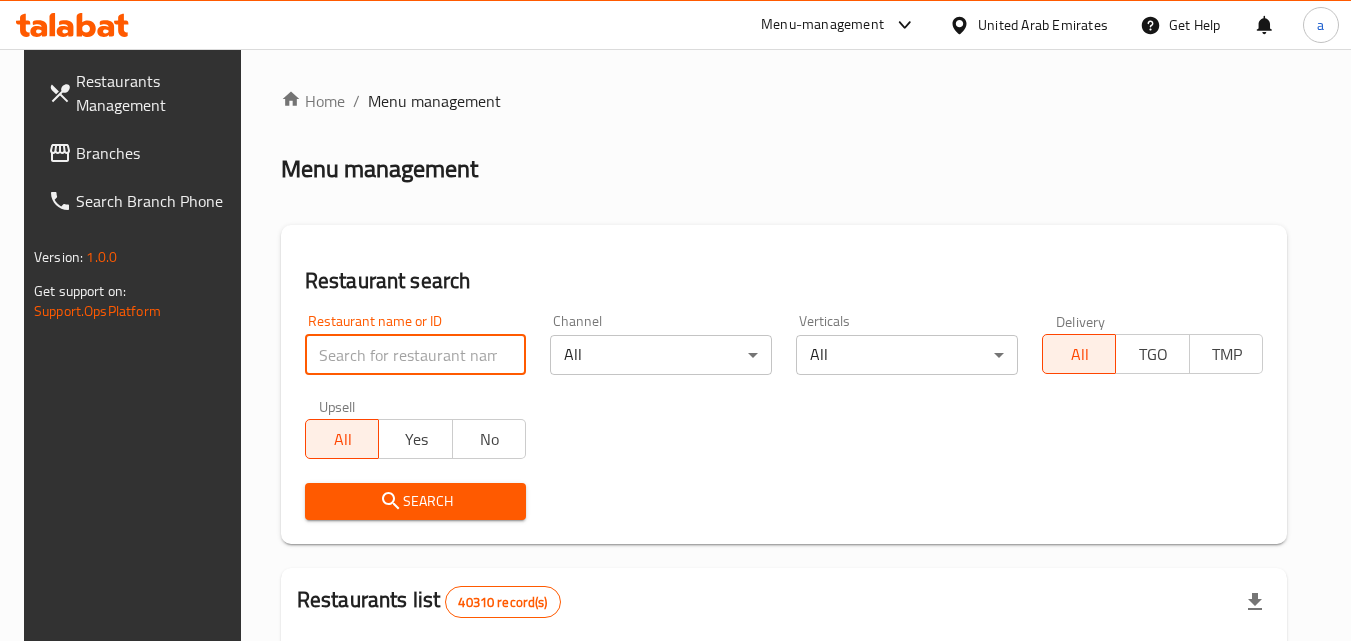 paste on "701284" 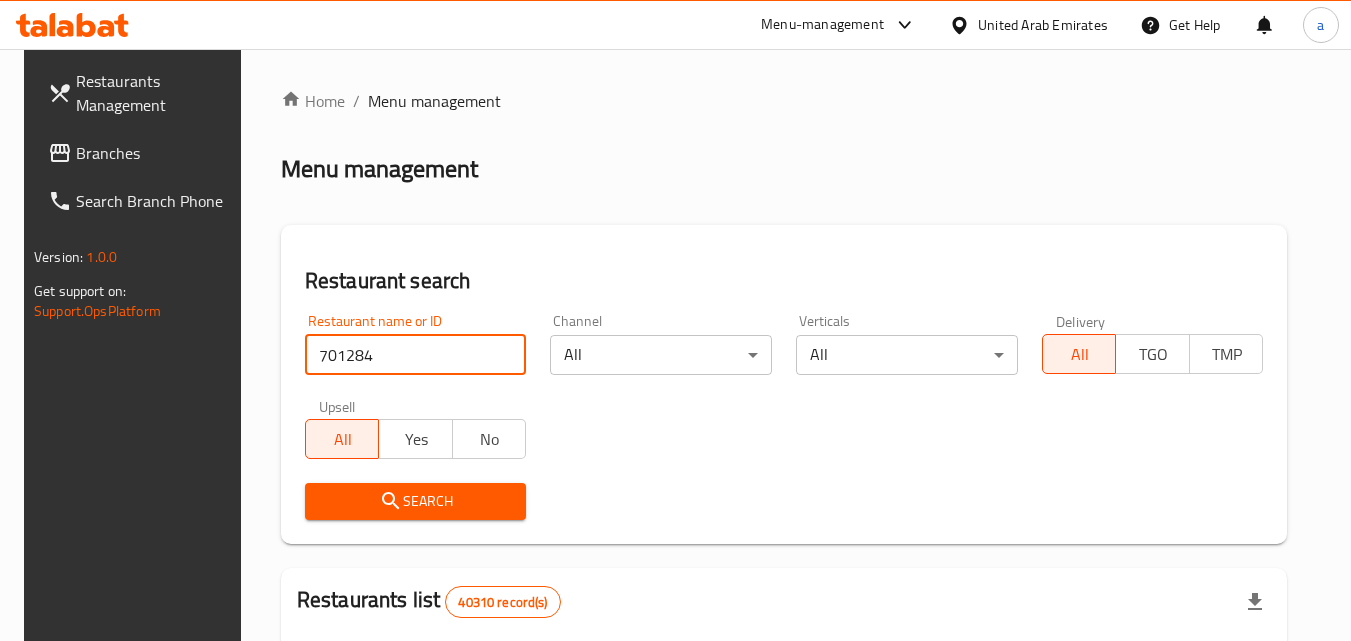 type on "701284" 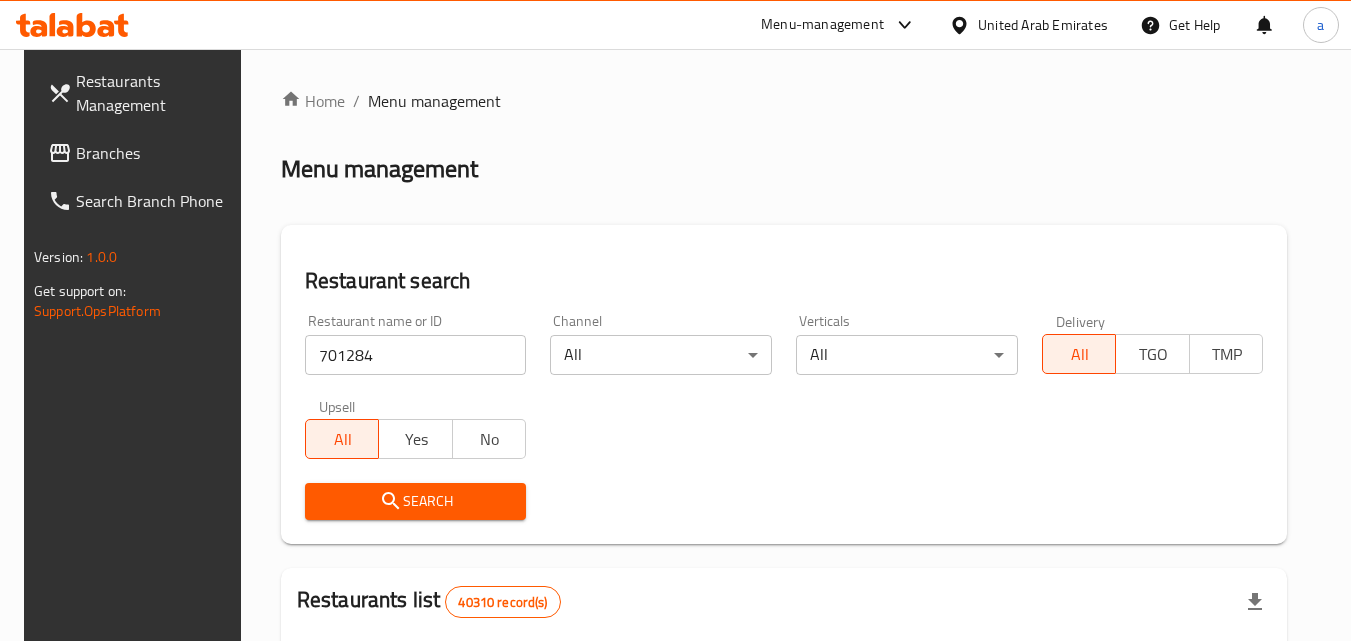 click 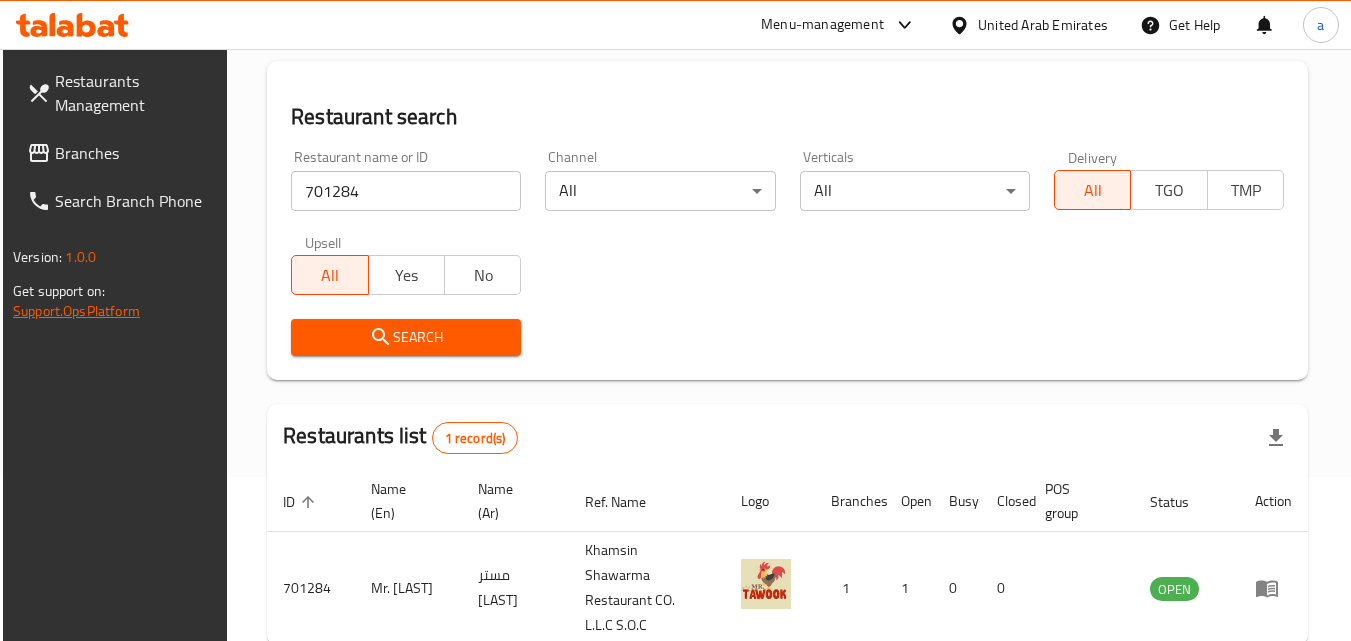 scroll, scrollTop: 51, scrollLeft: 0, axis: vertical 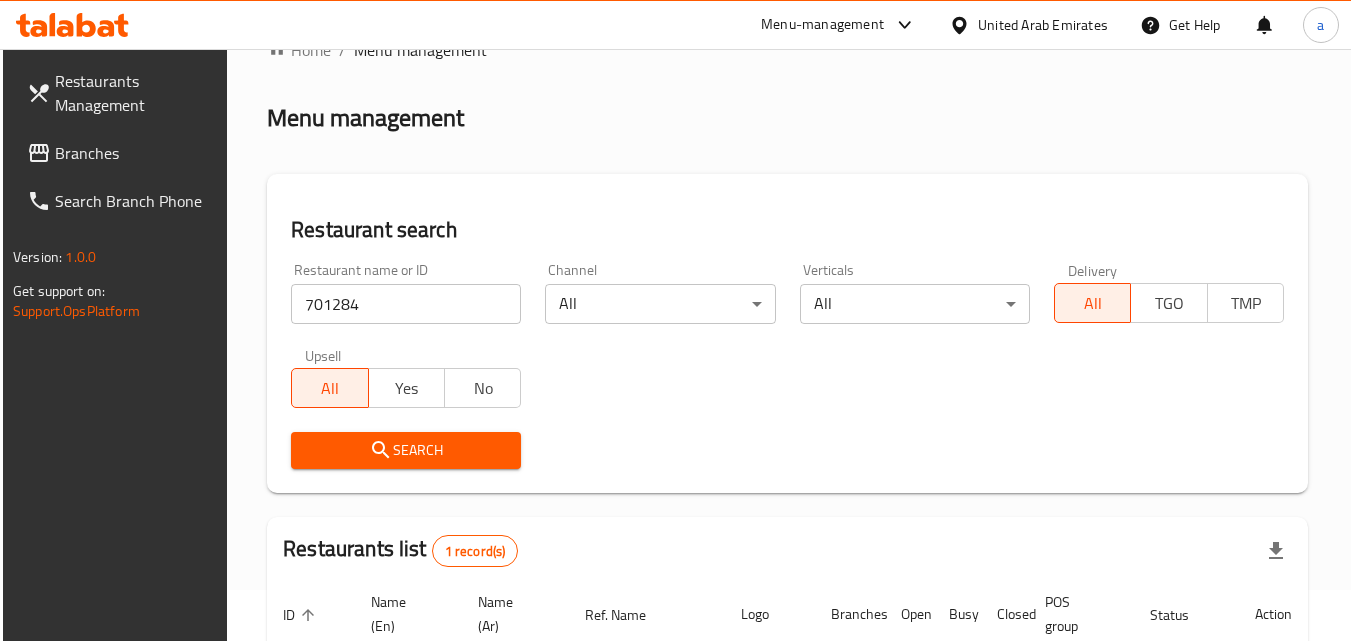 click on "Branches" at bounding box center (120, 153) 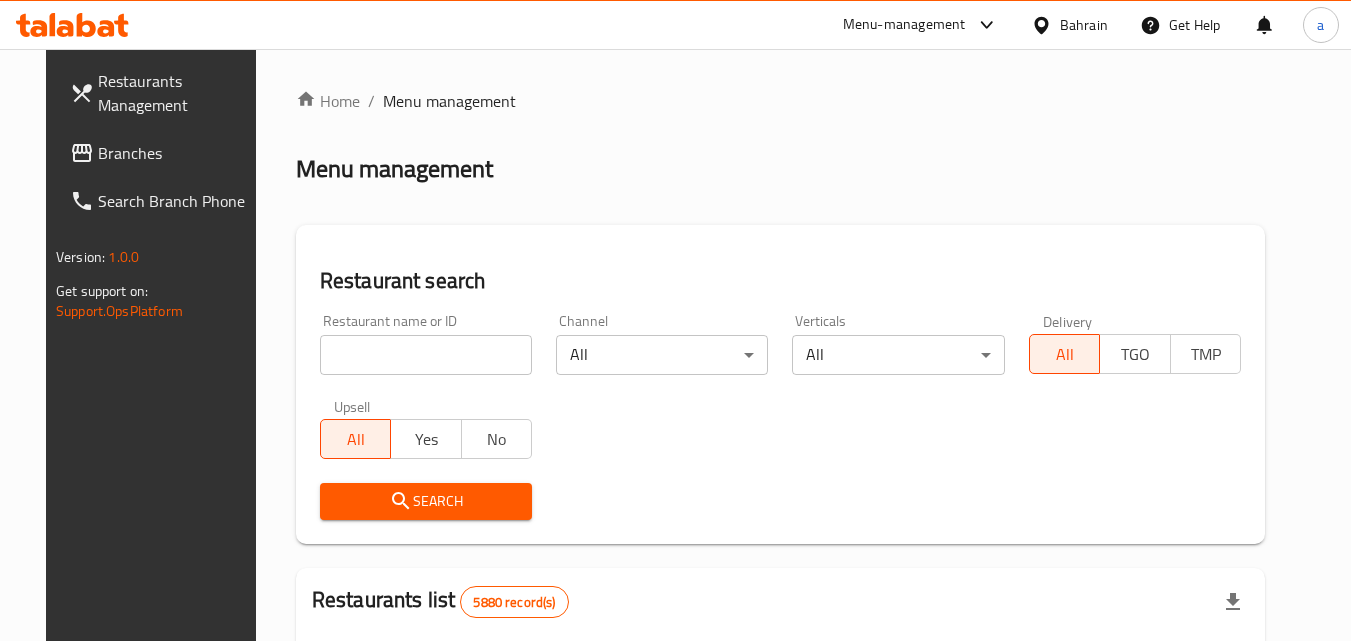 scroll, scrollTop: 0, scrollLeft: 0, axis: both 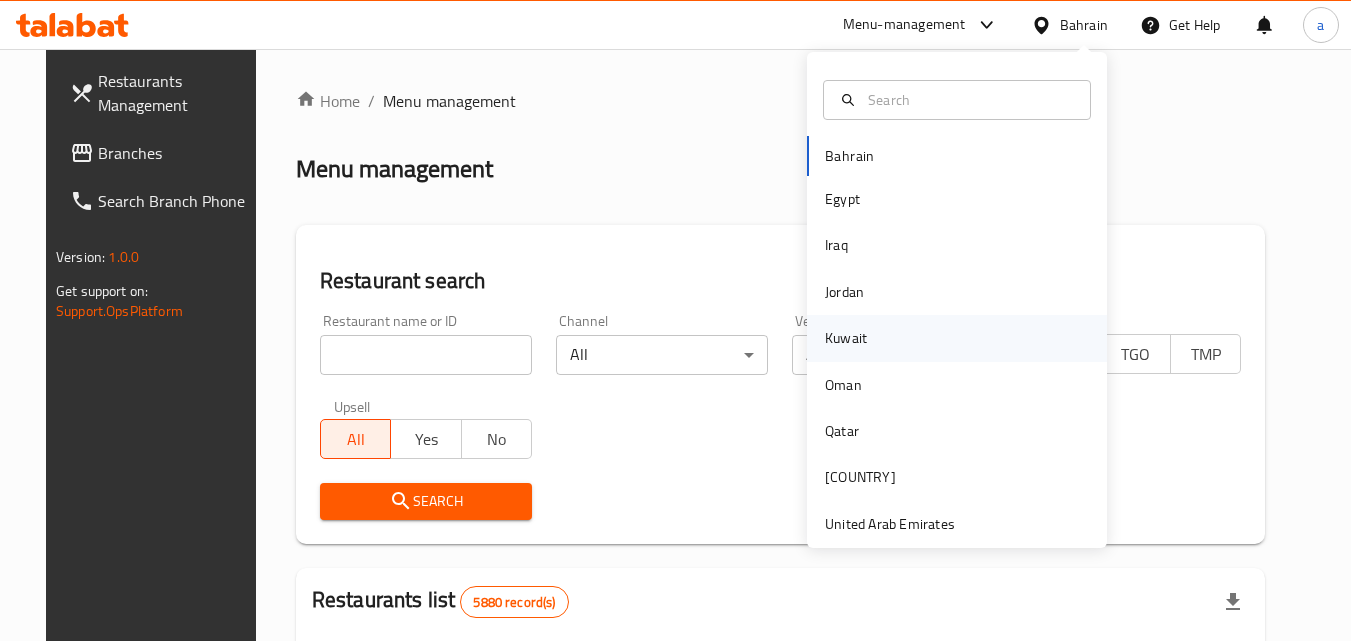 click on "Kuwait" at bounding box center [846, 338] 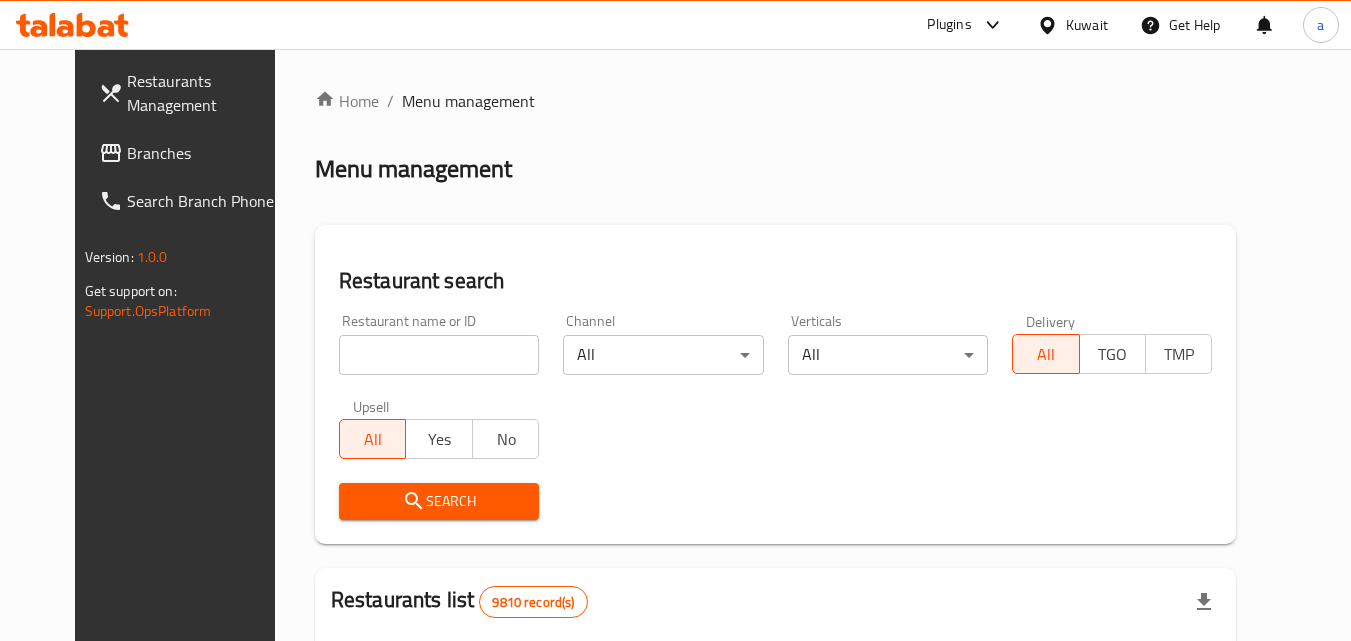 click on "Branches" at bounding box center [206, 153] 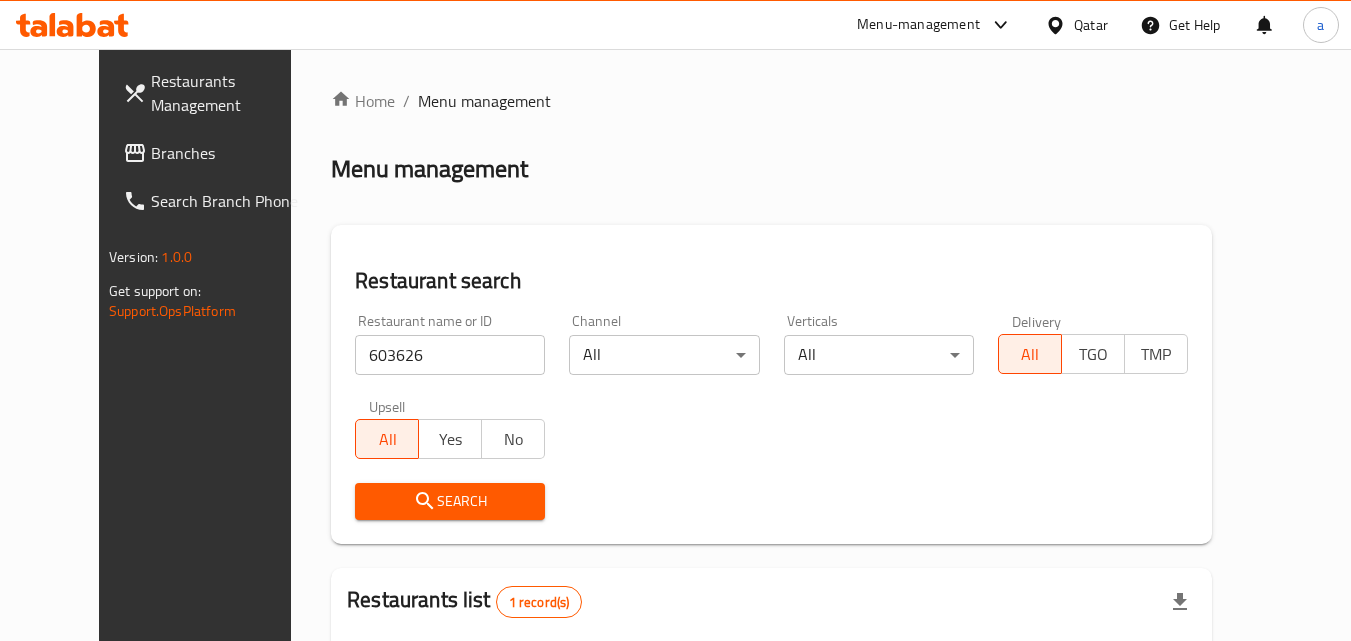 scroll, scrollTop: 34, scrollLeft: 0, axis: vertical 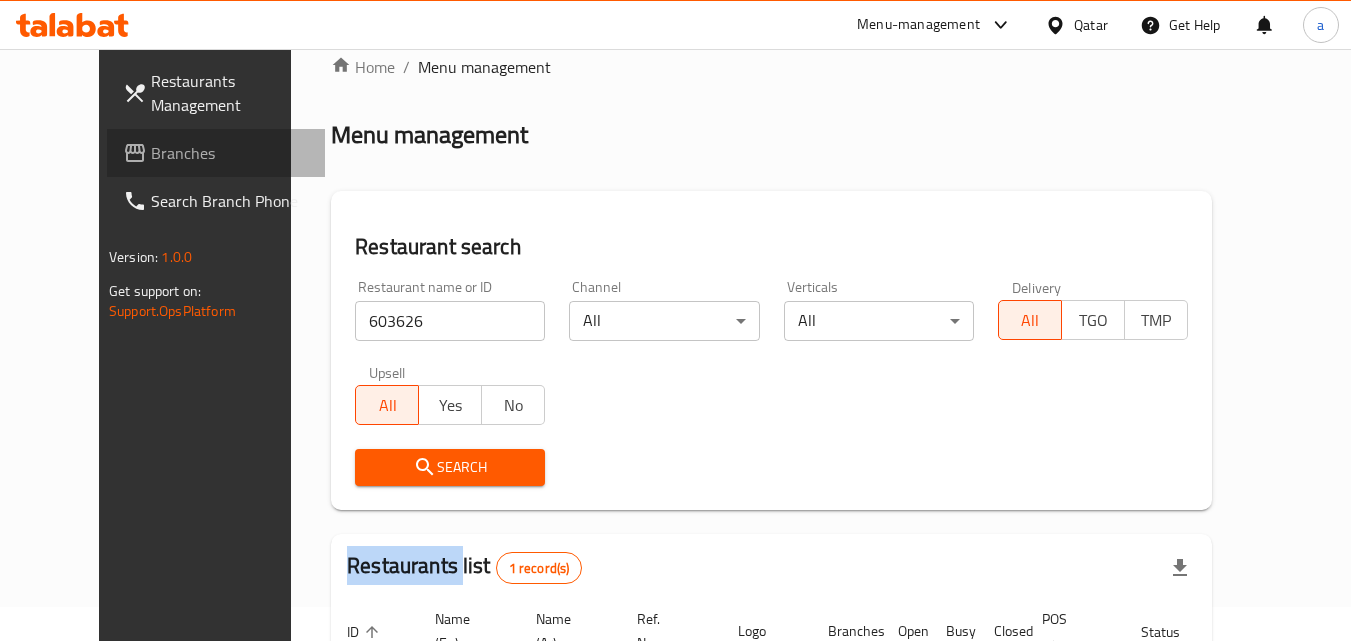 click on "Branches" at bounding box center [230, 153] 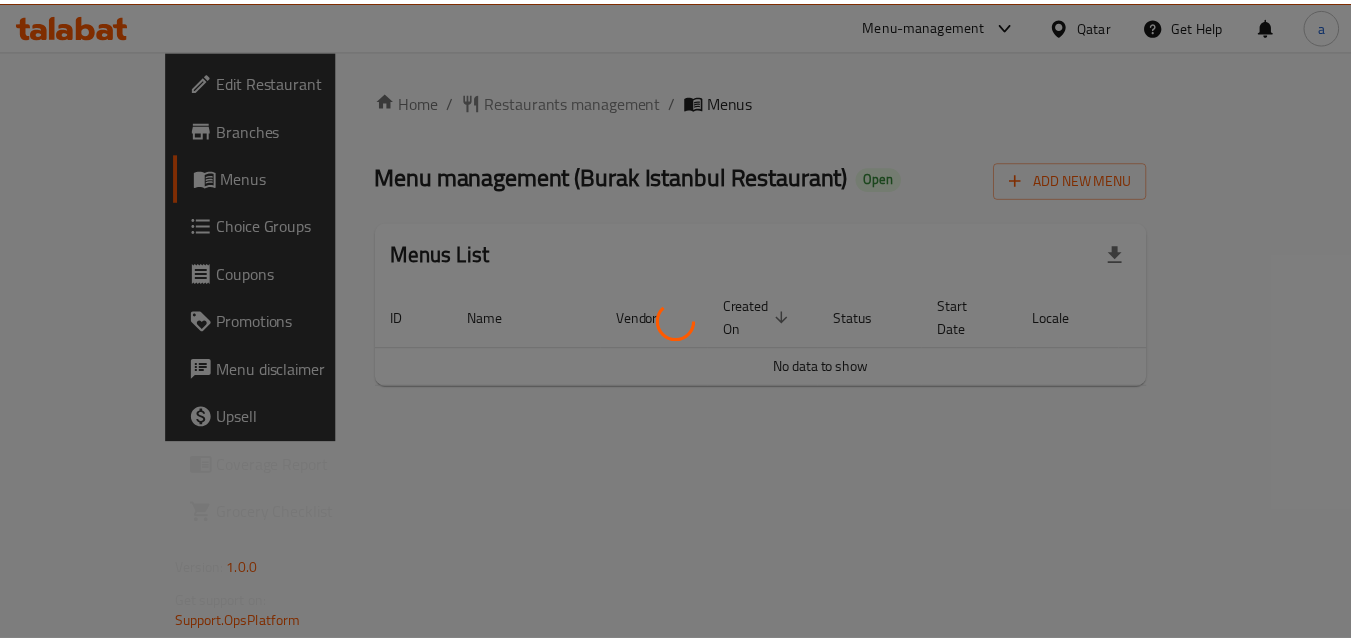 scroll, scrollTop: 0, scrollLeft: 0, axis: both 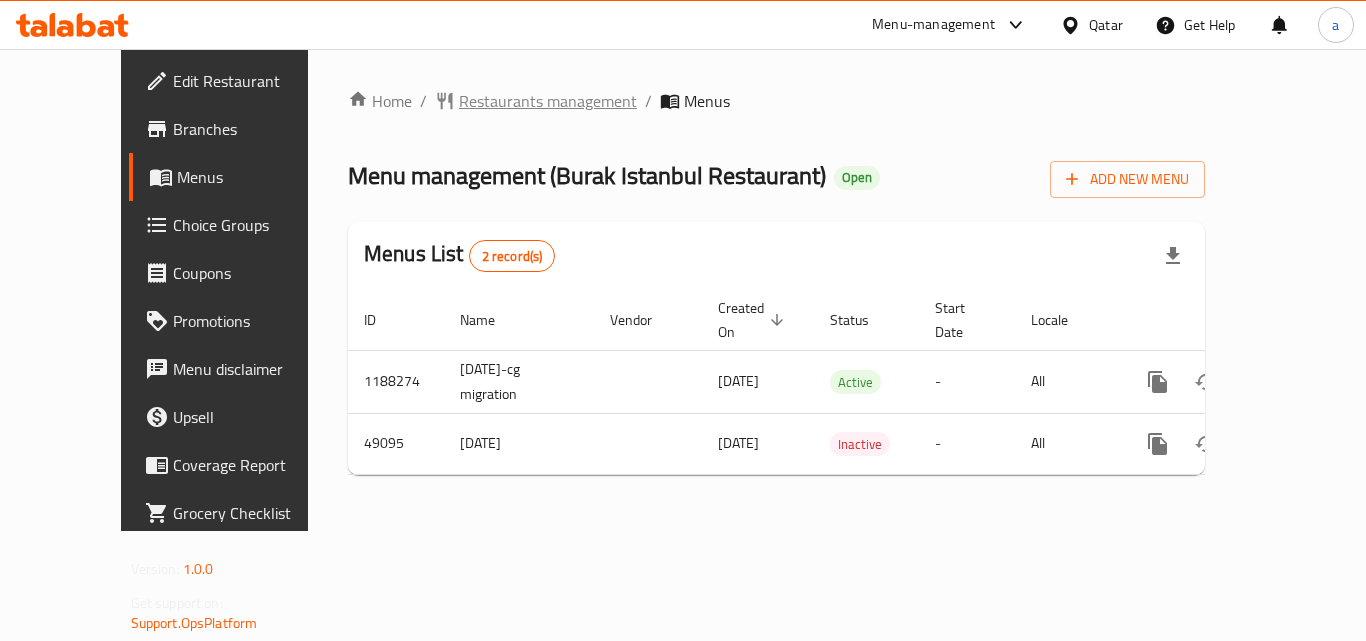 click on "Restaurants management" at bounding box center (548, 101) 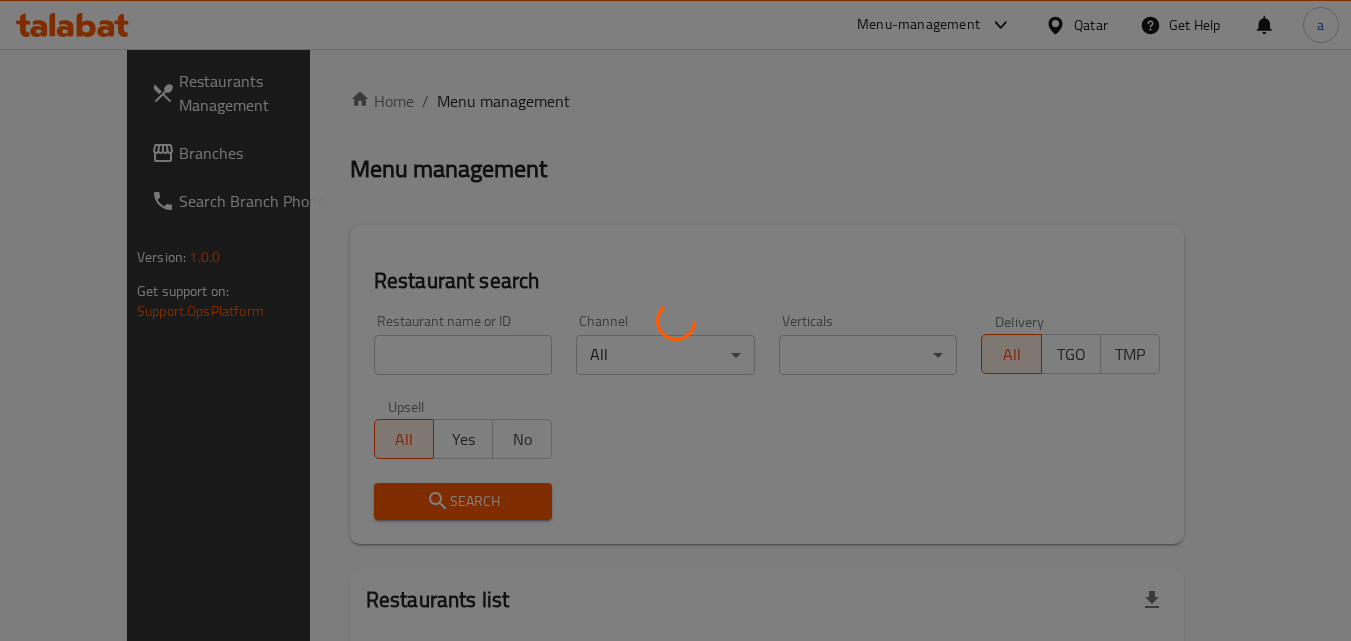 click at bounding box center [675, 320] 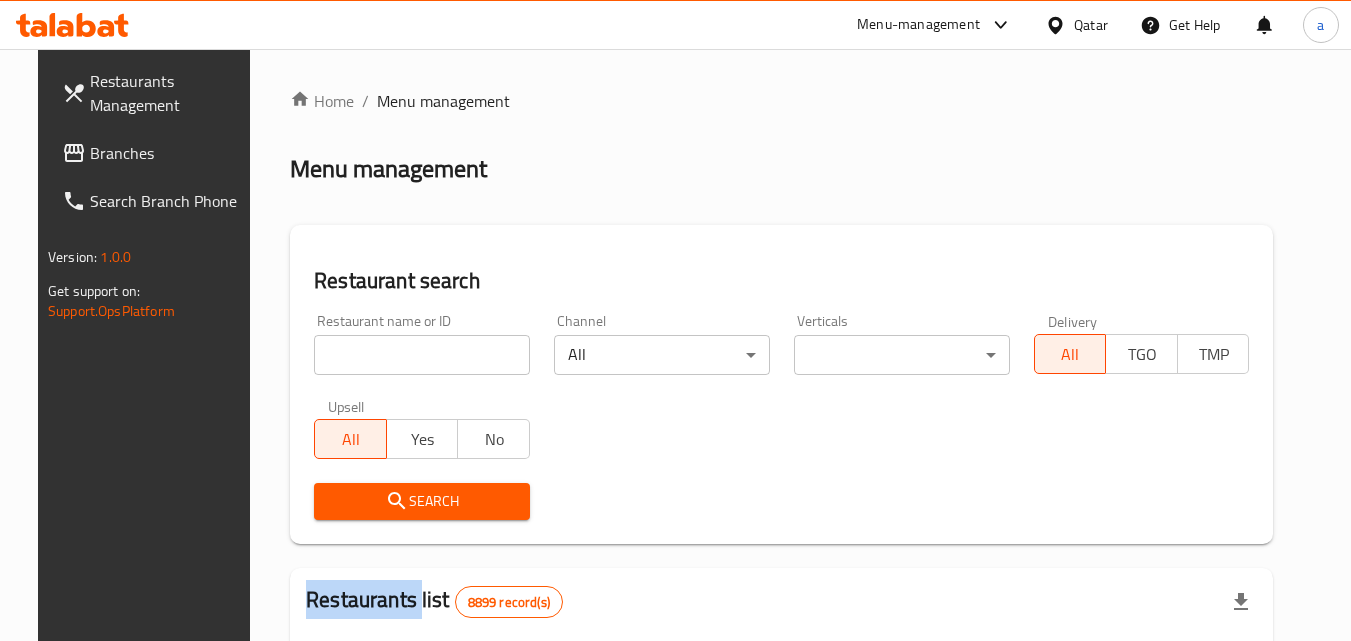 click on "Home / Menu management Menu management Restaurant search Restaurant name or ID Restaurant name or ID Channel All ​ Verticals ​ ​ Delivery All TGO TMP Upsell All Yes No   Search Restaurants list   8899 record(s) ID sorted ascending Name (En) Name (Ar) Ref. Name Logo Branches Open Busy Closed POS group Status Action 639 Hardee's هارديز TMP 23 18 0 0 Americana-Digital OPEN 663 Jabal Lebnan جبل لبنان 1 1 0 0 HIDDEN 664 Kanafji كنفجي 1 1 0 0 HIDDEN 665 Take Away تيك آوي 1 1 0 0 HIDDEN 666 Zaman Al-Khair Restaurant مطعم زمان الخير 1 0 0 0 INACTIVE 667 Al-Rabwah الربوة 1 0 0 0 INACTIVE 672 Bait Jedy بيت جدي 1 1 0 0 HIDDEN 673 Coffee Centre مركز القهوة 1 0 0 0 INACTIVE 676 Morning fresh مورنيج فريش 1 1 0 0 HIDDEN 680 Al-Qarmouty القرموطي 1 0 0 0 HIDDEN Rows per page: 10 1-10 of 8899" at bounding box center (781, 709) 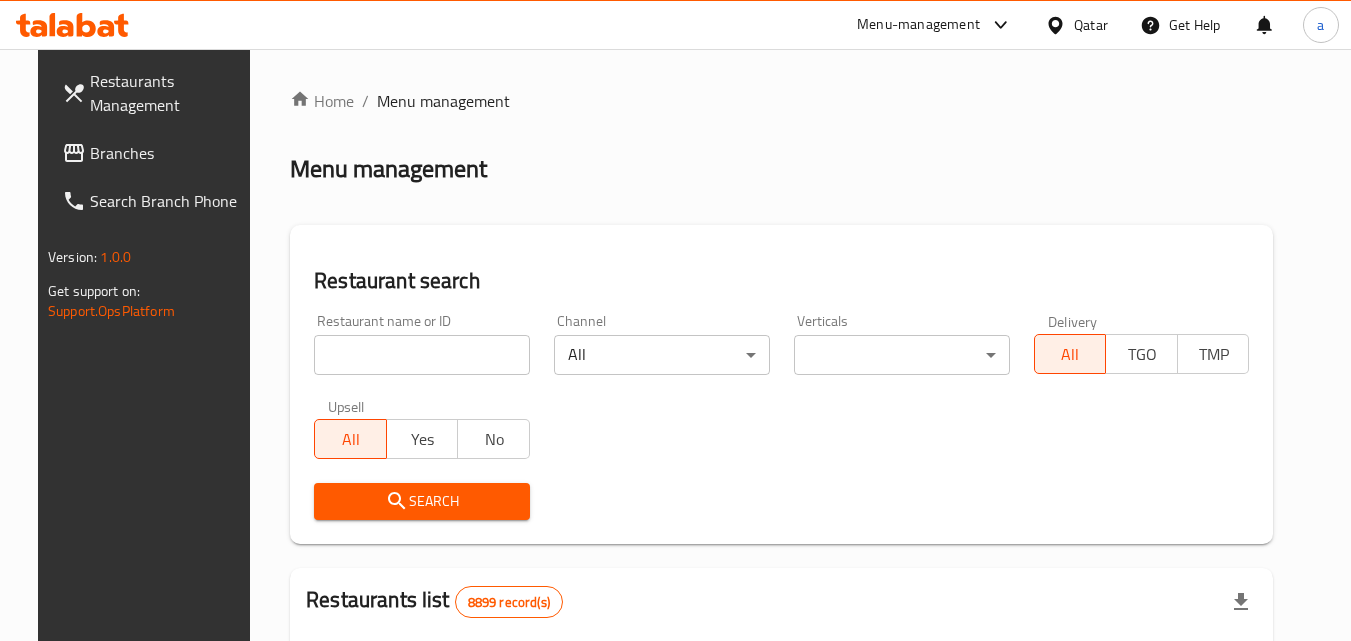 click at bounding box center (422, 355) 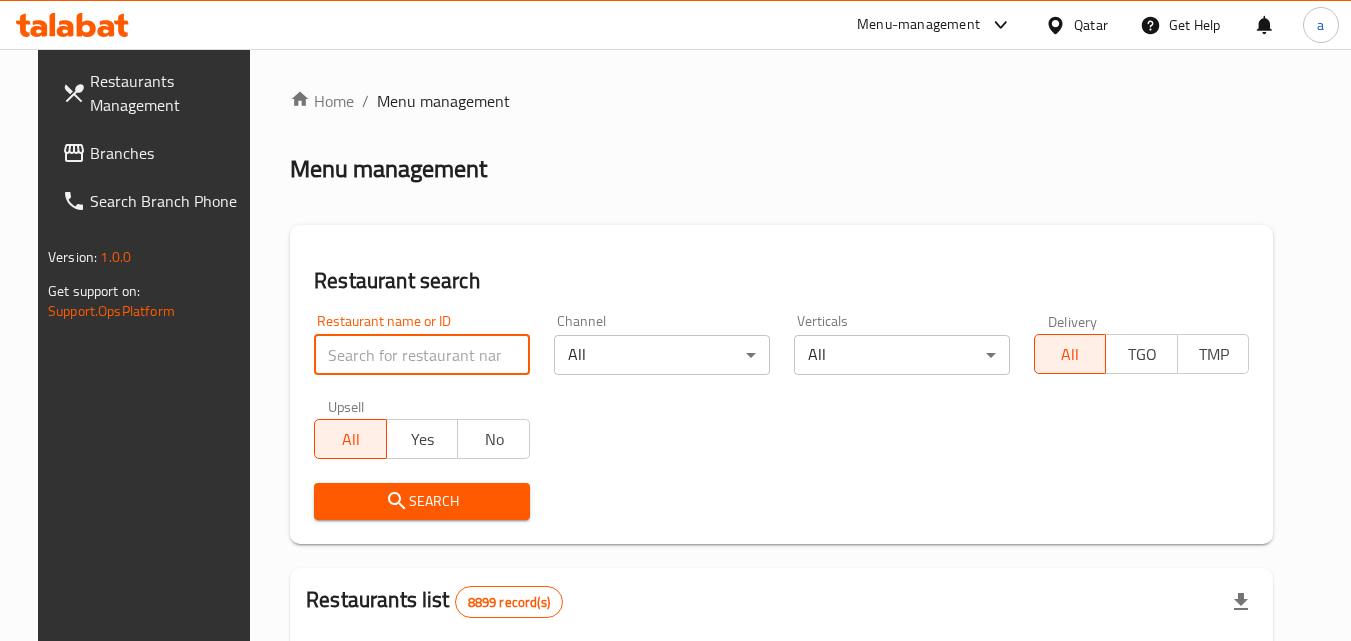 paste on "24781" 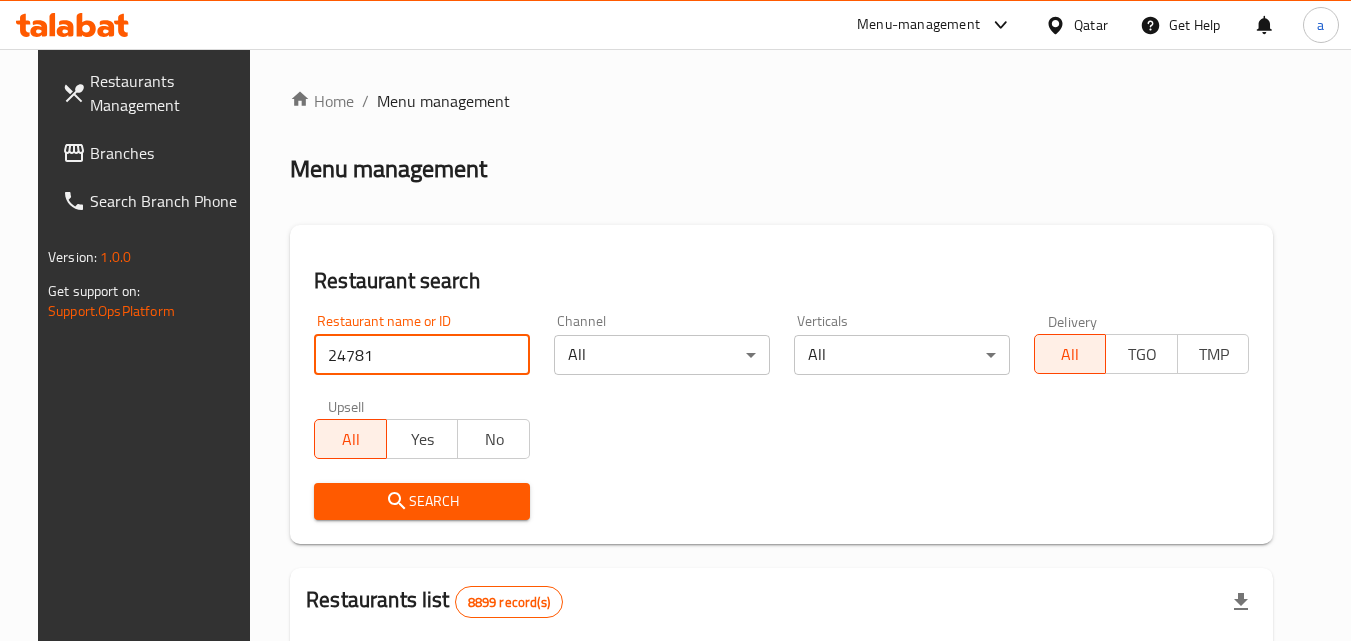type on "24781" 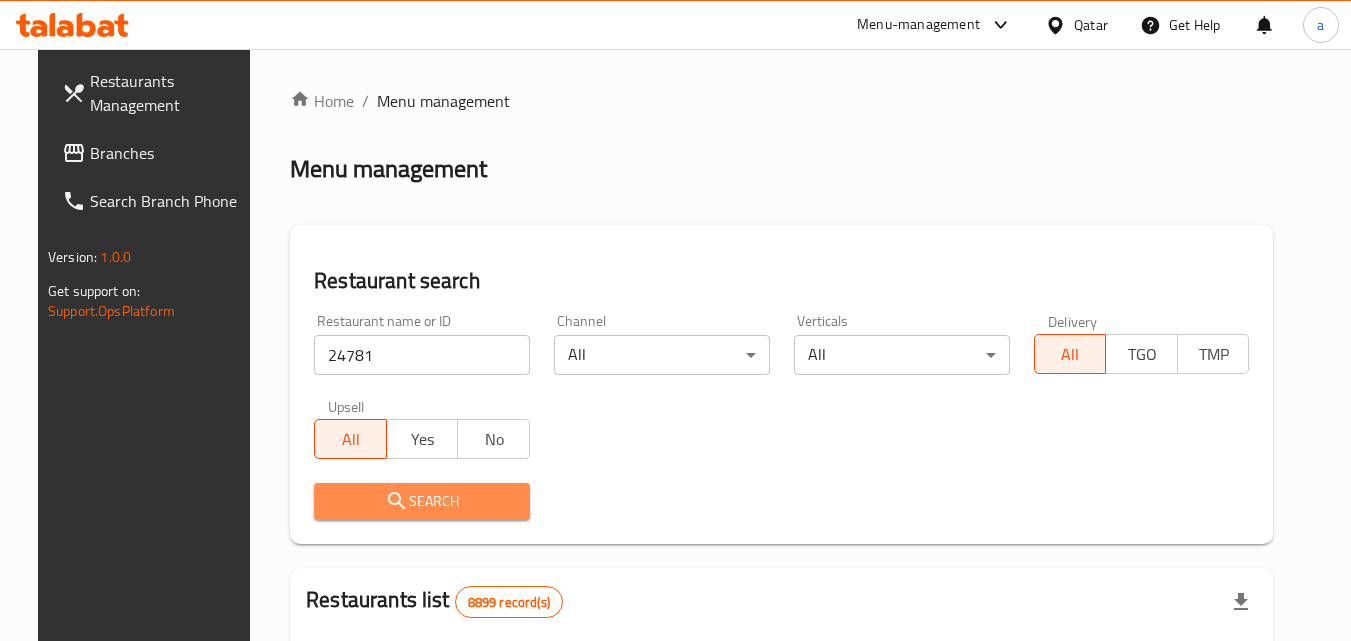 click on "Search" at bounding box center (422, 501) 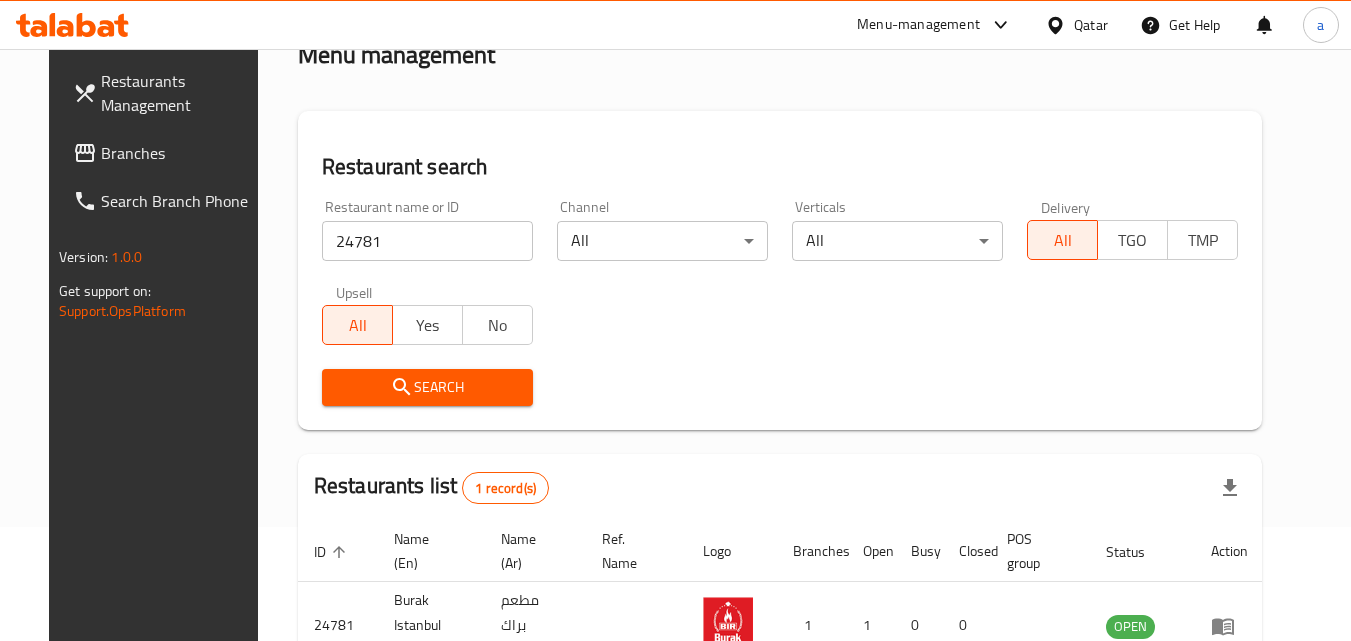 scroll, scrollTop: 234, scrollLeft: 0, axis: vertical 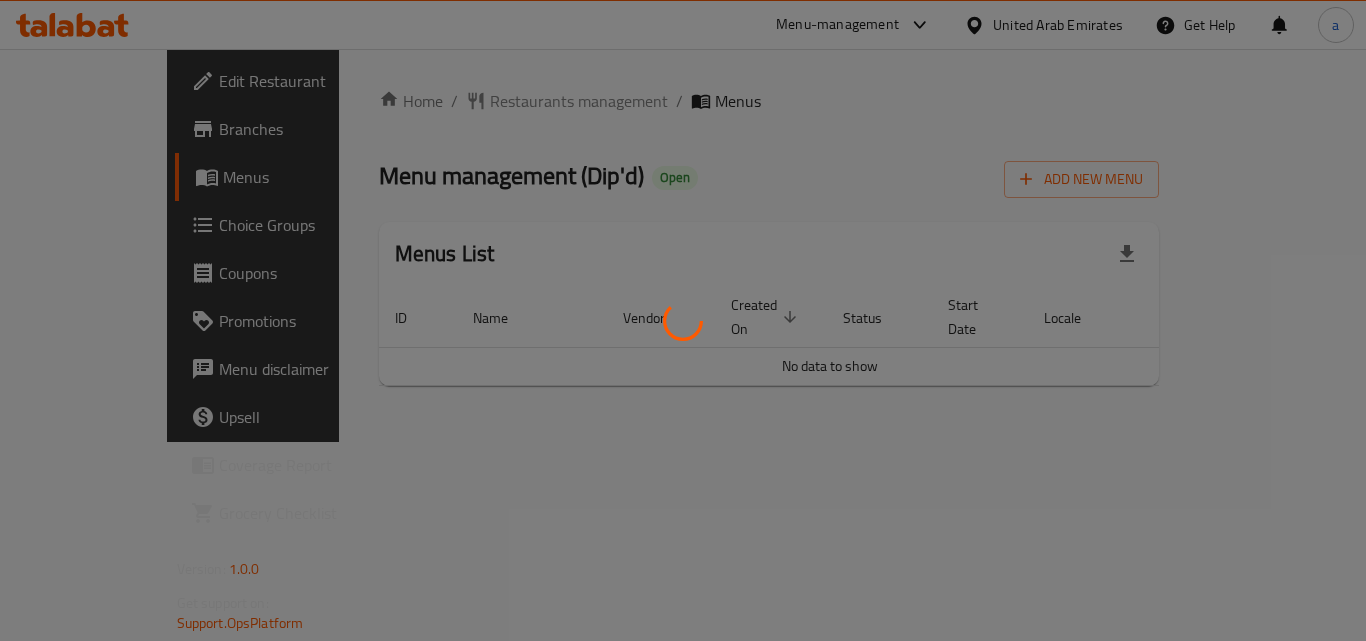 click at bounding box center [683, 320] 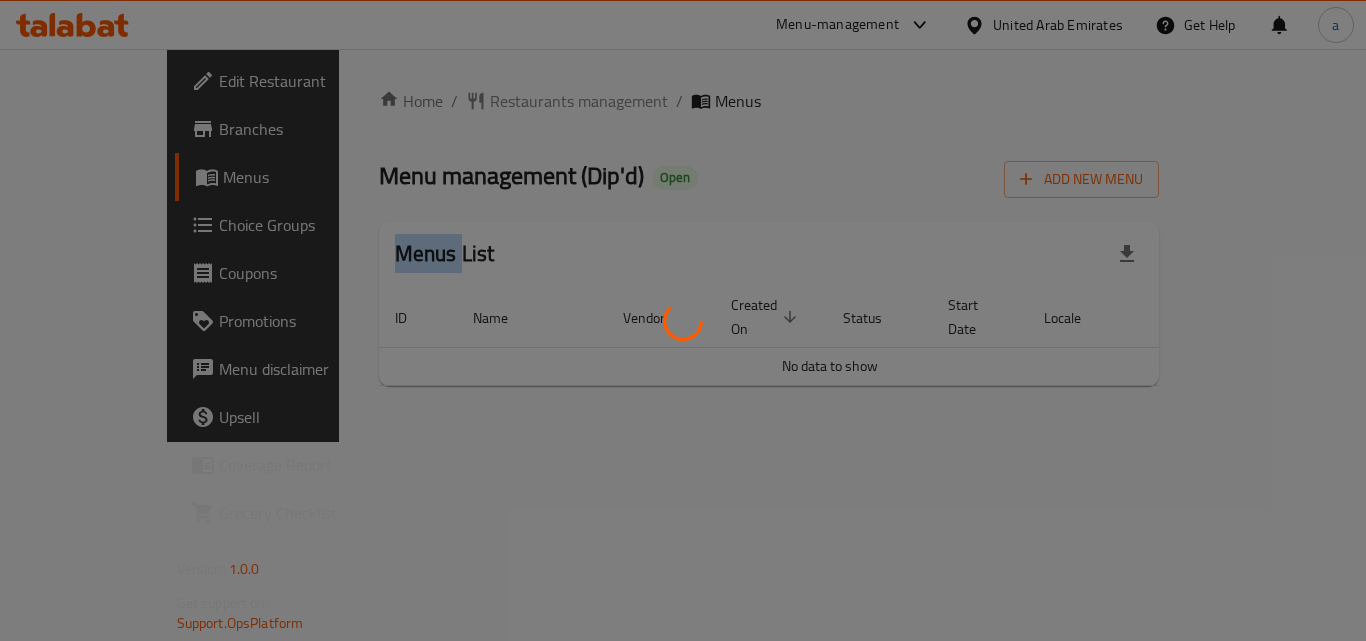 click at bounding box center (683, 320) 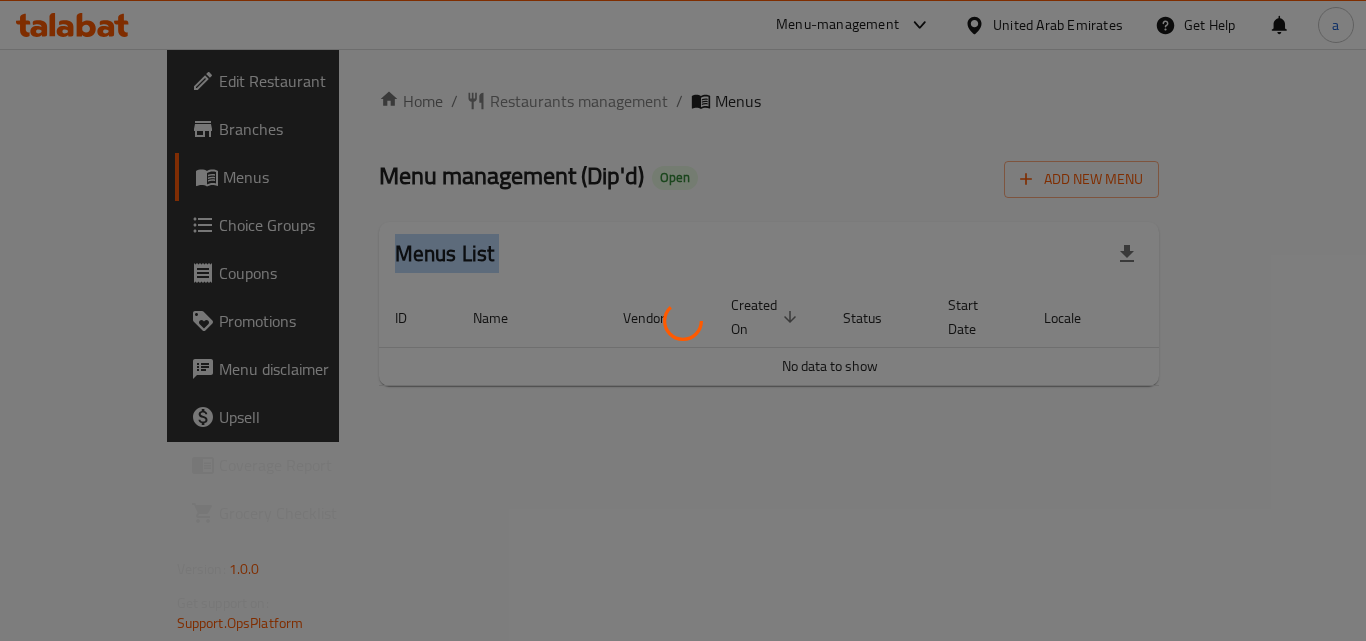 click at bounding box center [683, 320] 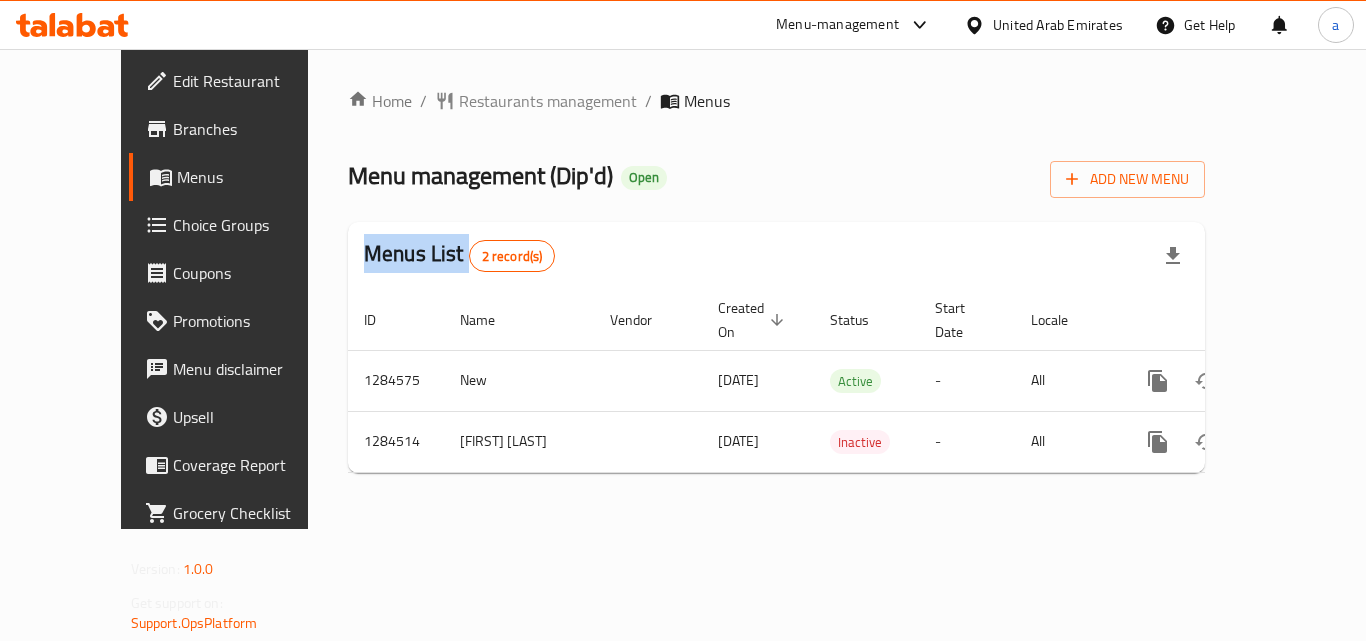 click at bounding box center [683, 320] 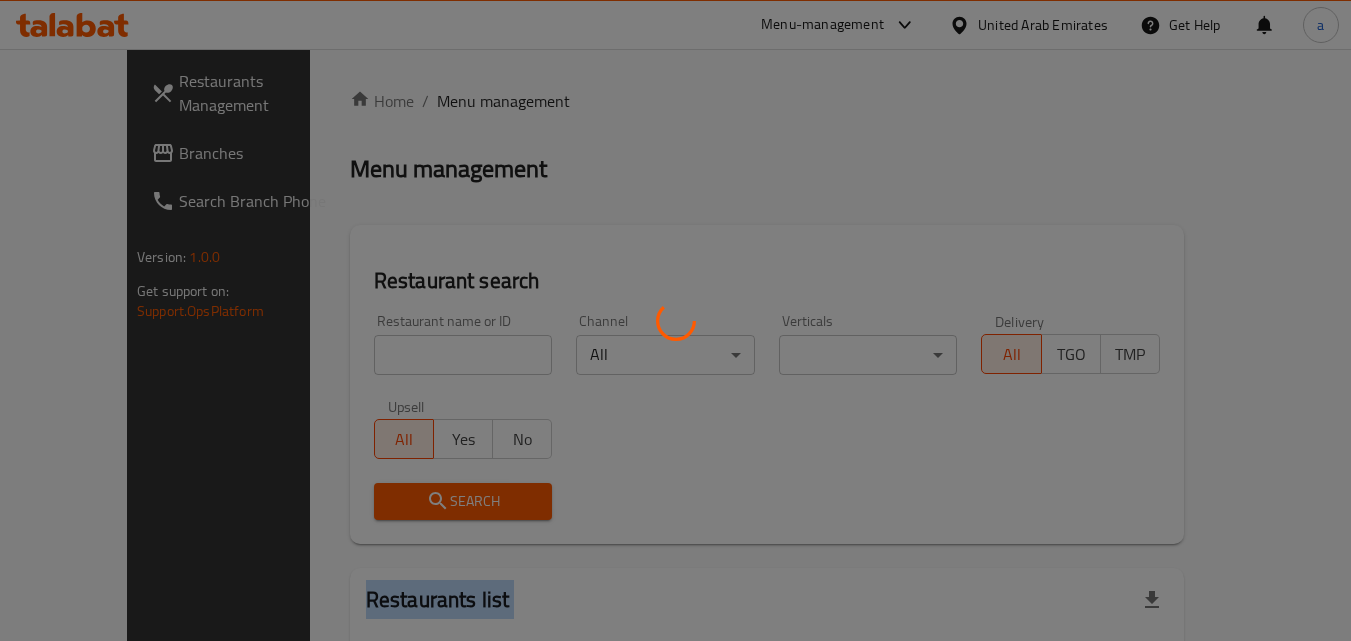 click at bounding box center [675, 320] 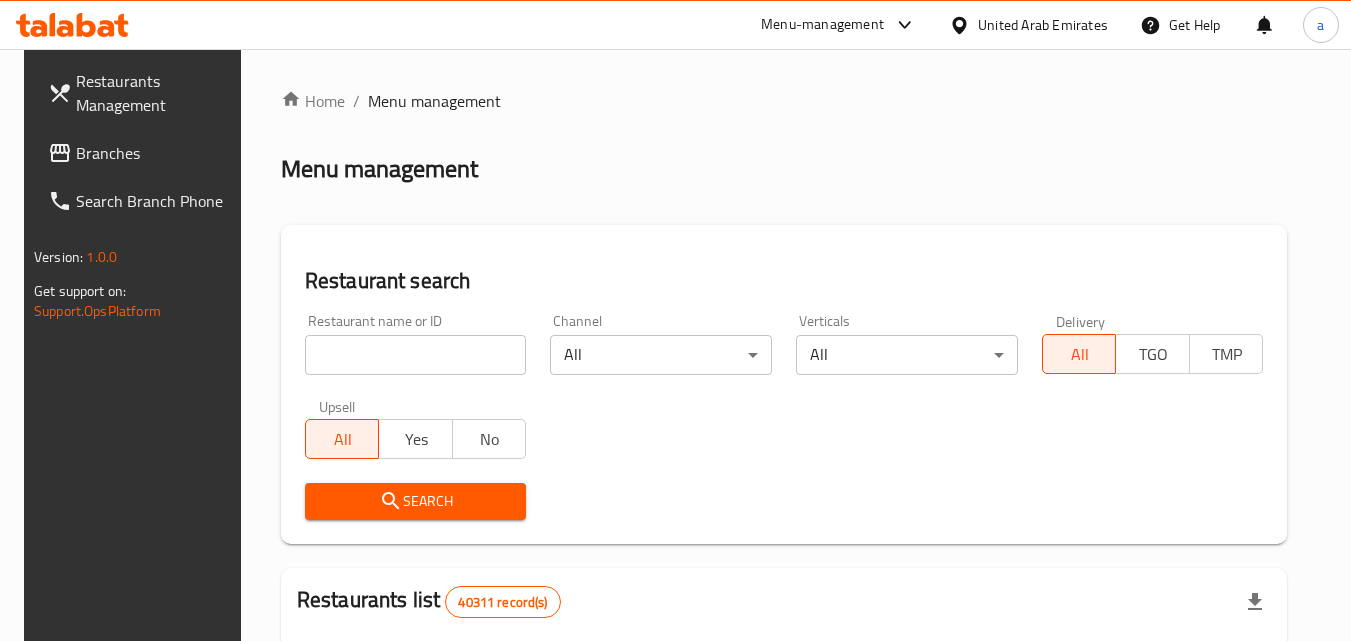 click at bounding box center (416, 355) 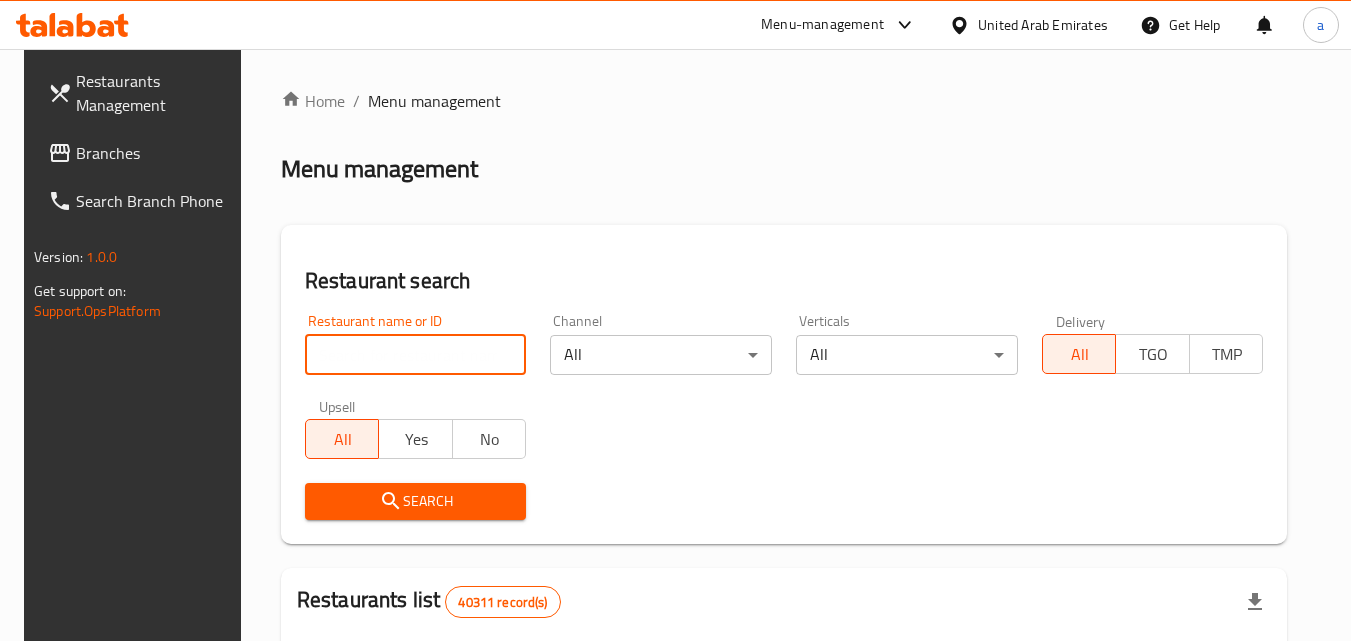 paste on "695690" 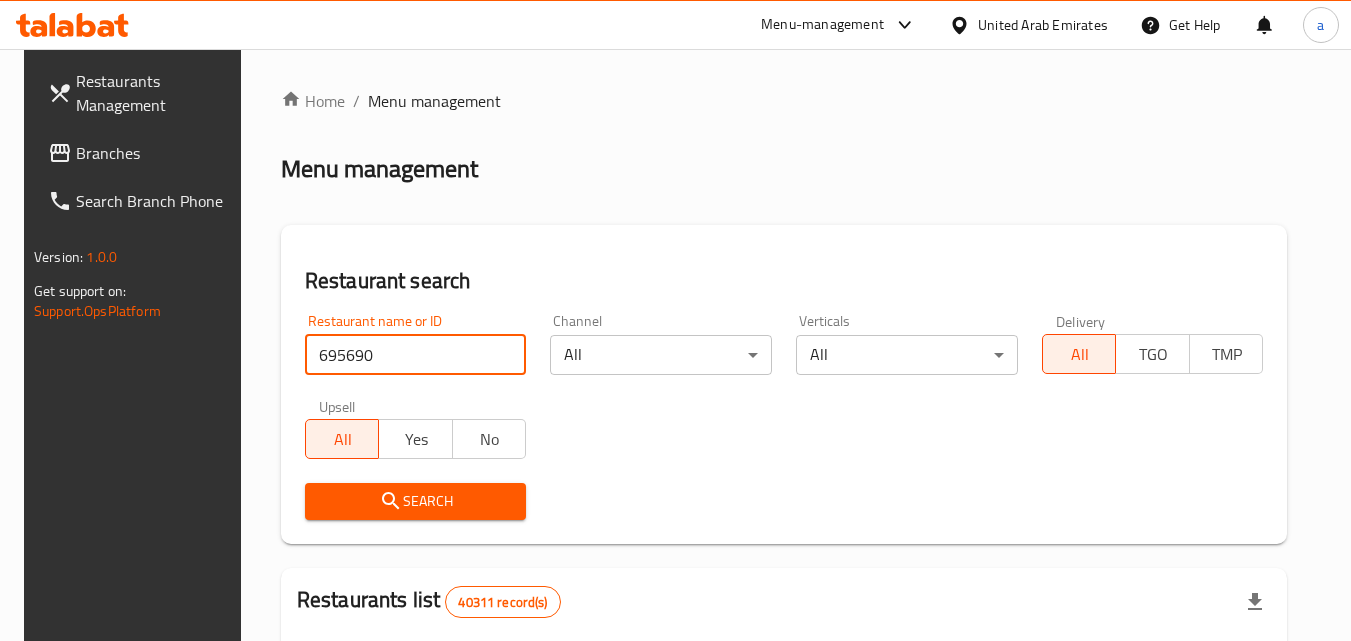 type on "695690" 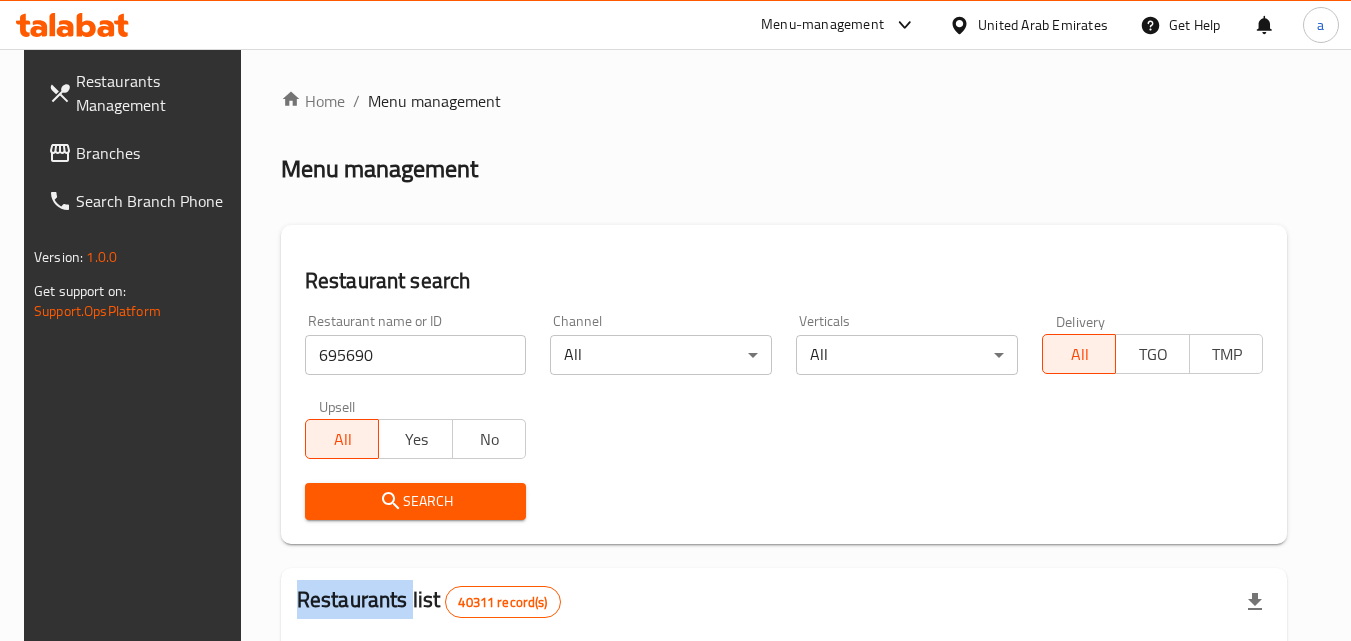 click on "Search" at bounding box center (416, 501) 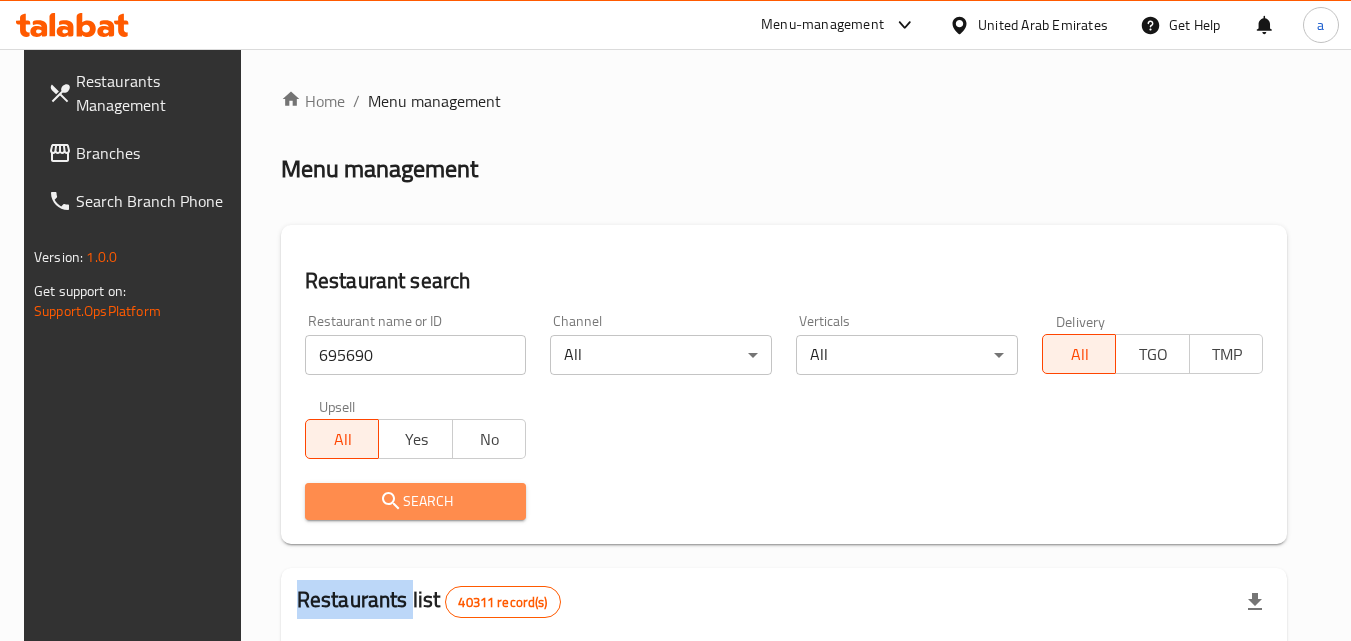 click on "Search" at bounding box center (416, 501) 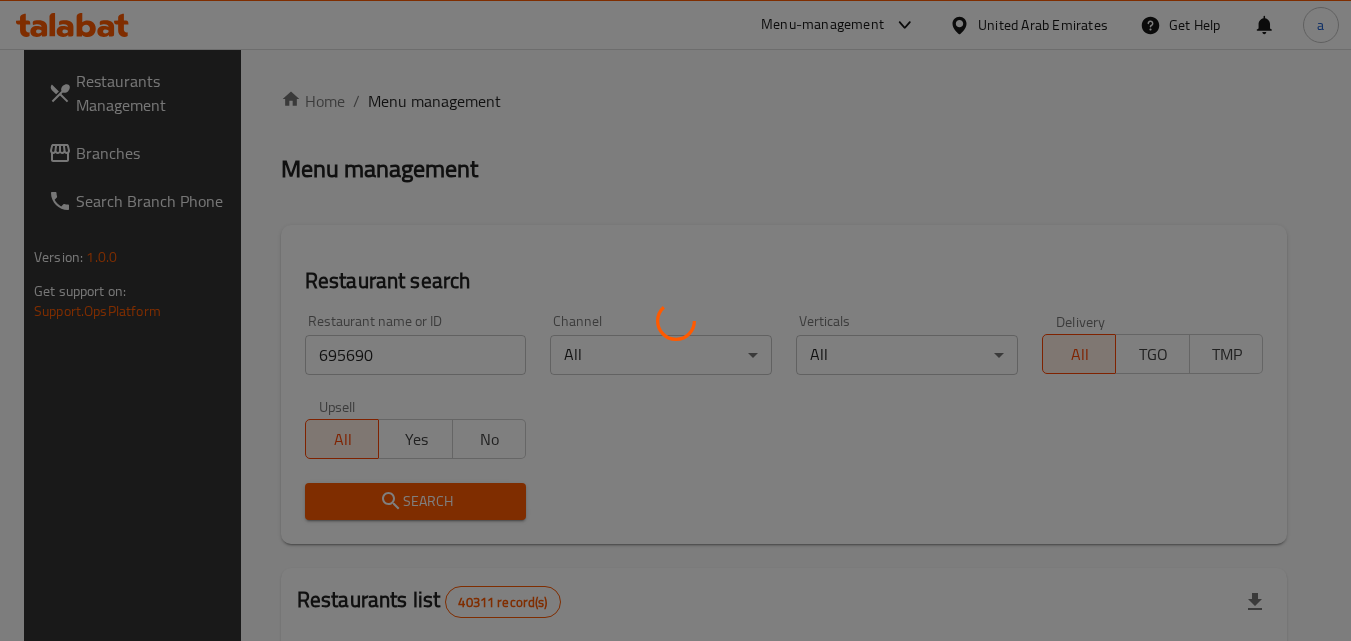 click at bounding box center [675, 320] 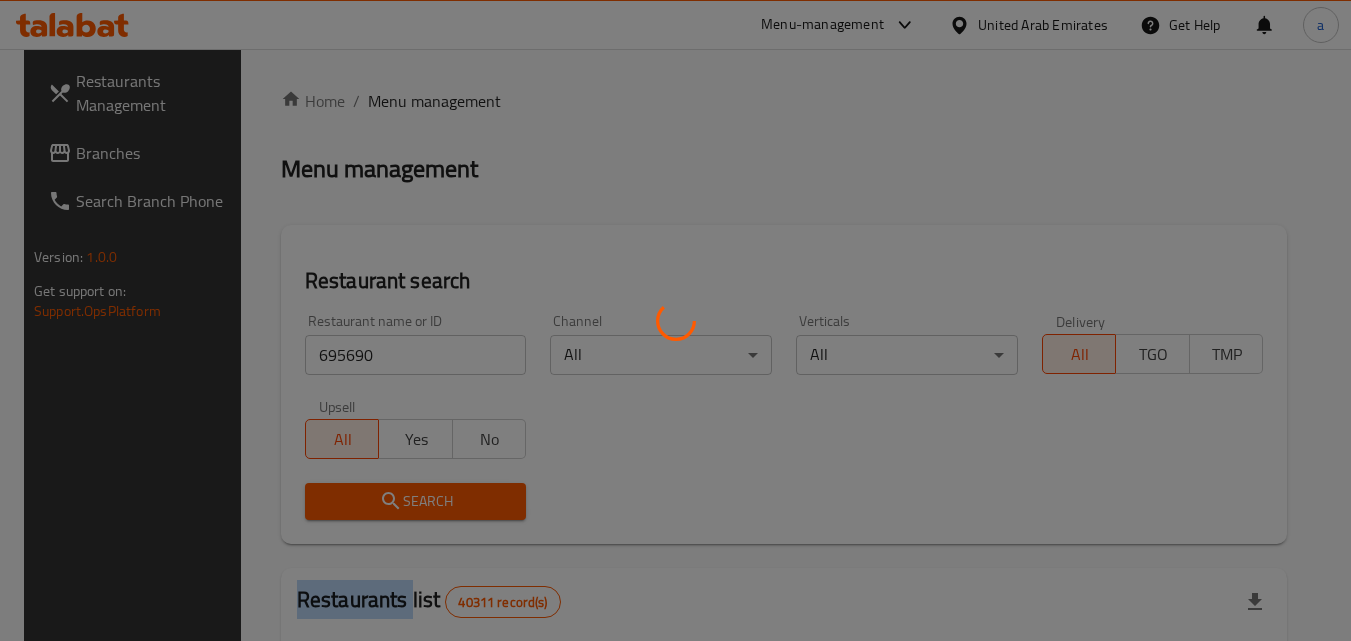 click at bounding box center [675, 320] 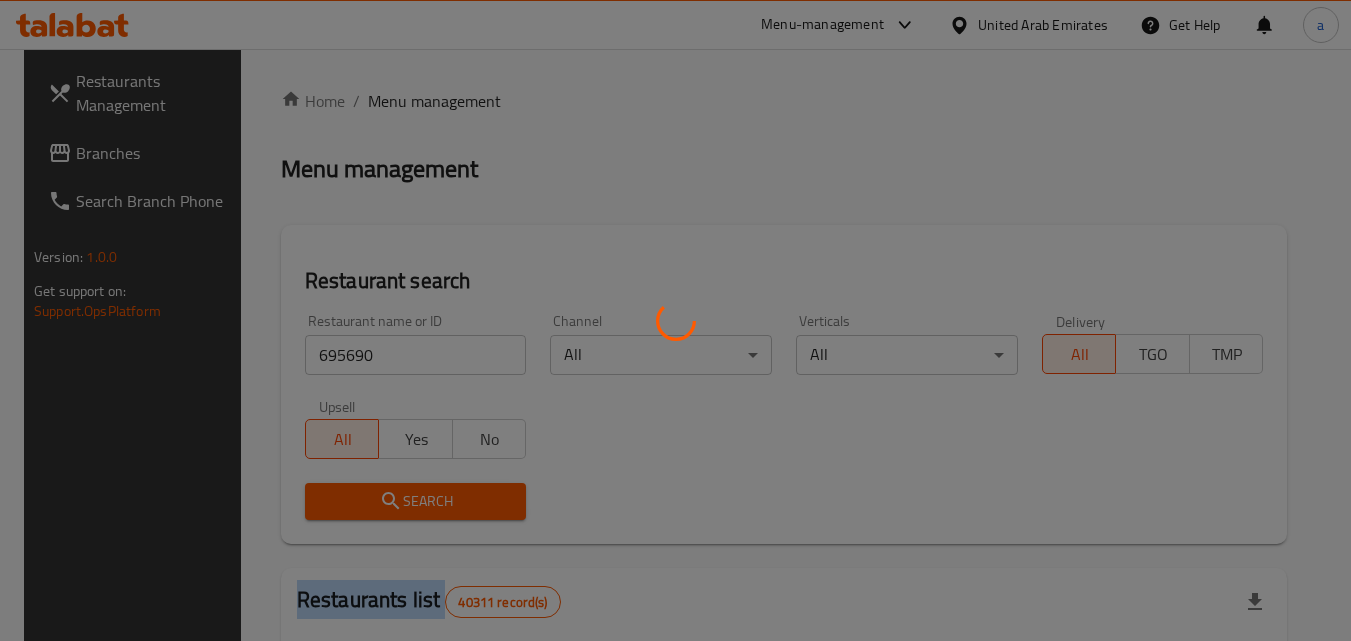 click at bounding box center [675, 320] 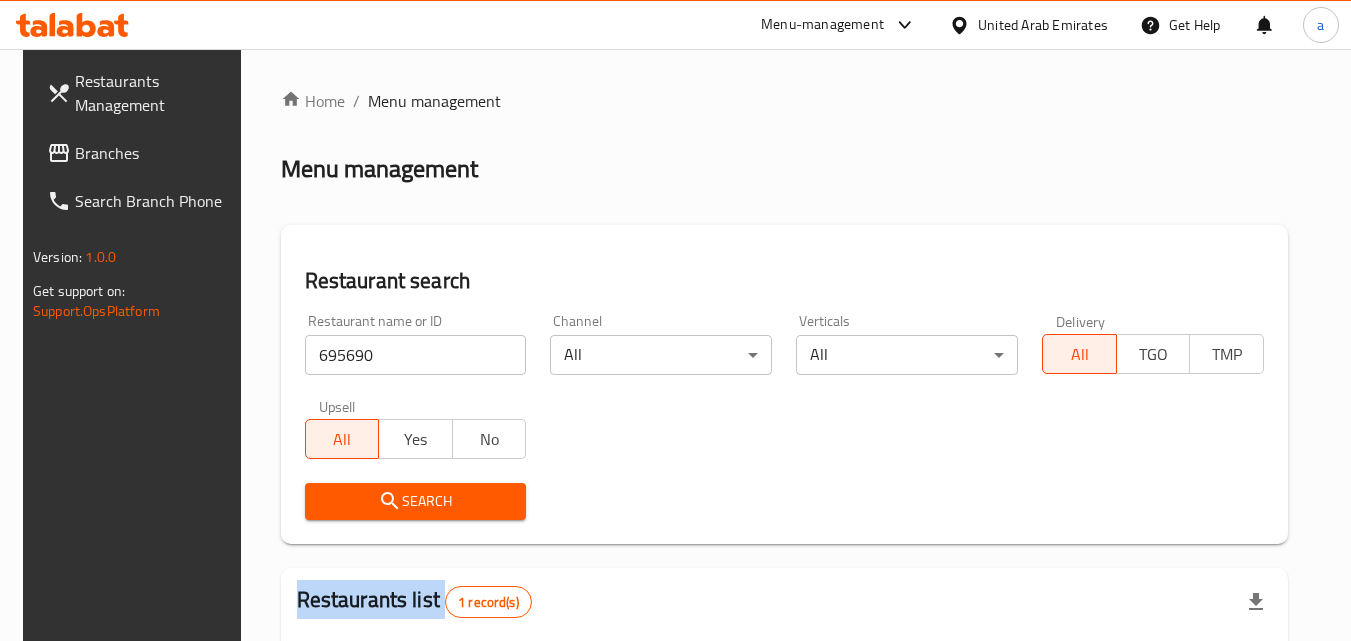 click on "Restaurants Management" at bounding box center (140, 93) 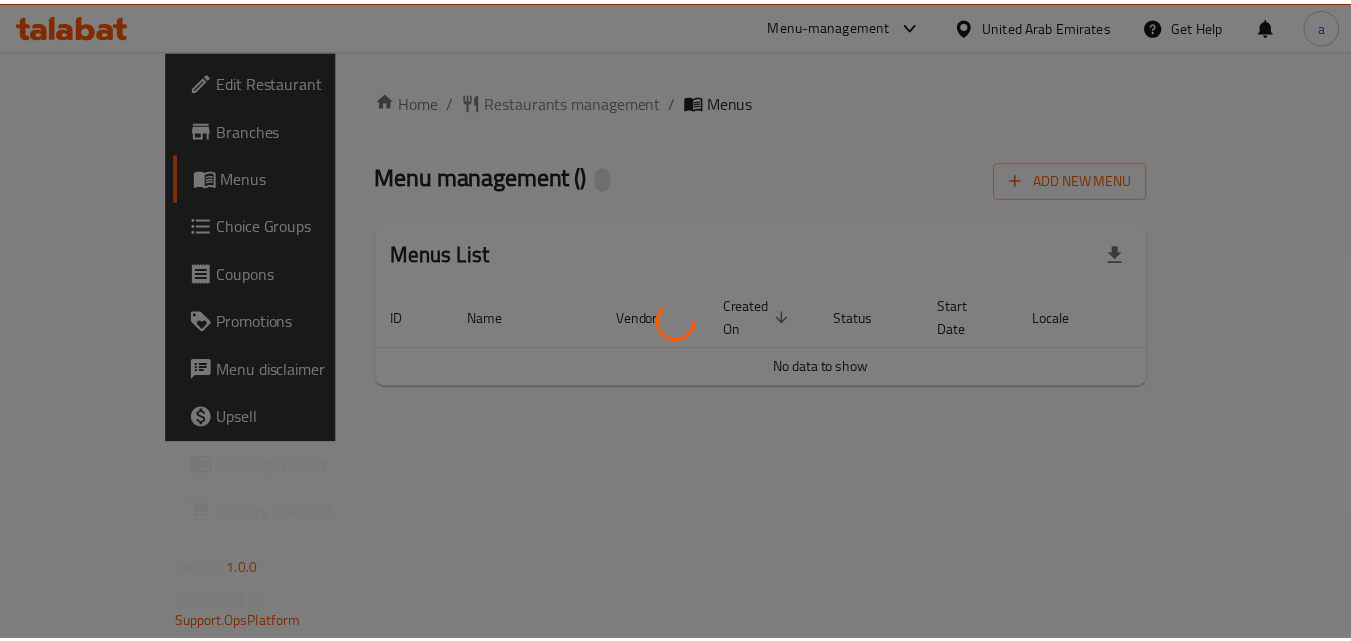 scroll, scrollTop: 0, scrollLeft: 0, axis: both 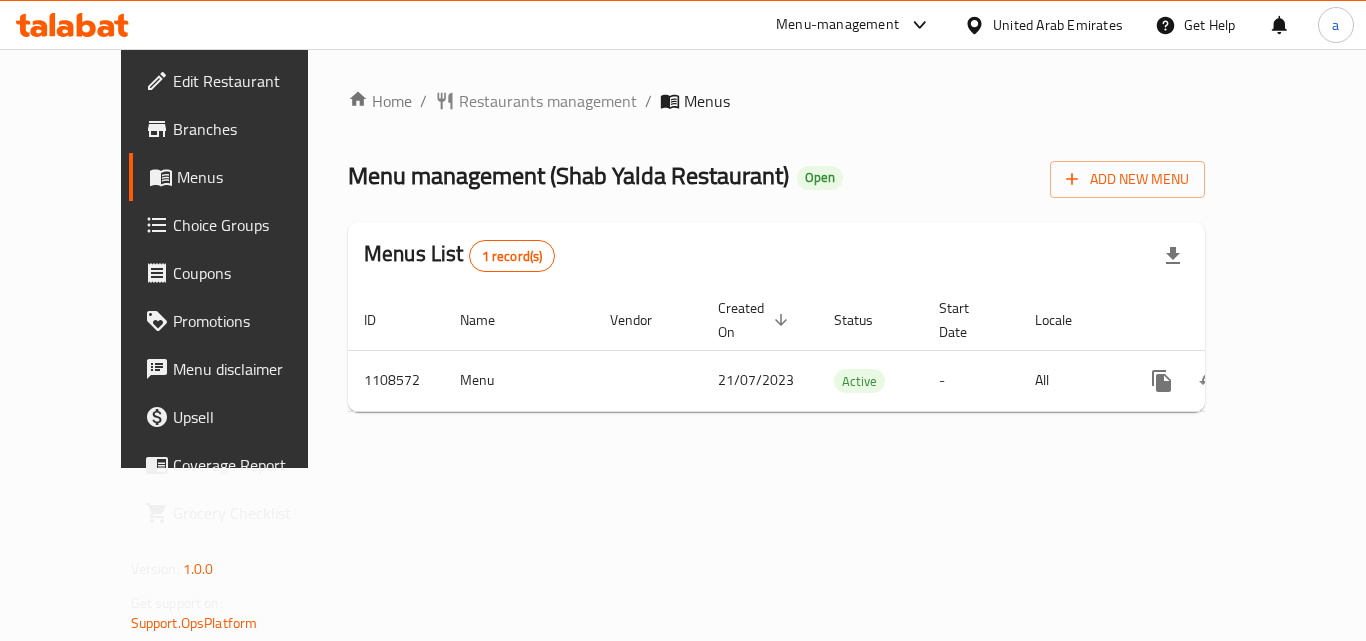click on "Home / Restaurants management / Menus Menu management ( [COMPANY] ) Open Add New Menu Menus List 1 record(s) ID Name Vendor Created On sorted descending Status Start Date Locale Actions 1108572 Menu 21/07/2023 Active - All" at bounding box center [776, 258] 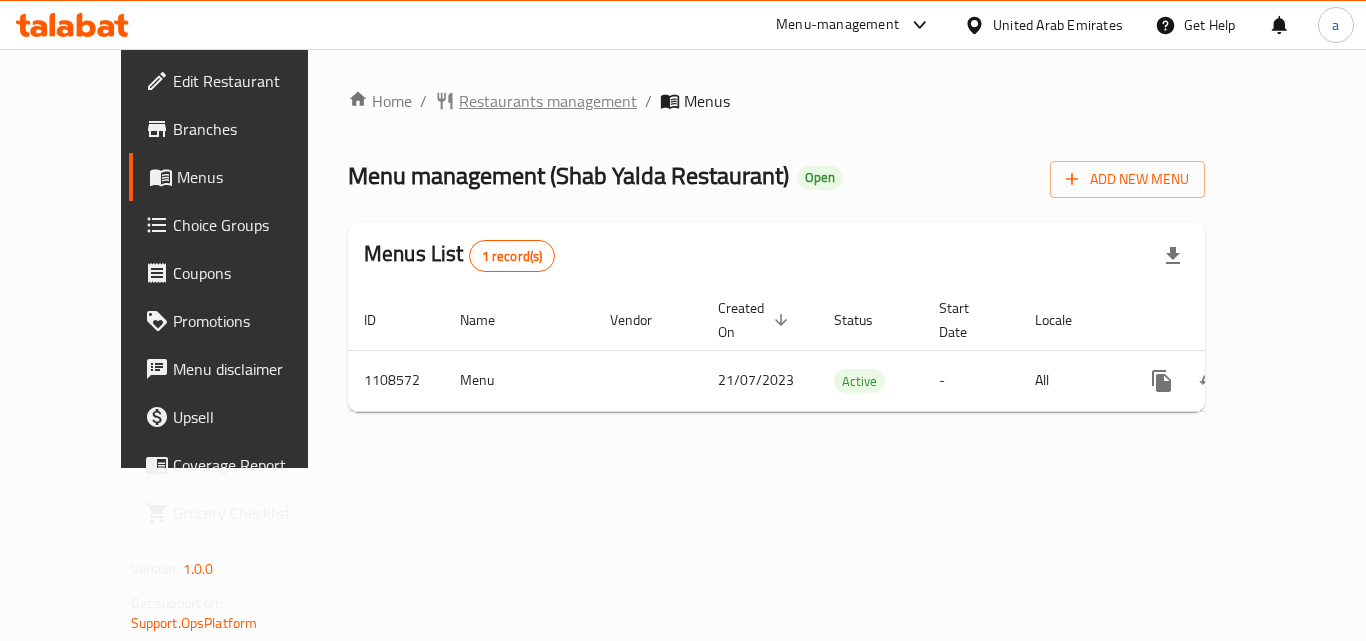 click on "Restaurants management" at bounding box center [548, 101] 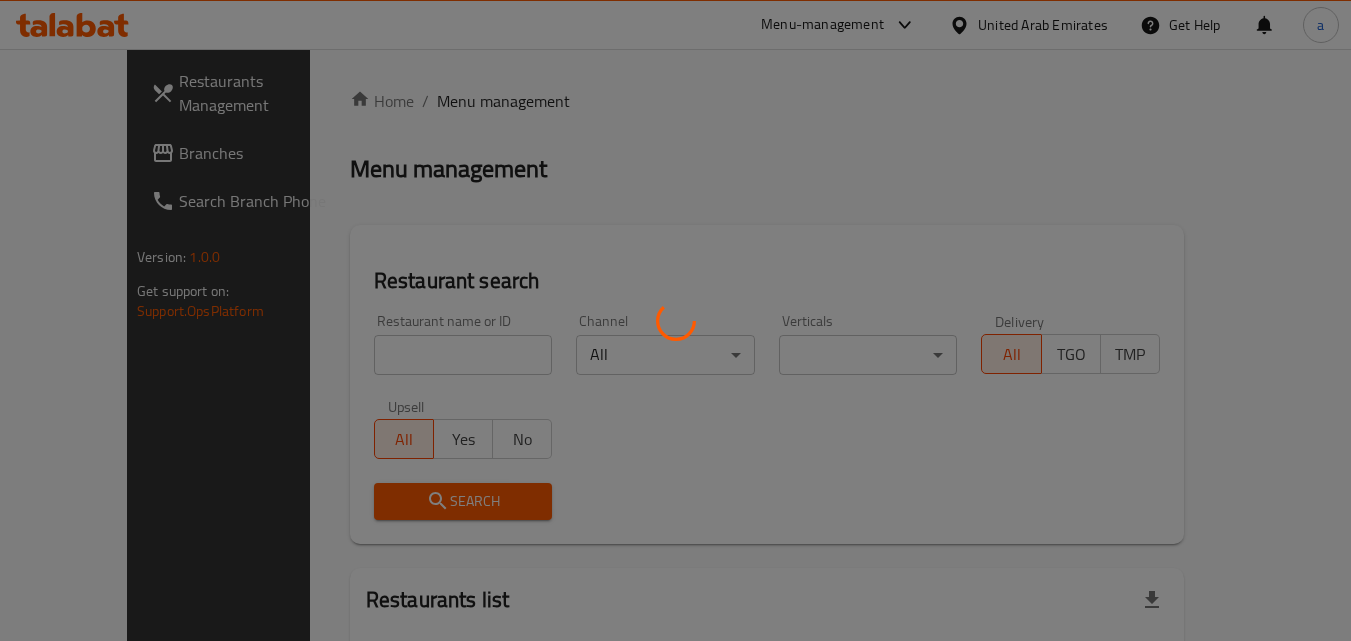 click at bounding box center (675, 320) 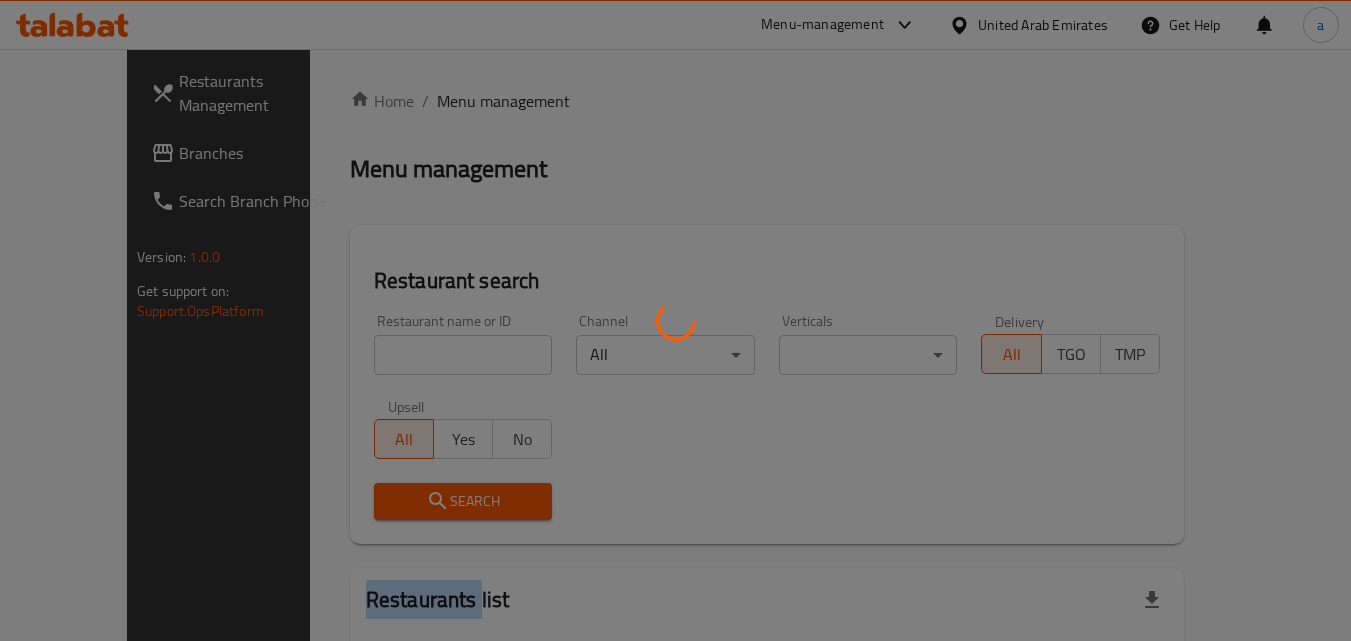 click at bounding box center (675, 320) 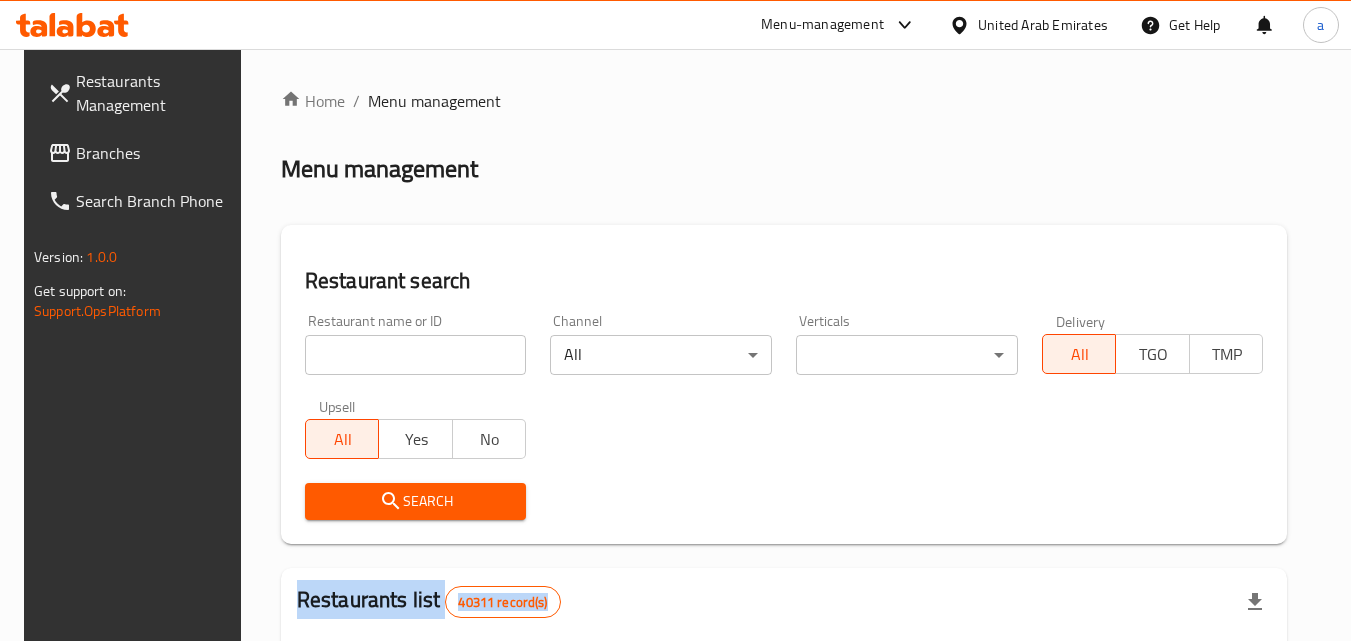 click at bounding box center [416, 355] 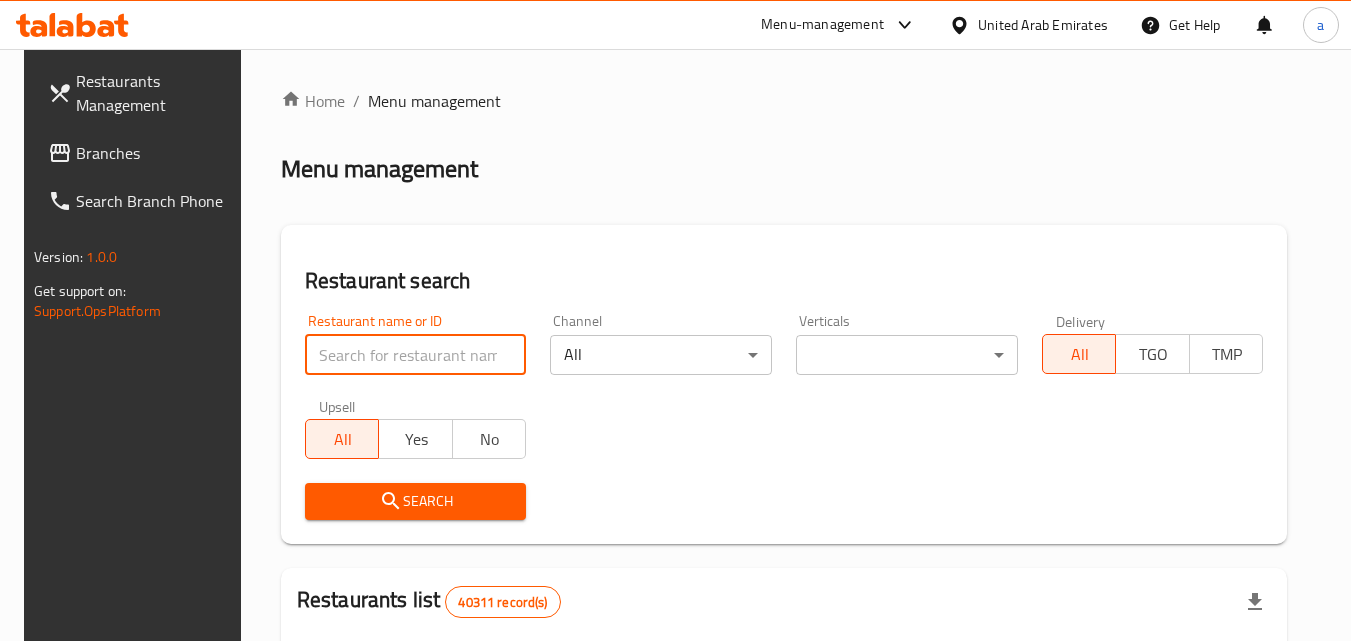 click at bounding box center [416, 355] 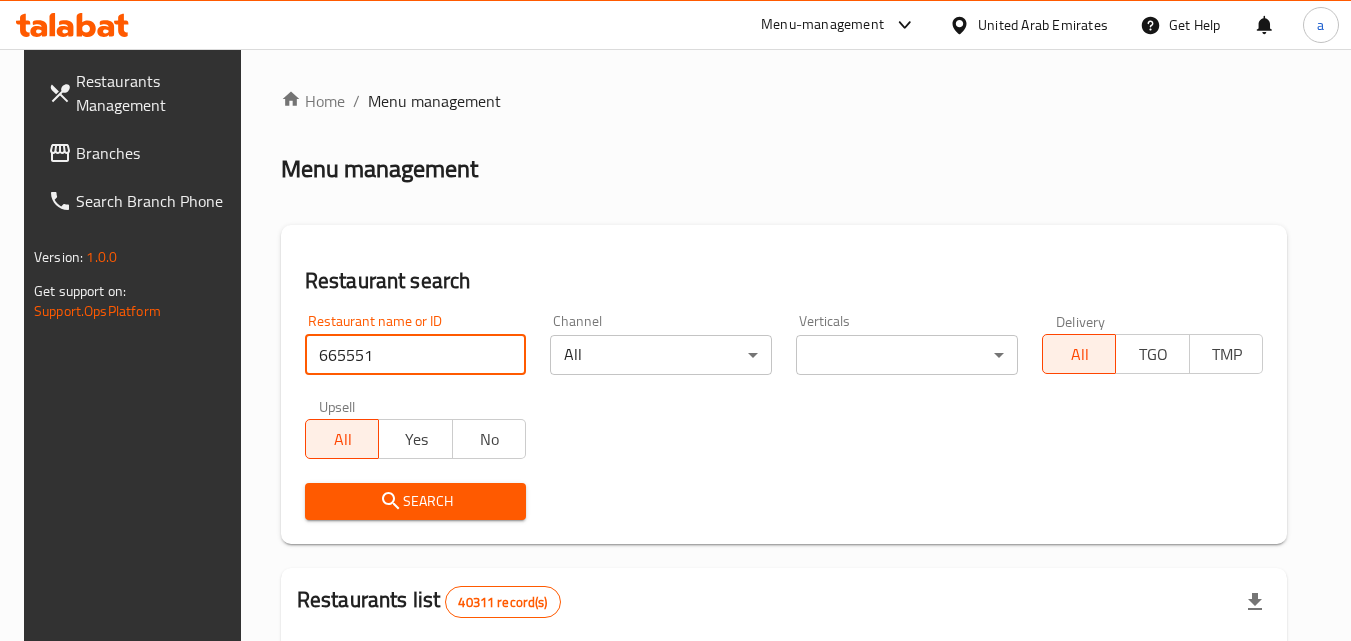 type on "665551" 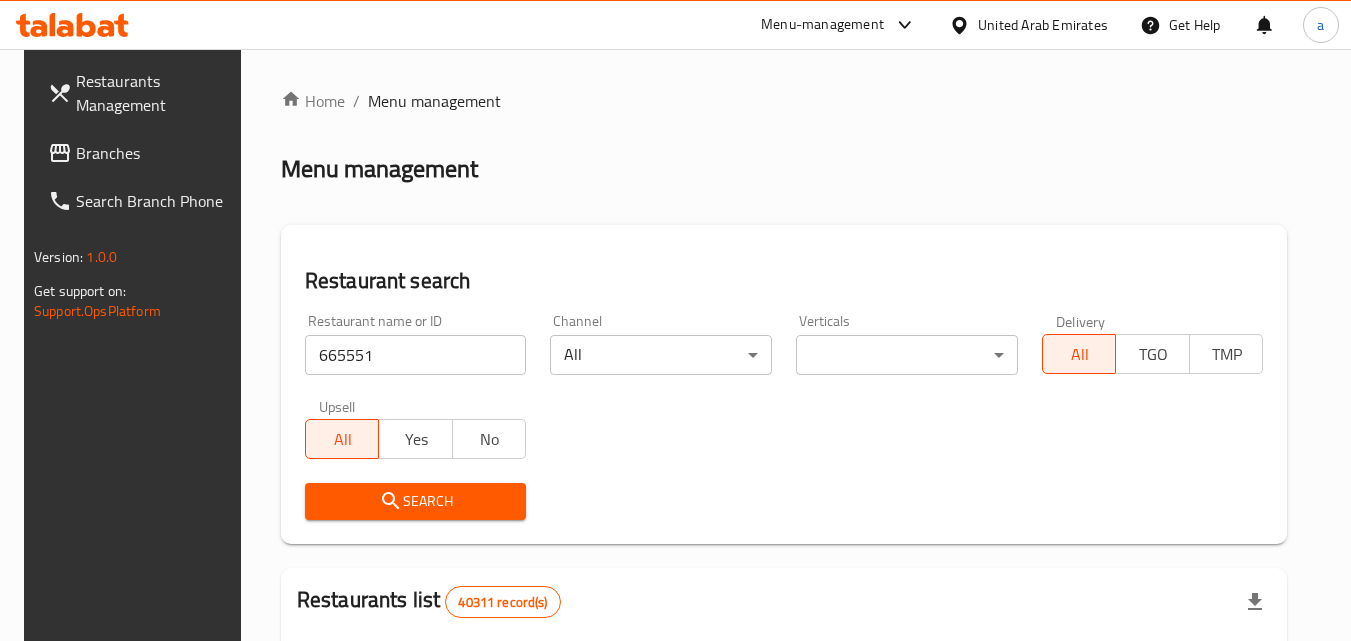 click 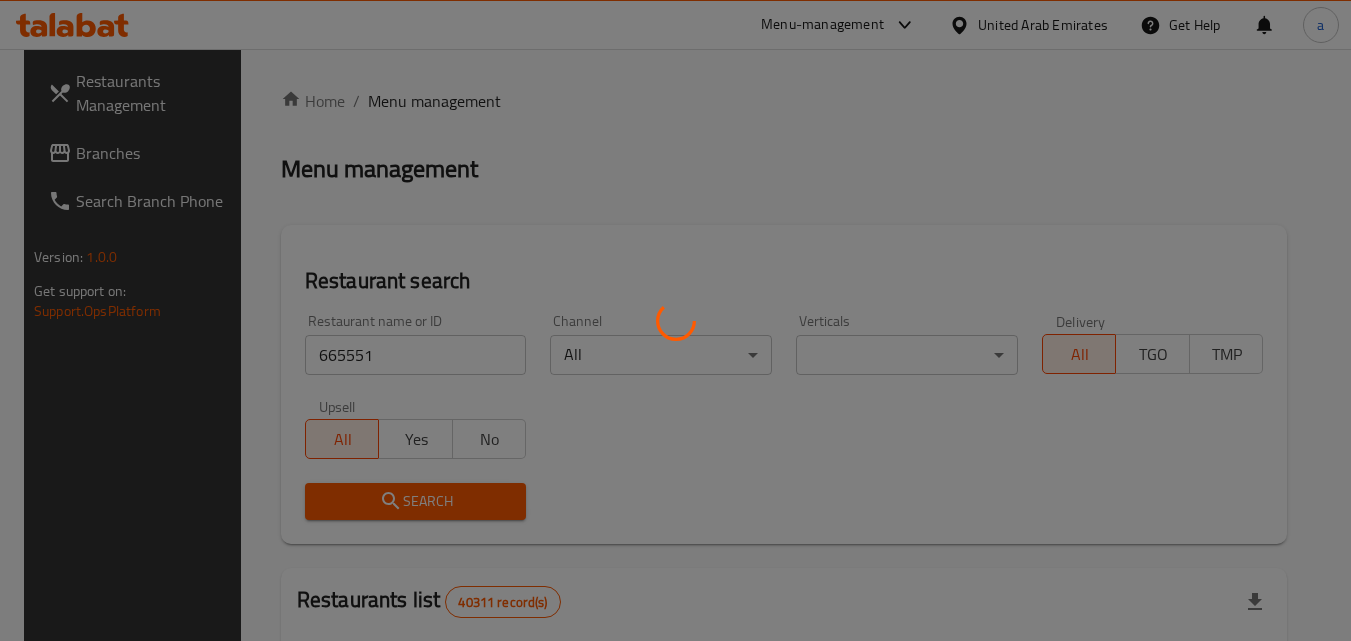 click at bounding box center (675, 320) 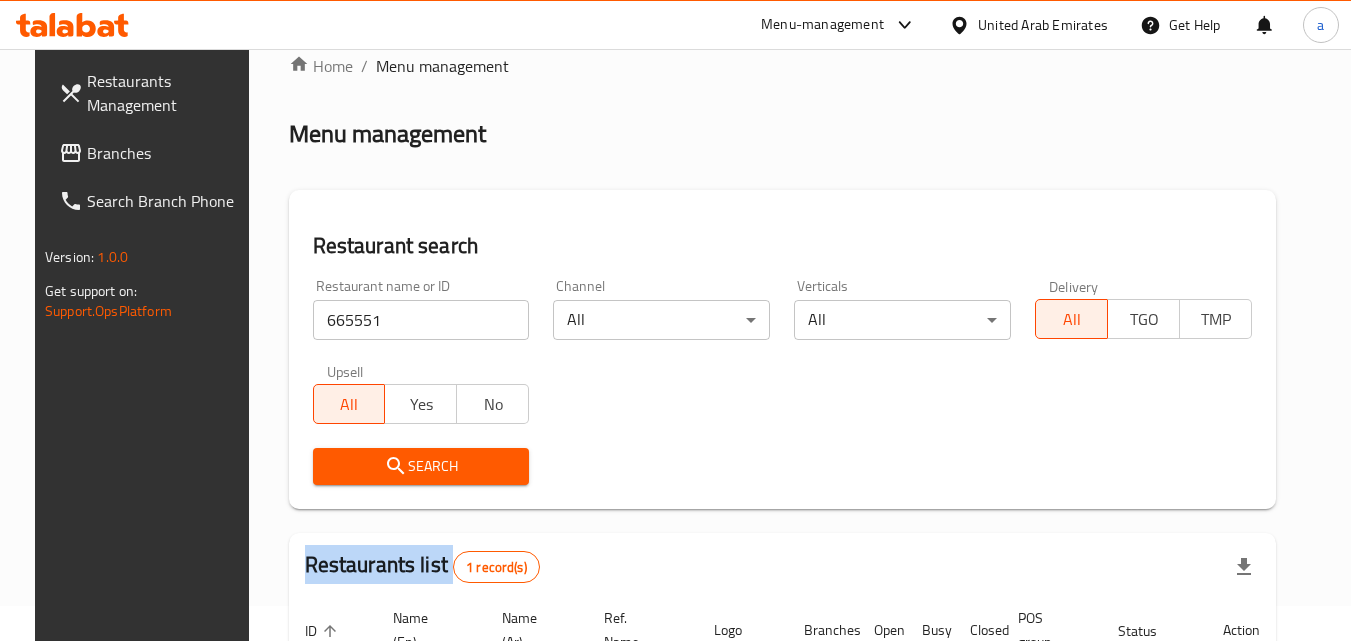 scroll, scrollTop: 34, scrollLeft: 0, axis: vertical 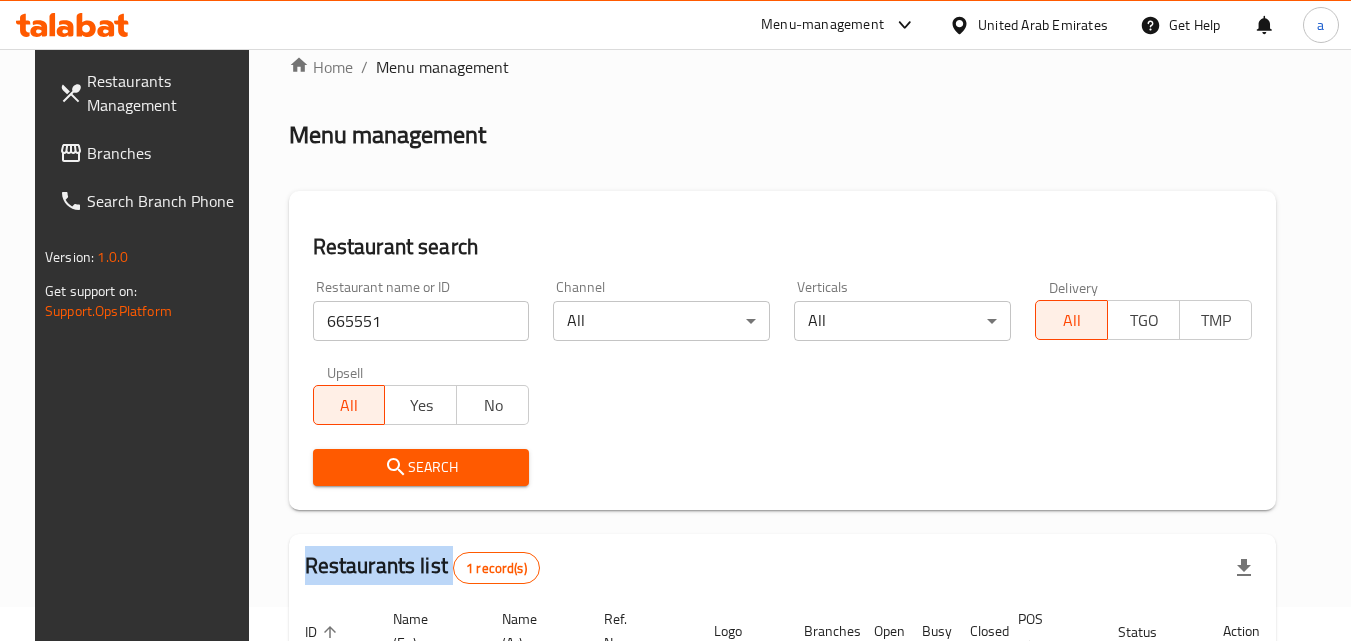 click on "Branches" at bounding box center [152, 153] 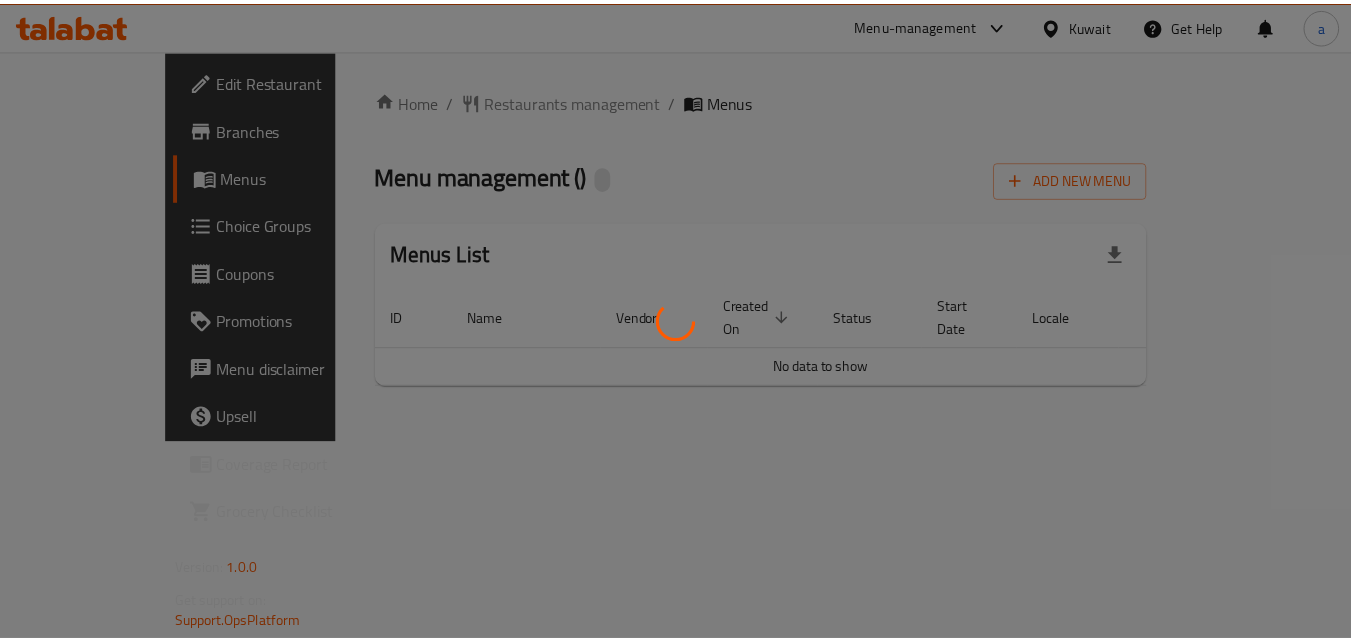 scroll, scrollTop: 0, scrollLeft: 0, axis: both 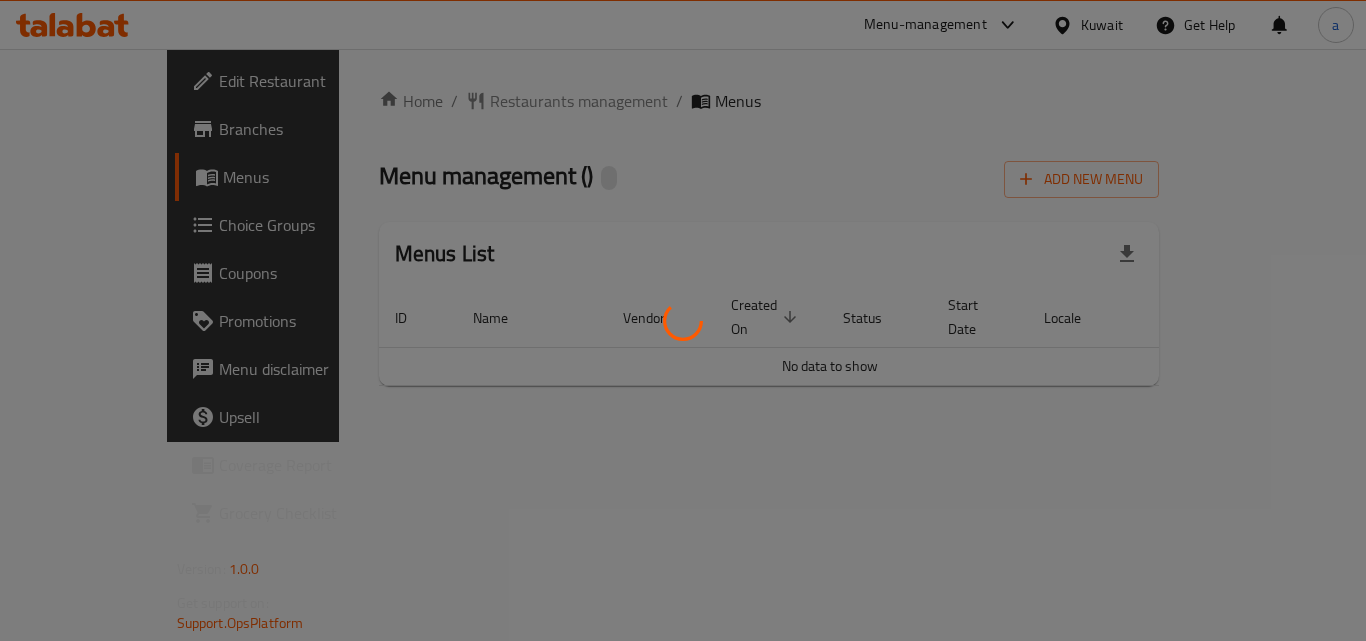 click at bounding box center [683, 320] 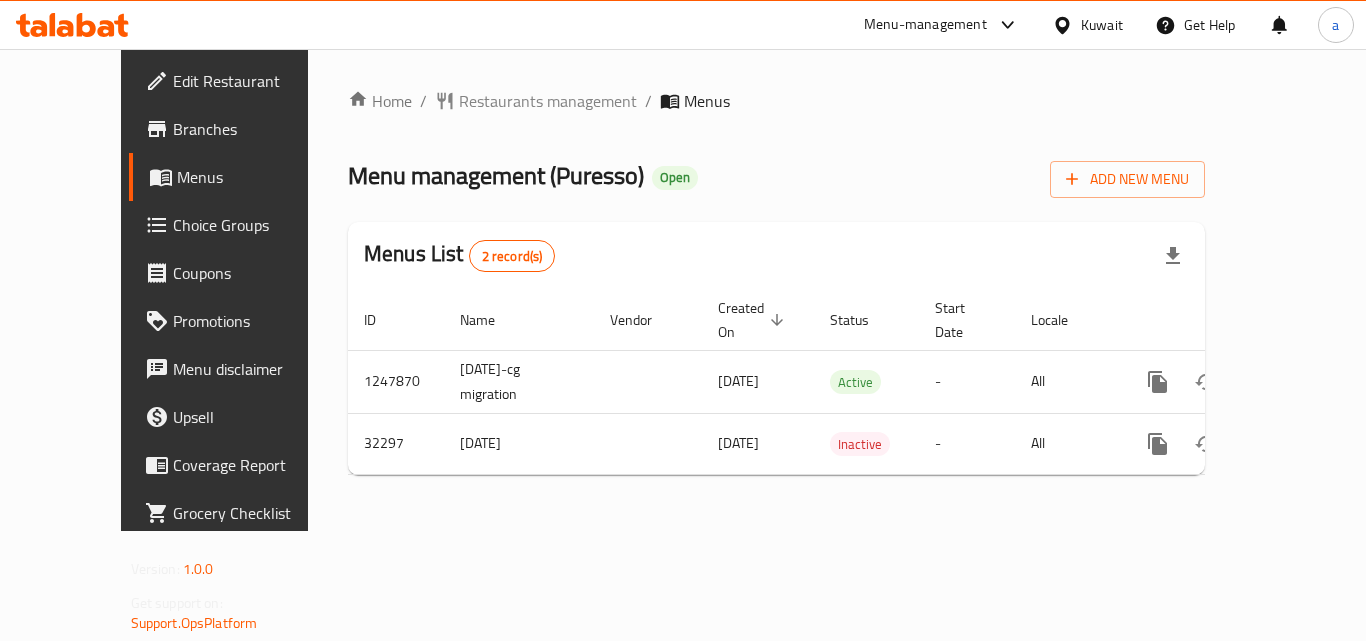 click on "Restaurants management" at bounding box center [548, 101] 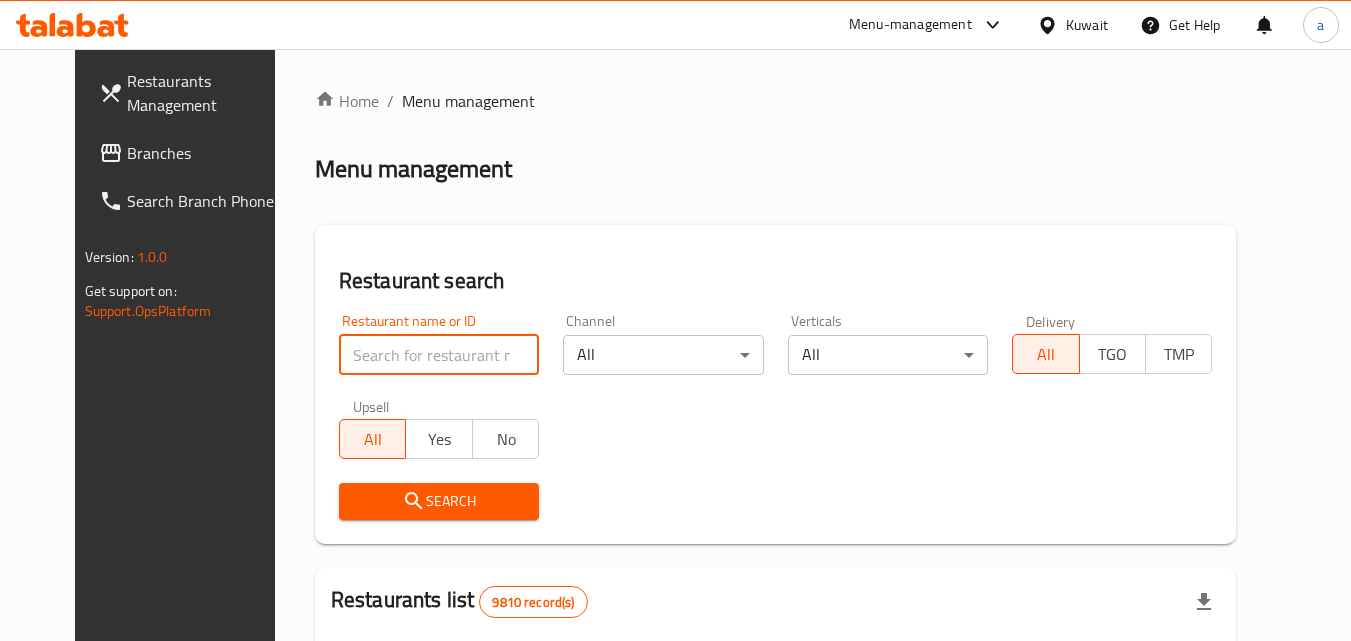 click at bounding box center [439, 355] 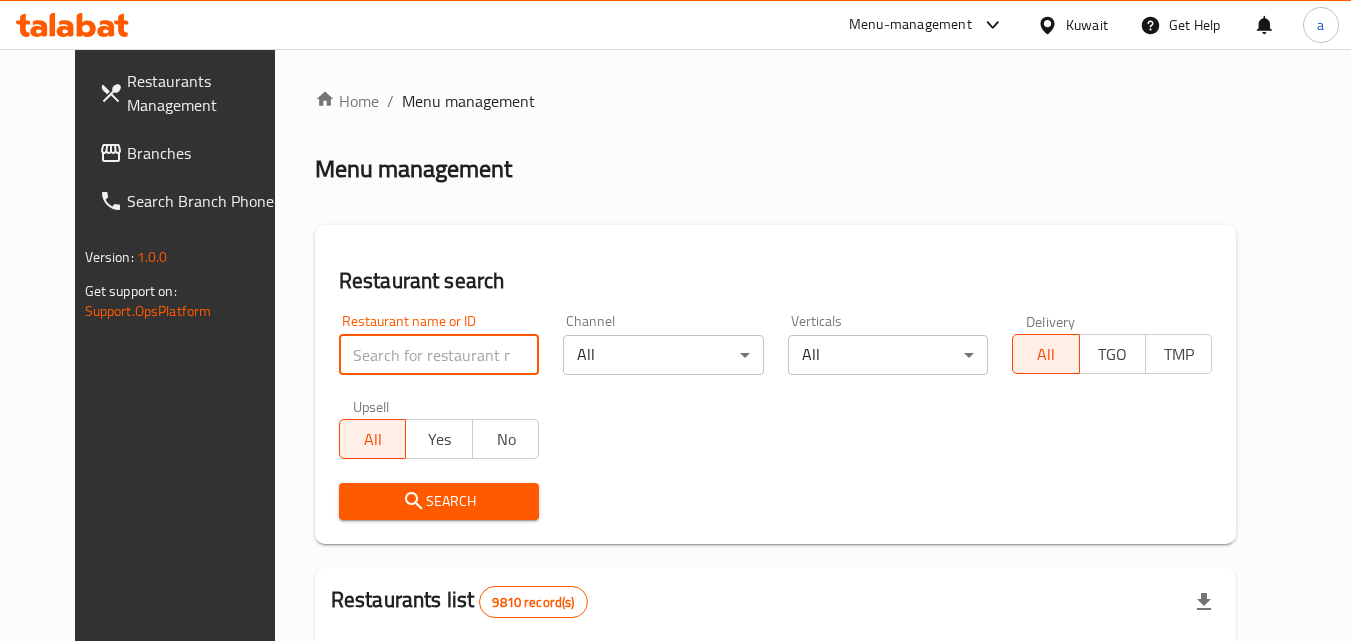paste on "16525" 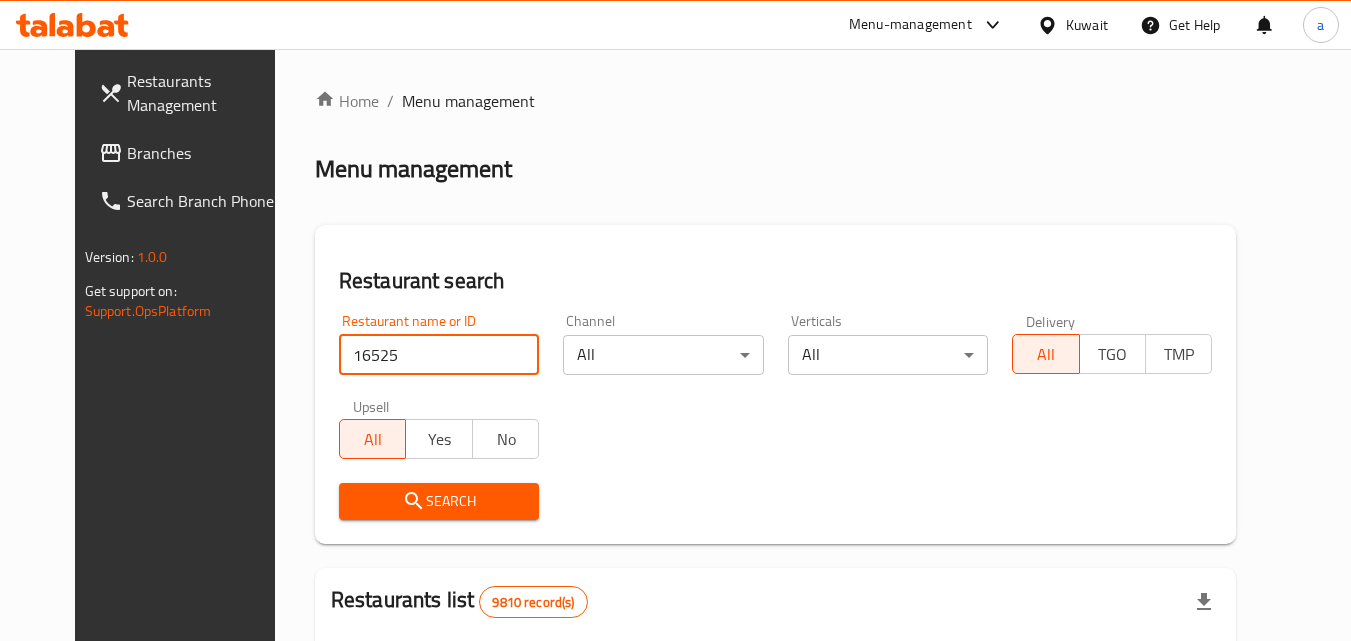 type on "16525" 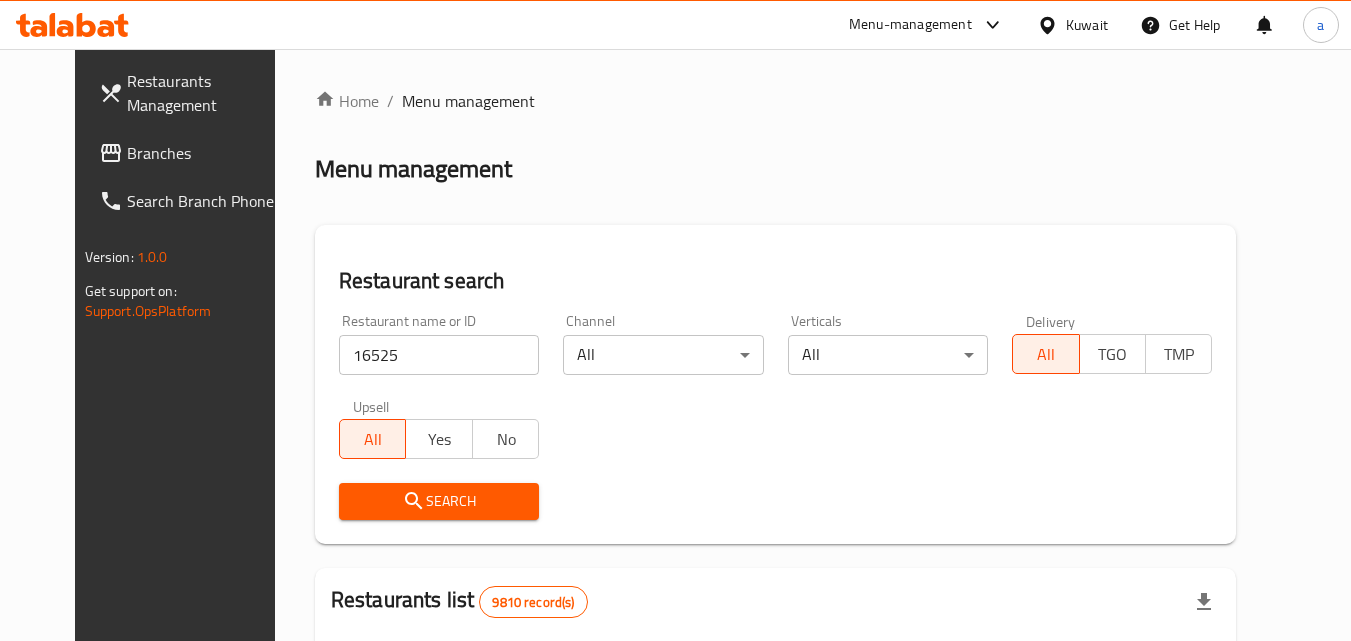 click on "Search" at bounding box center [439, 501] 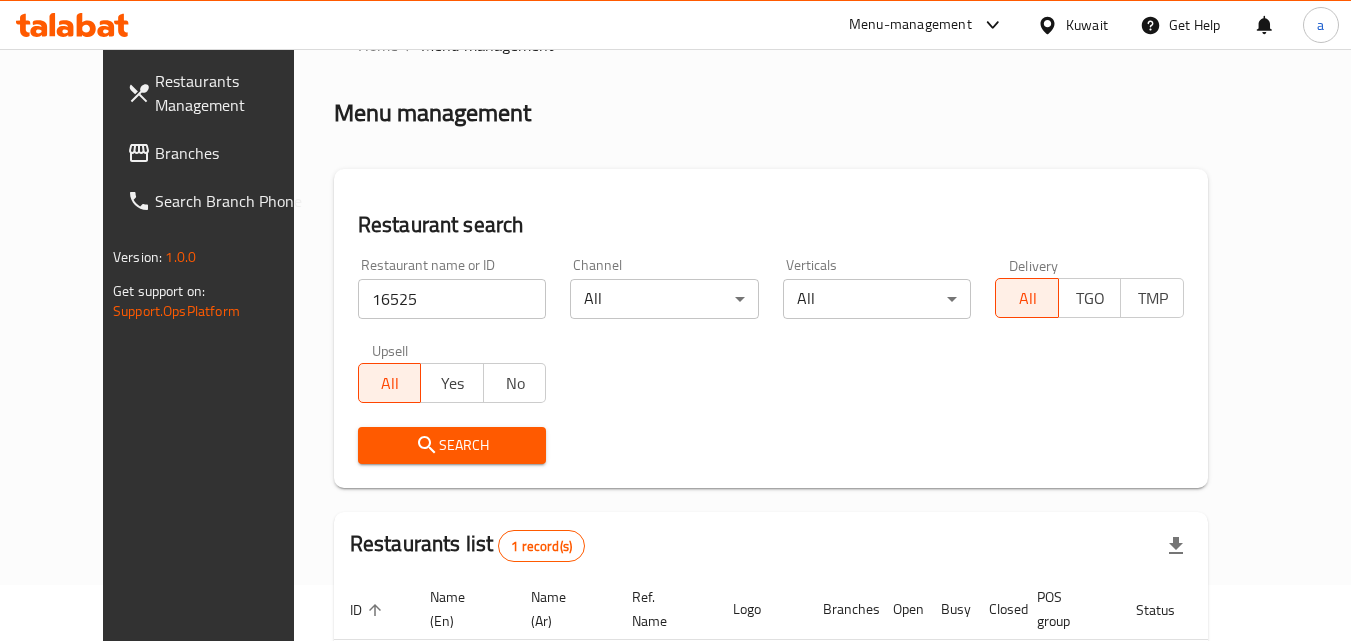 scroll, scrollTop: 34, scrollLeft: 0, axis: vertical 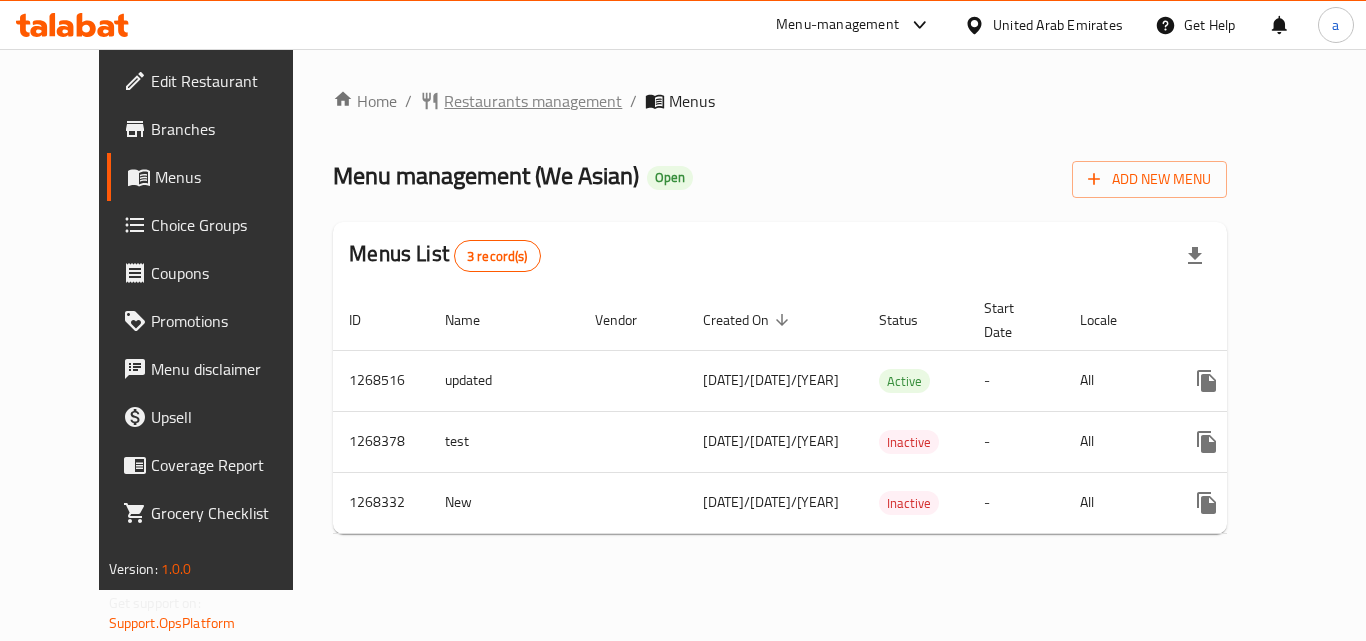 click on "Restaurants management" at bounding box center [533, 101] 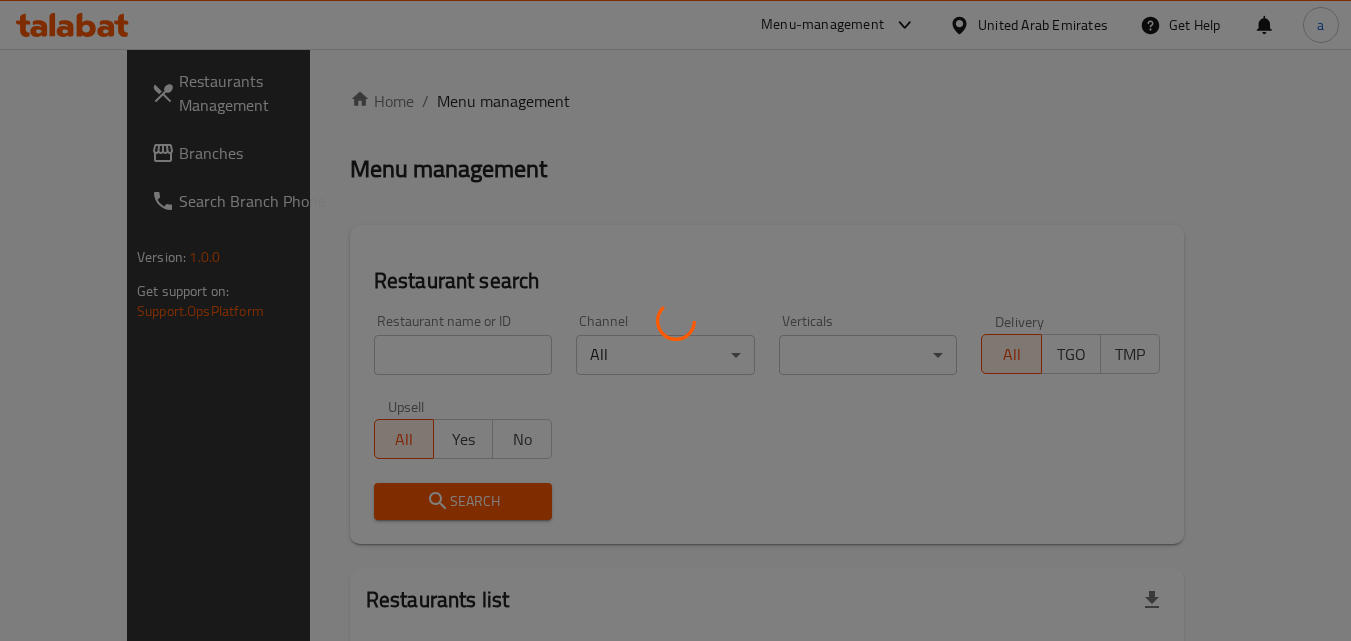 click at bounding box center (675, 320) 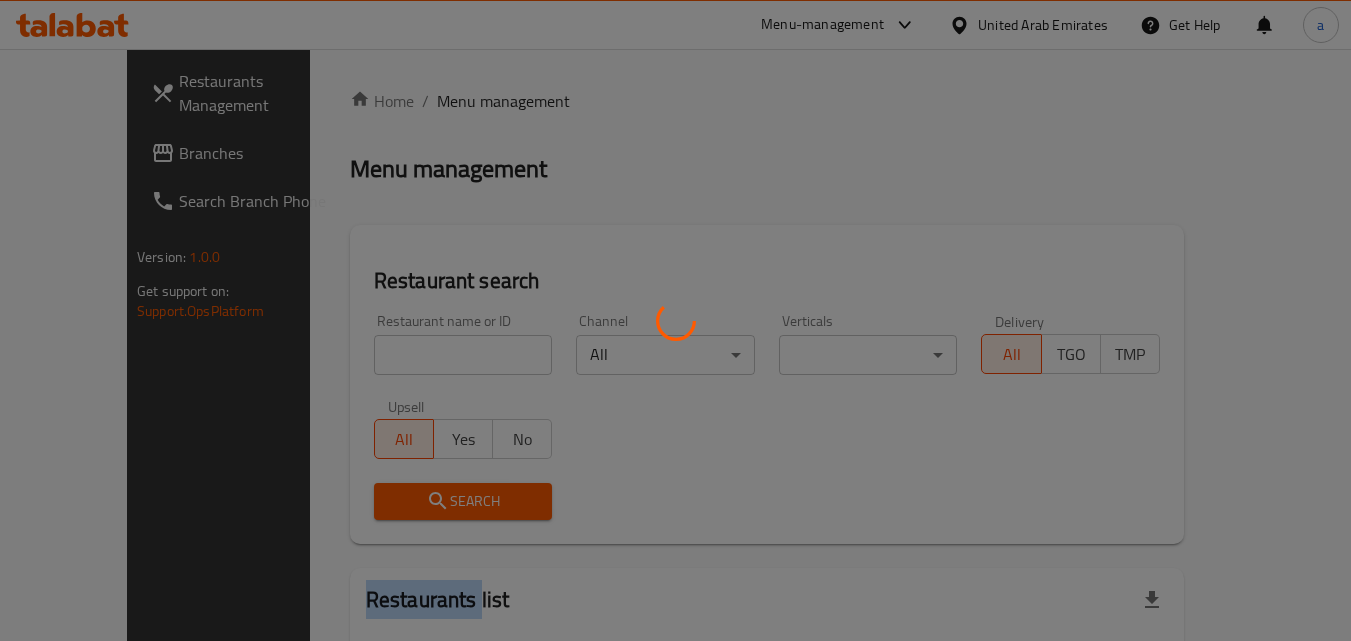 click at bounding box center (675, 320) 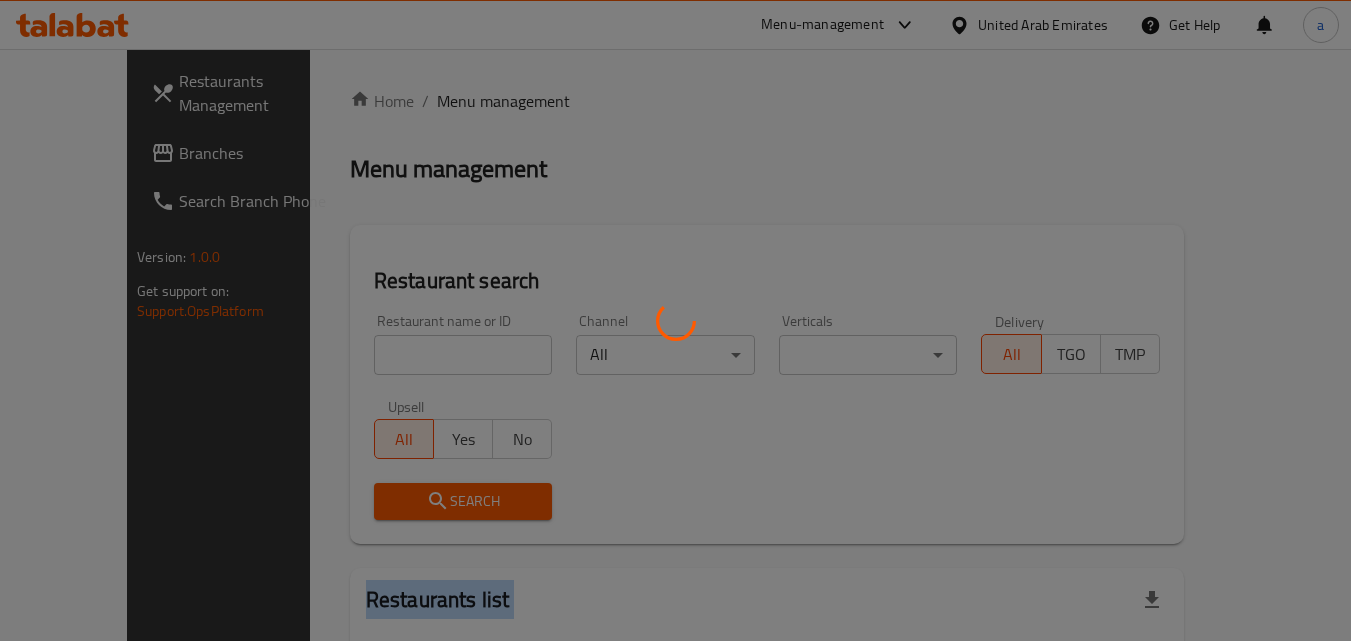 click at bounding box center (675, 320) 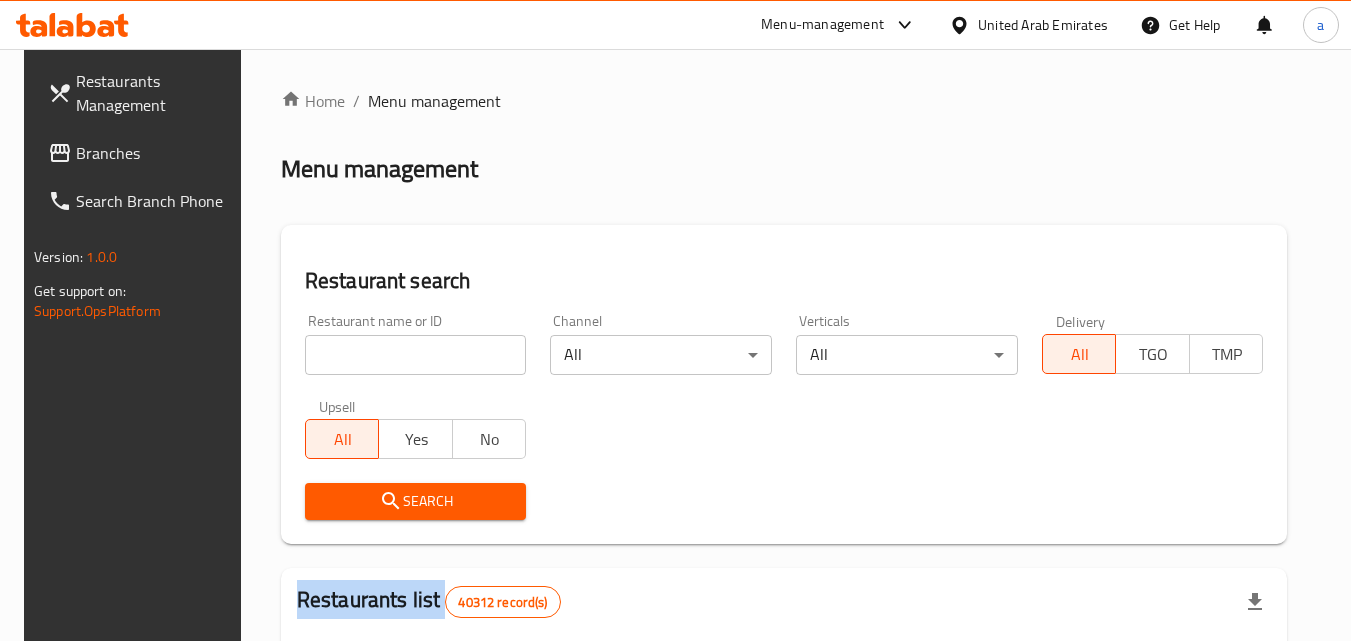 click at bounding box center [675, 320] 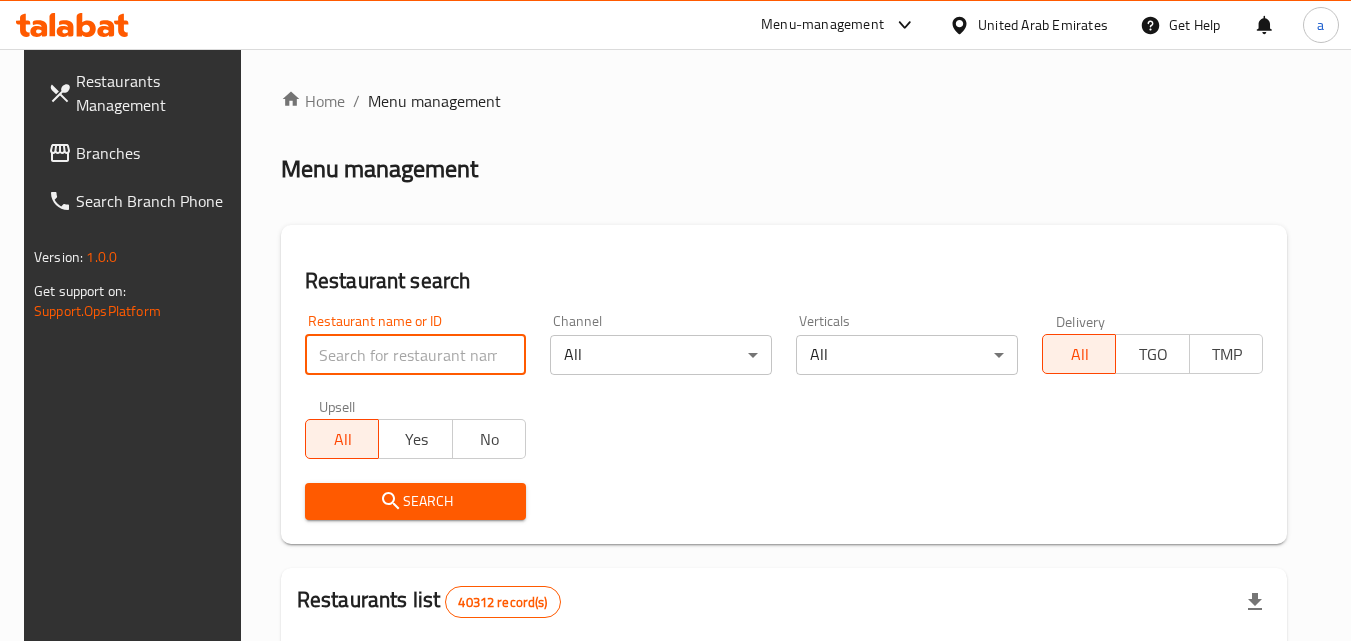click at bounding box center [416, 355] 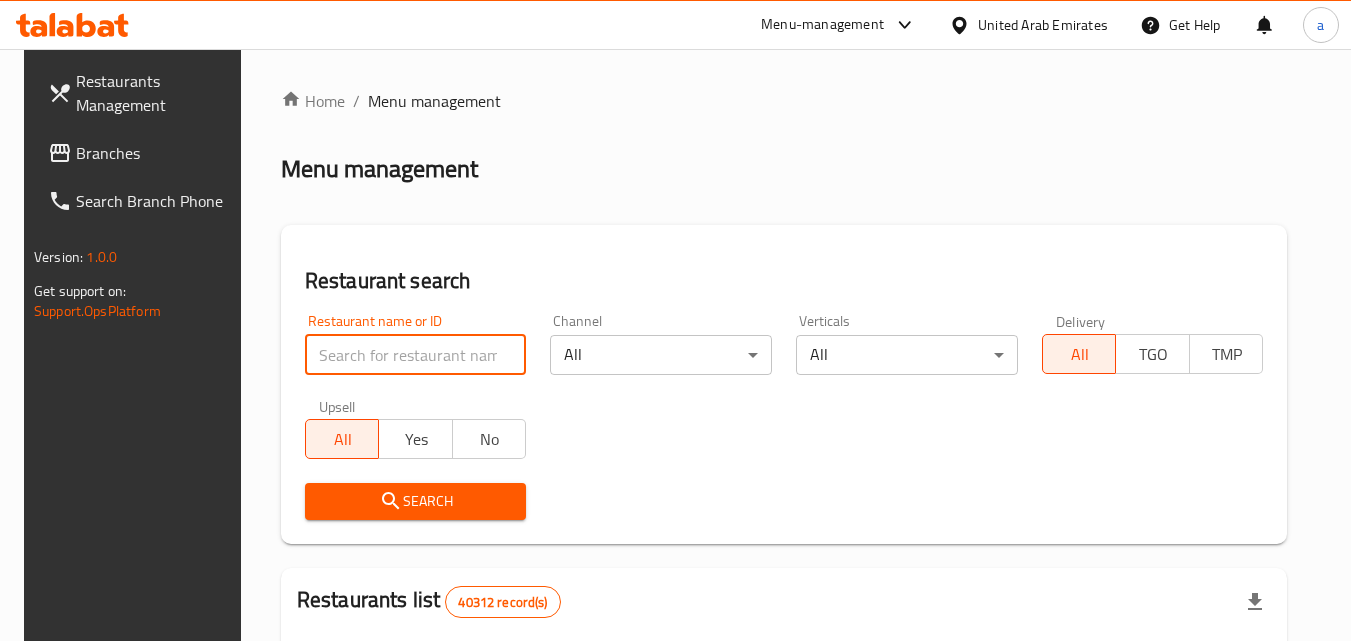 click at bounding box center [416, 355] 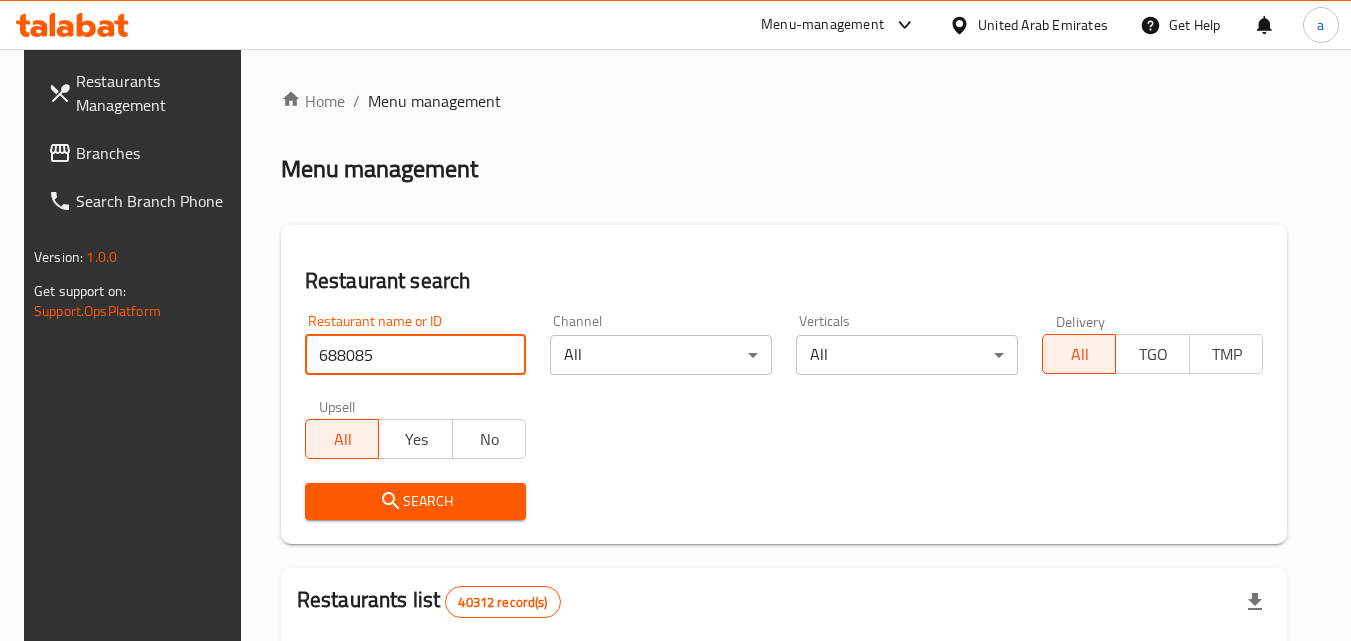 type on "688085" 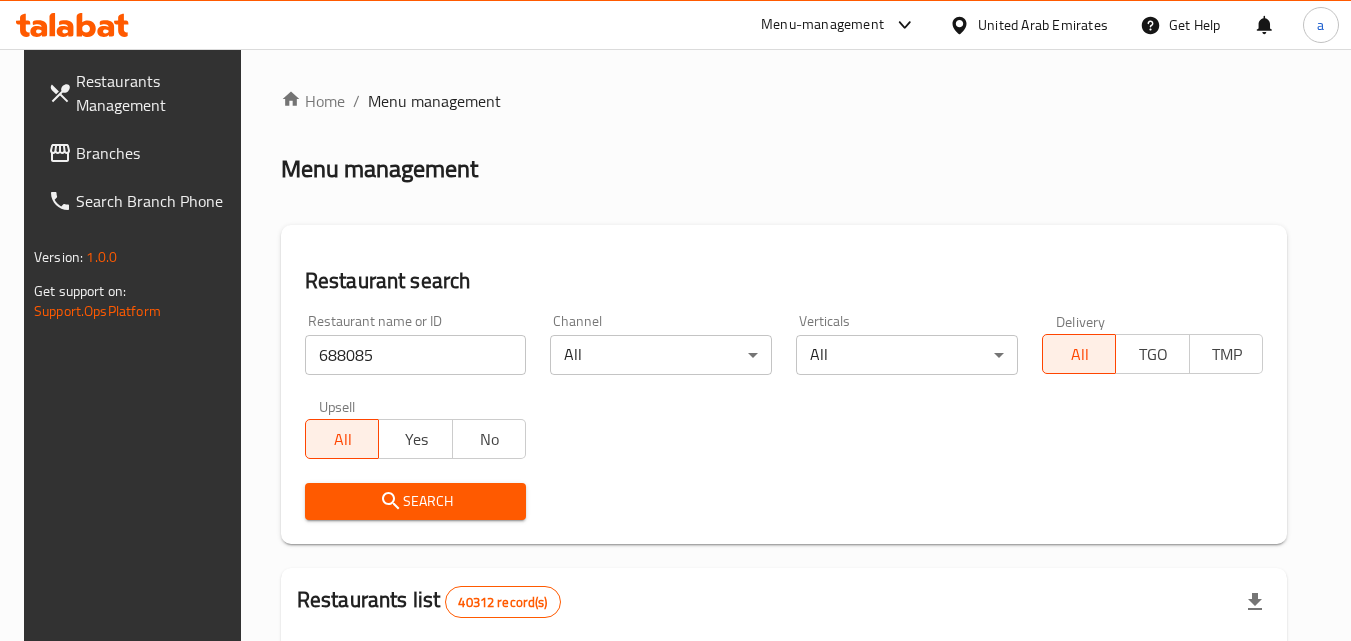 click on "Search" at bounding box center (416, 501) 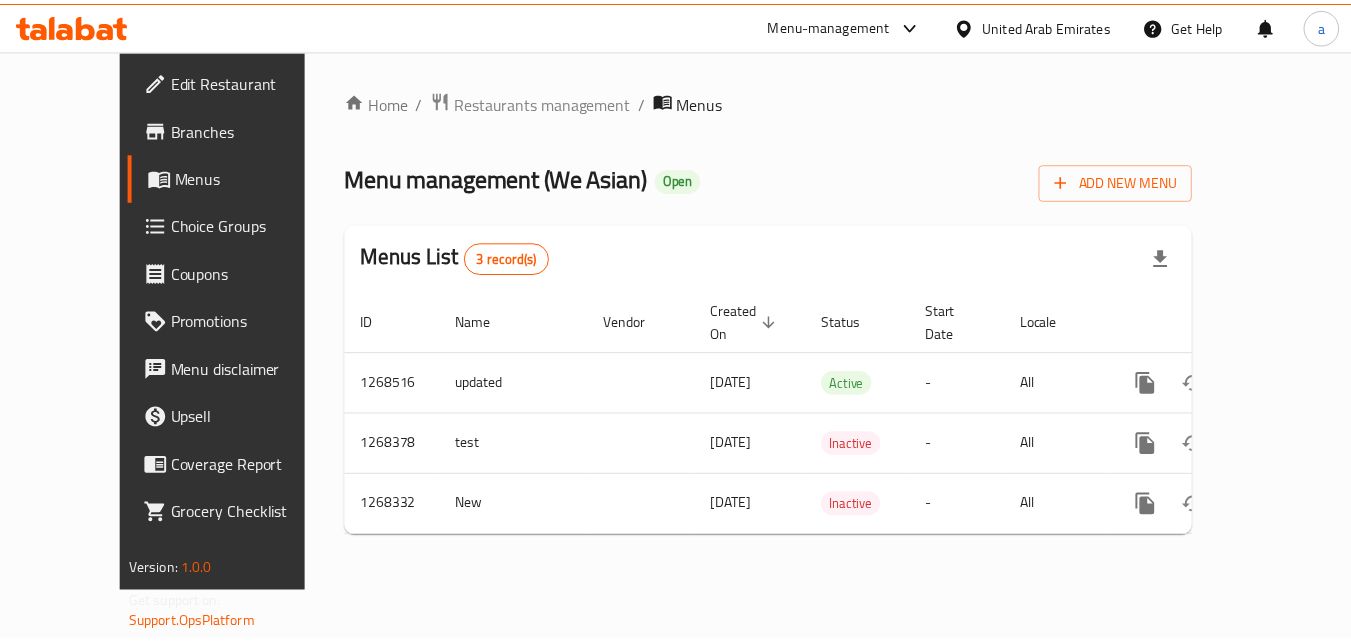 scroll, scrollTop: 0, scrollLeft: 0, axis: both 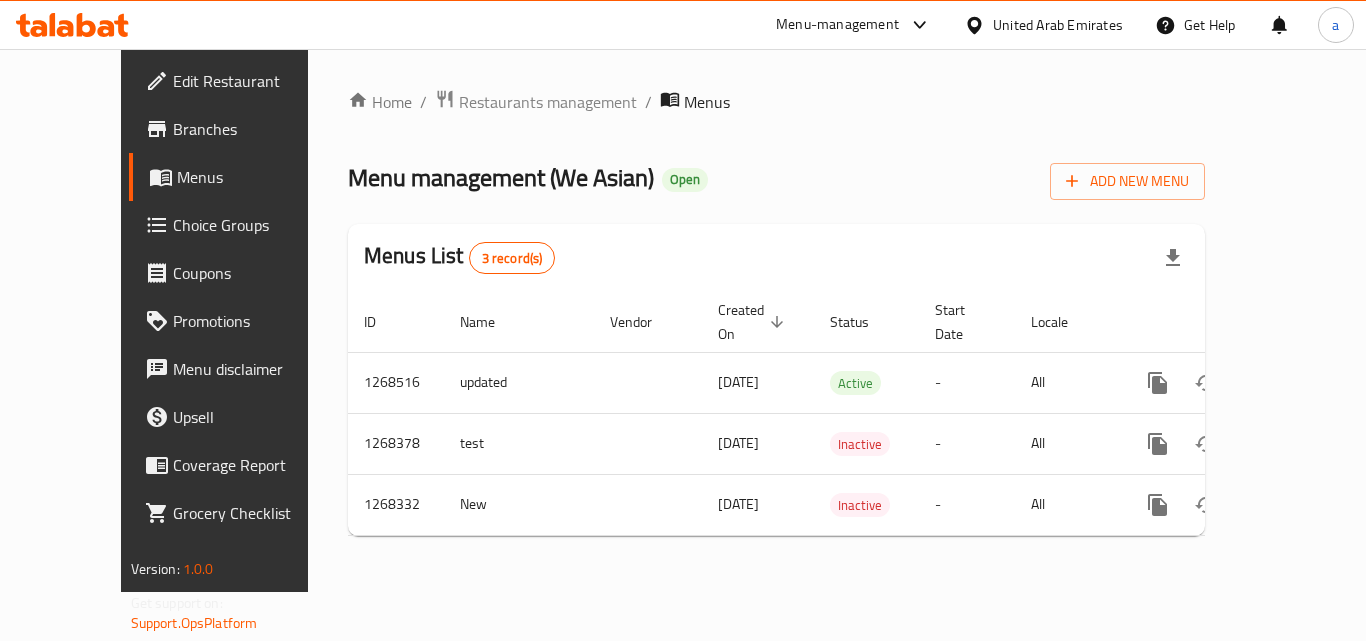 click on "Choice Groups" at bounding box center [253, 225] 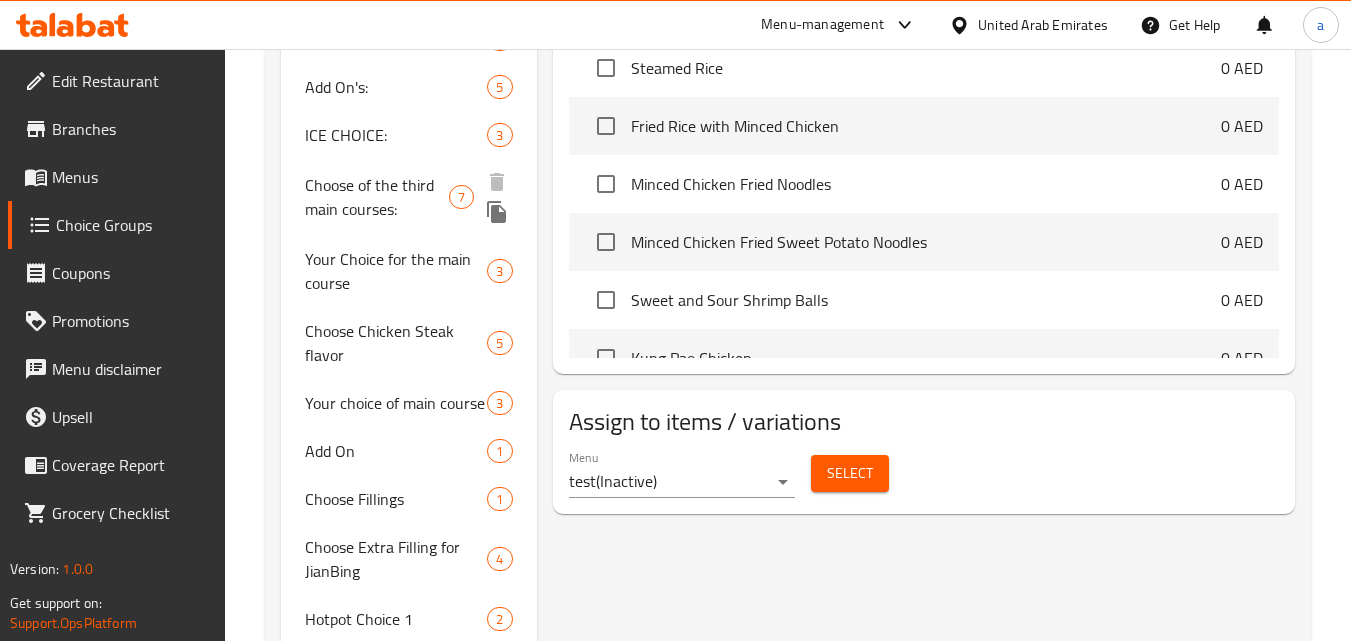 scroll, scrollTop: 866, scrollLeft: 0, axis: vertical 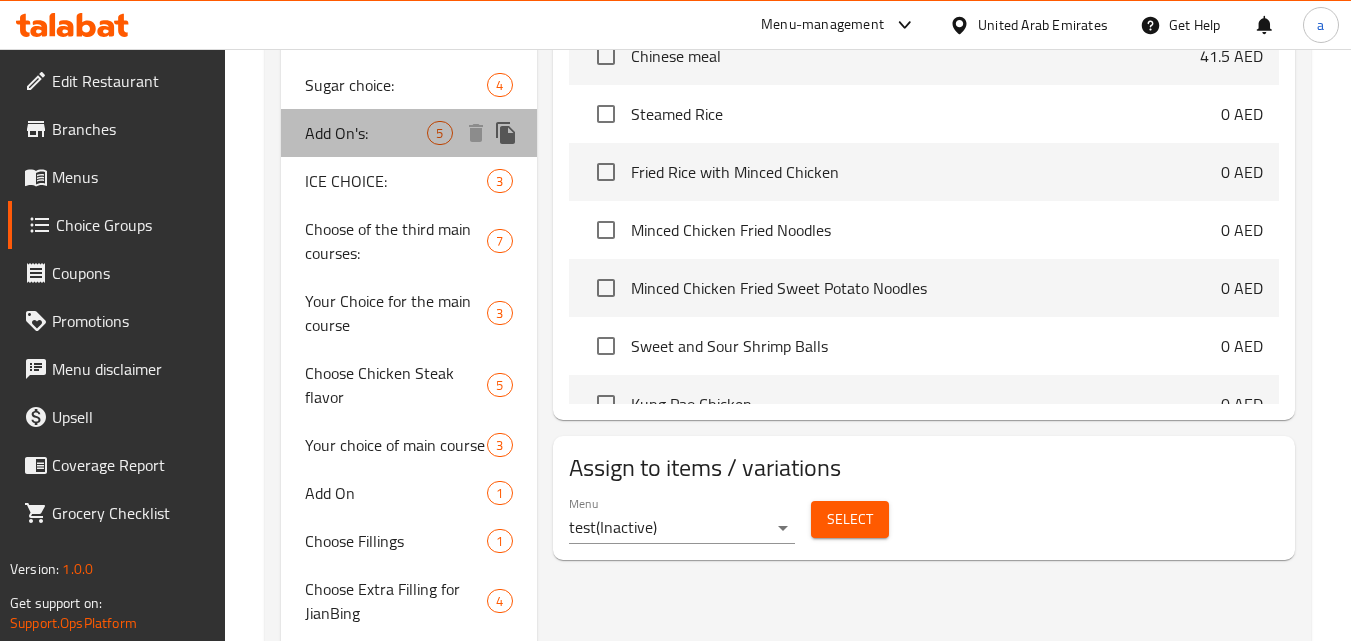click on "Add On's:" at bounding box center [366, 133] 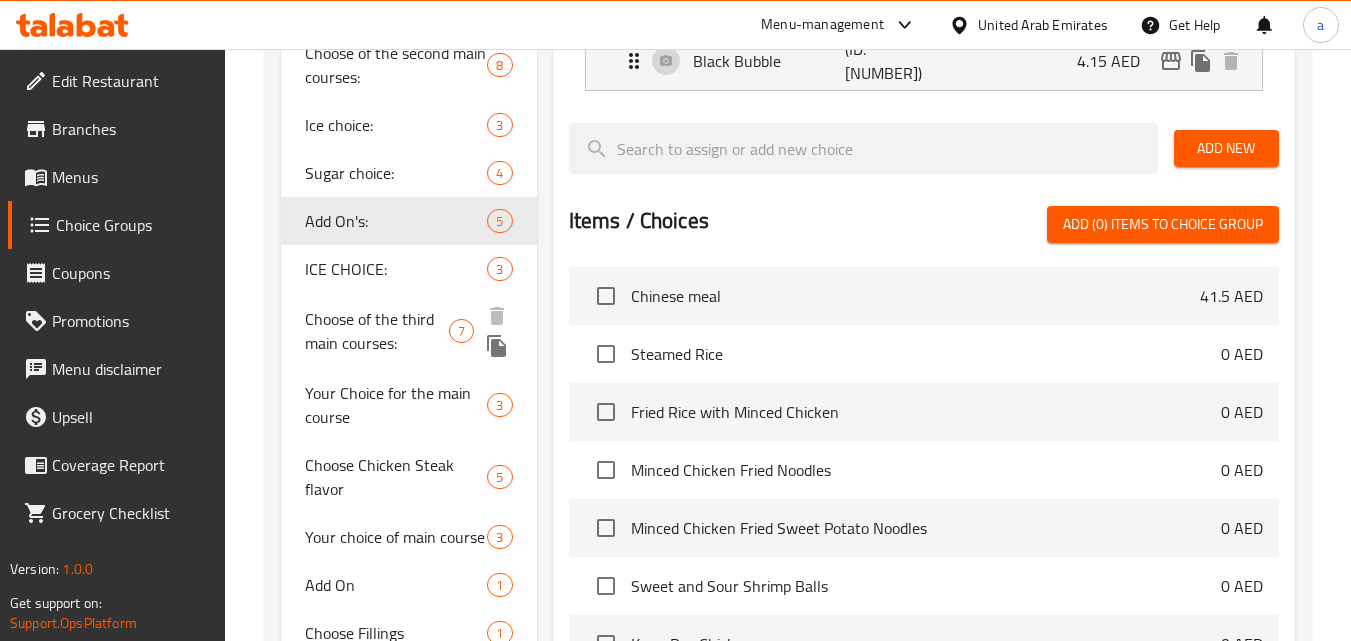 scroll, scrollTop: 766, scrollLeft: 0, axis: vertical 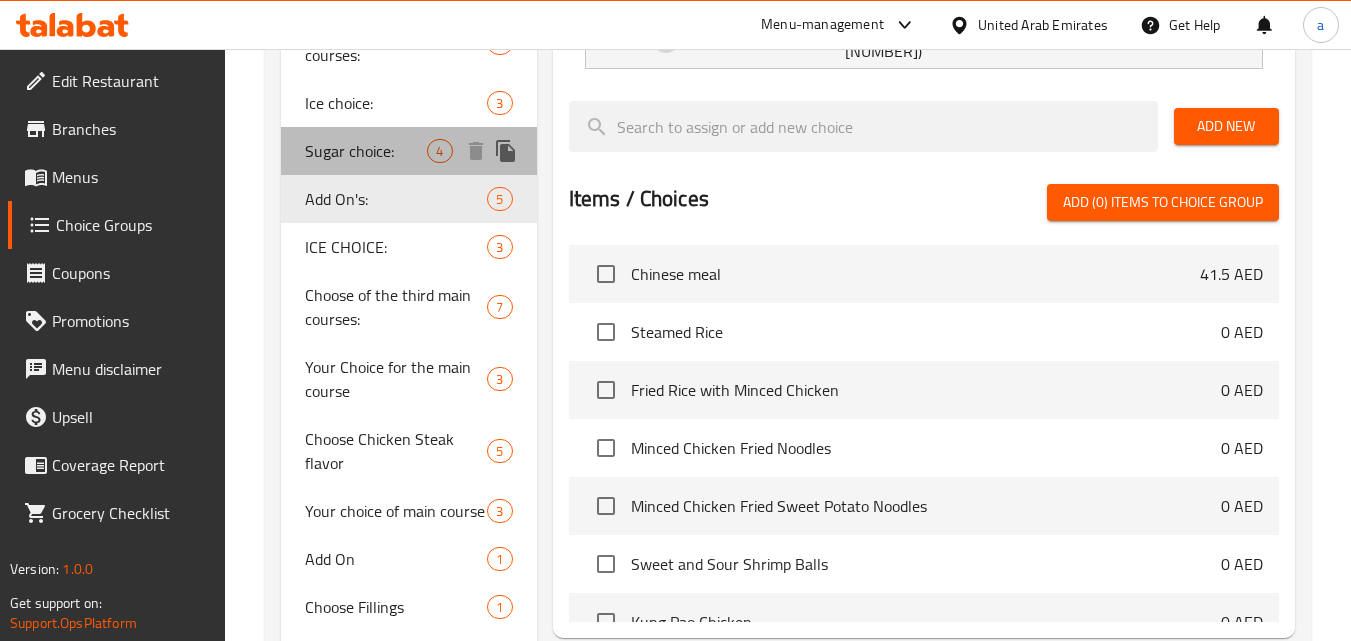 click on "Sugar choice:" at bounding box center [366, 151] 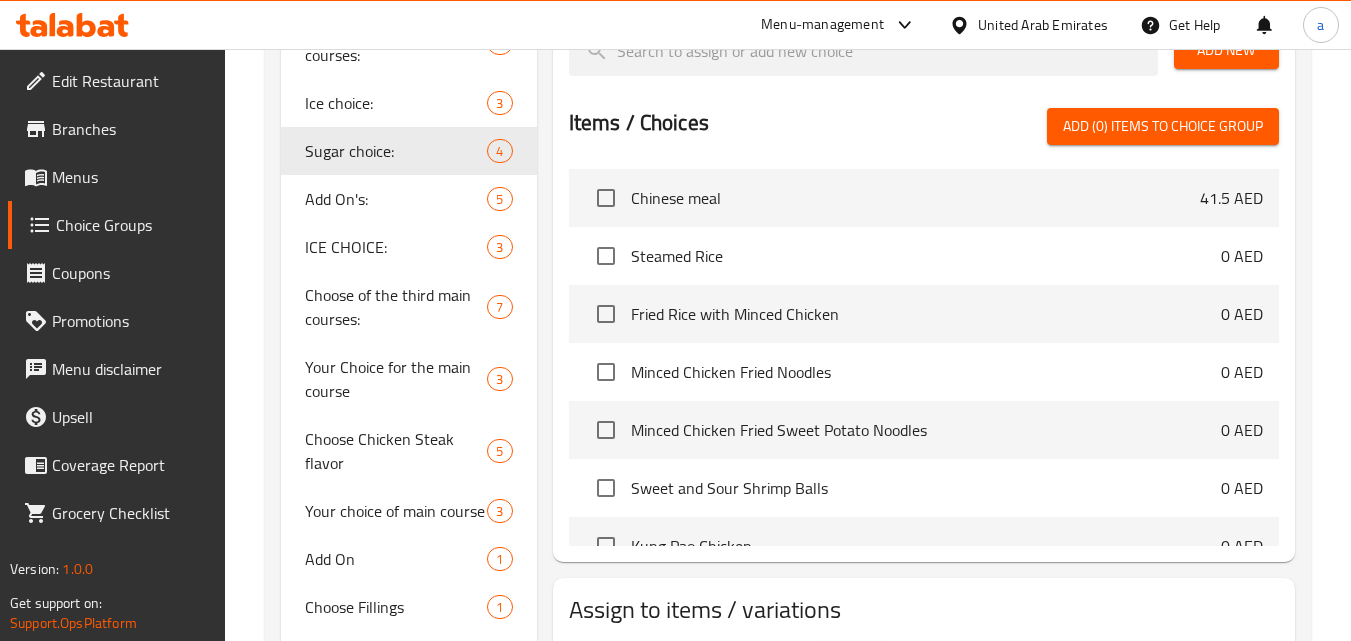 scroll, scrollTop: 500, scrollLeft: 0, axis: vertical 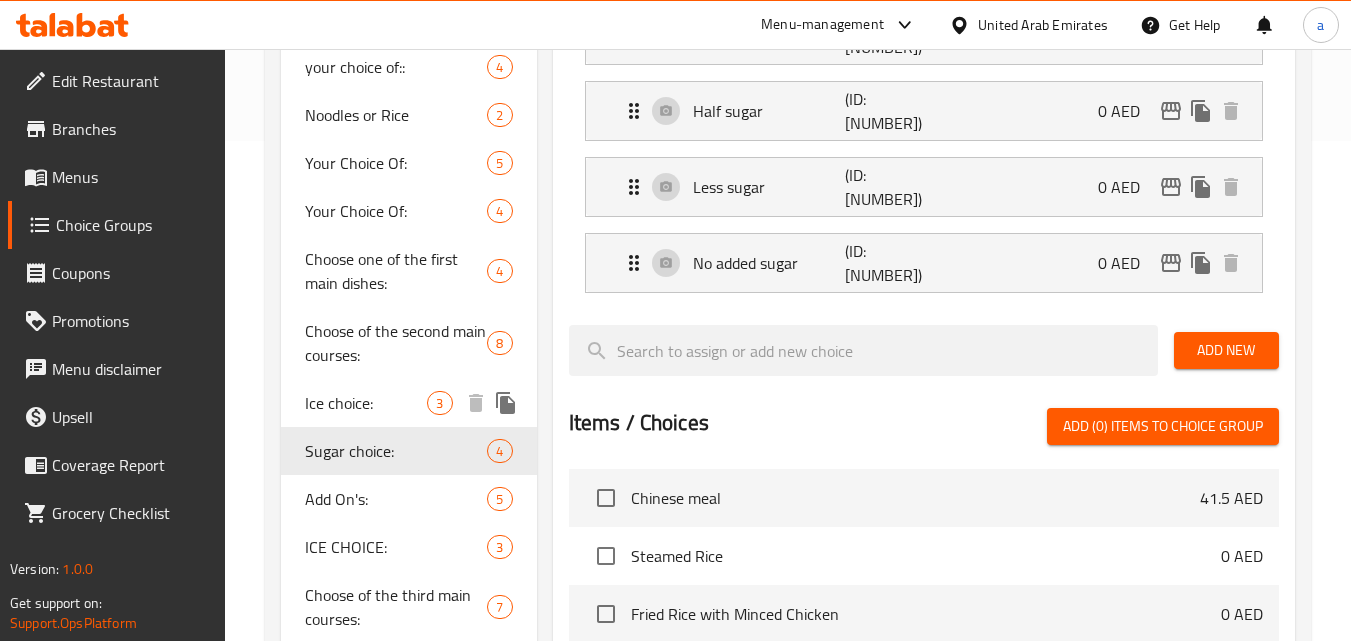 click on "Ice choice:" at bounding box center [366, 403] 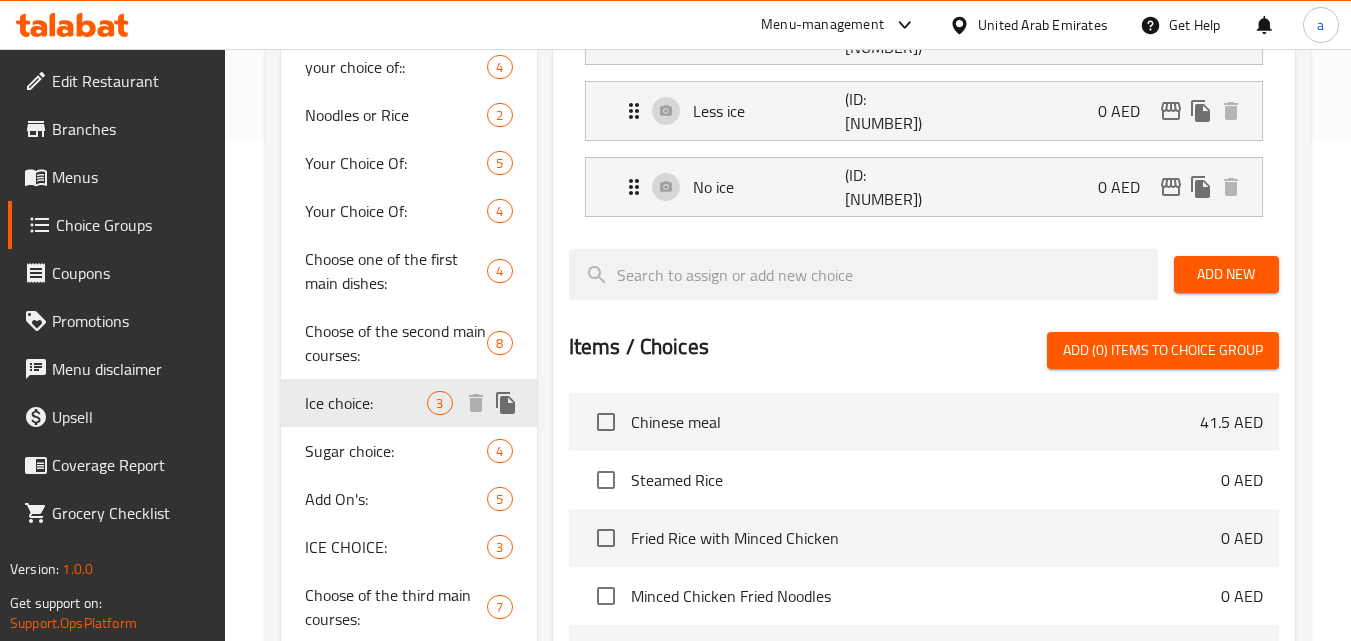 type on "Ice choice:" 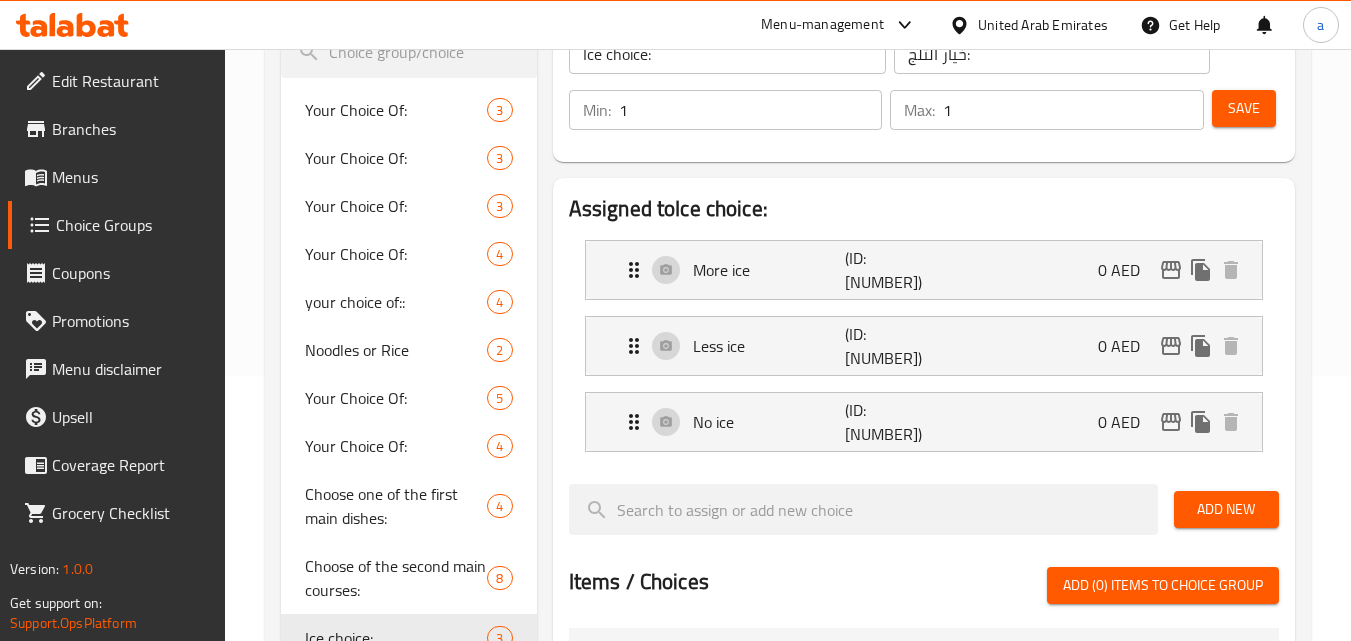 scroll, scrollTop: 300, scrollLeft: 0, axis: vertical 